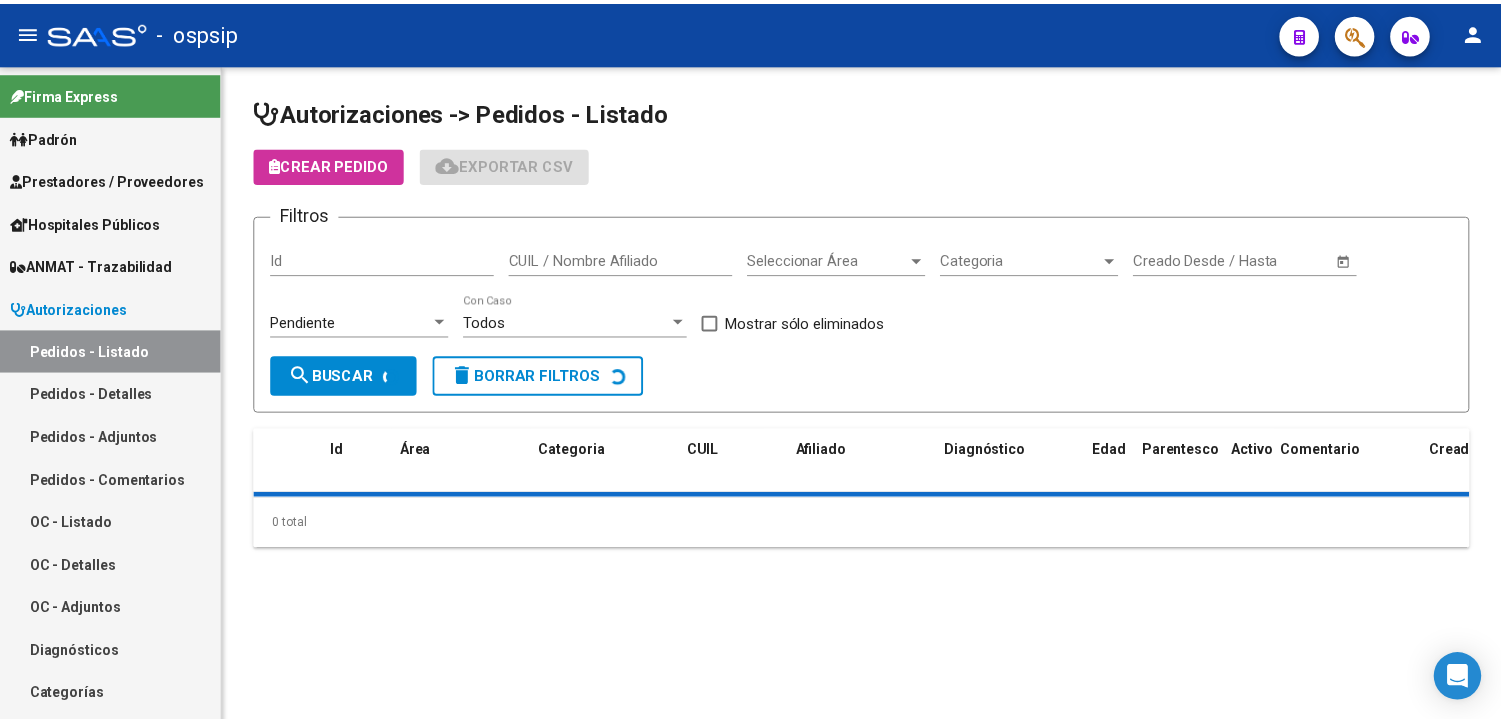 scroll, scrollTop: 0, scrollLeft: 0, axis: both 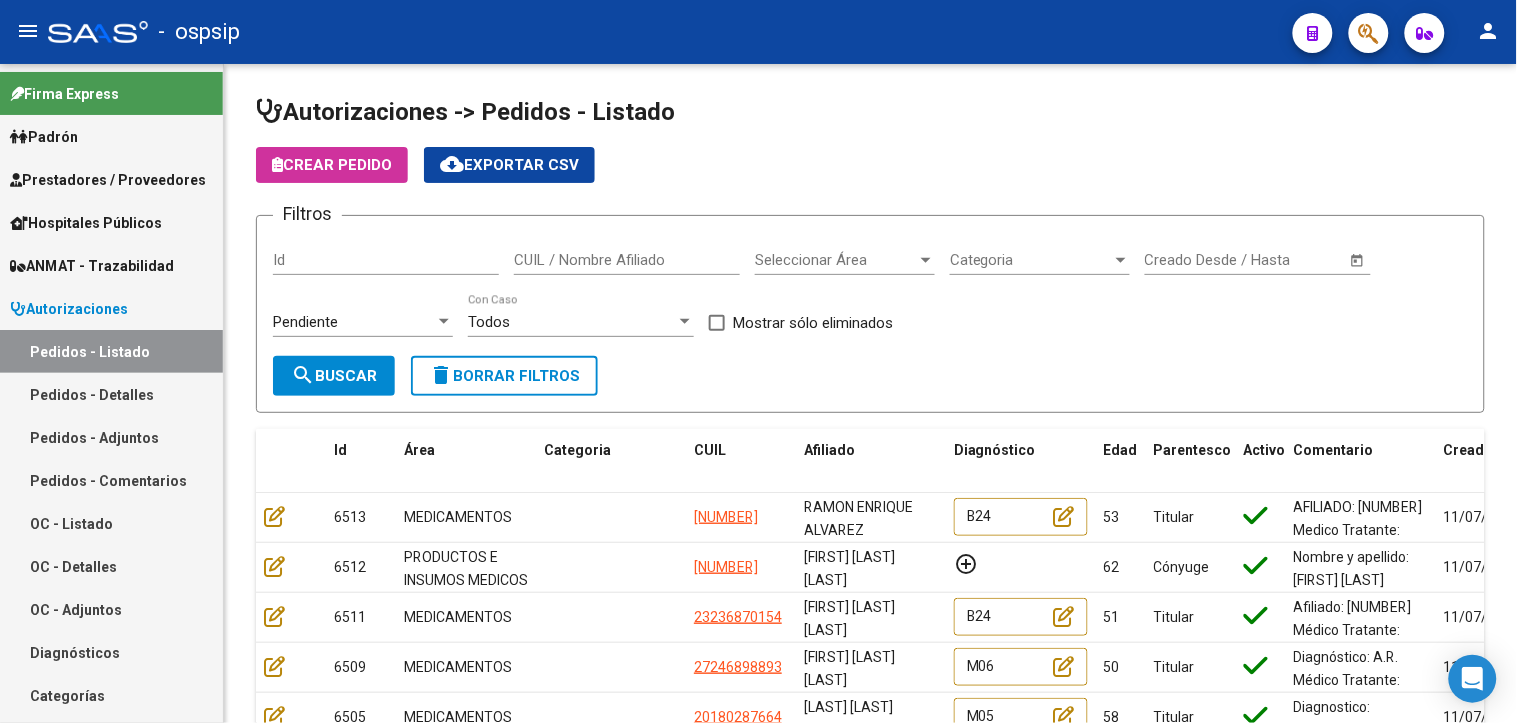 click on "Seleccionar Área Seleccionar Área" 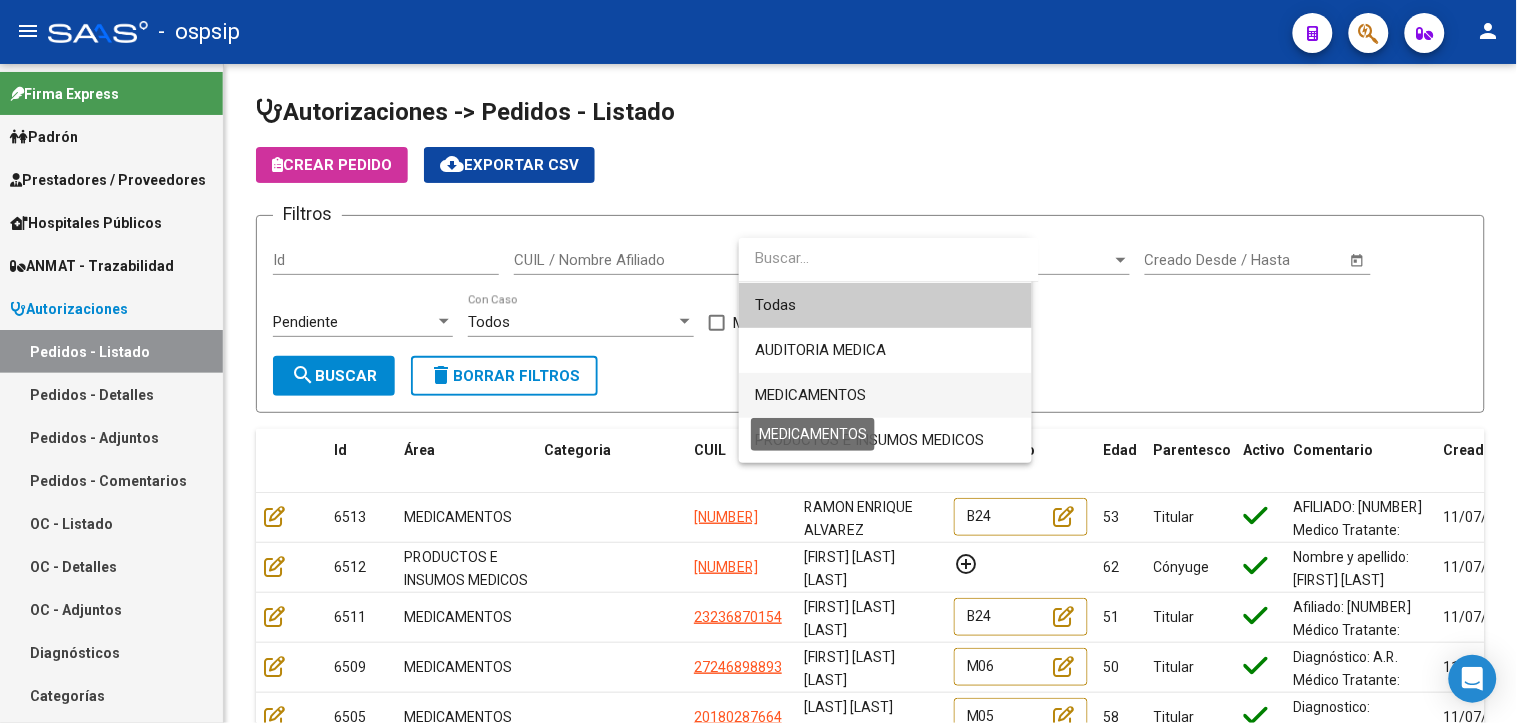 click on "MEDICAMENTOS" at bounding box center [810, 395] 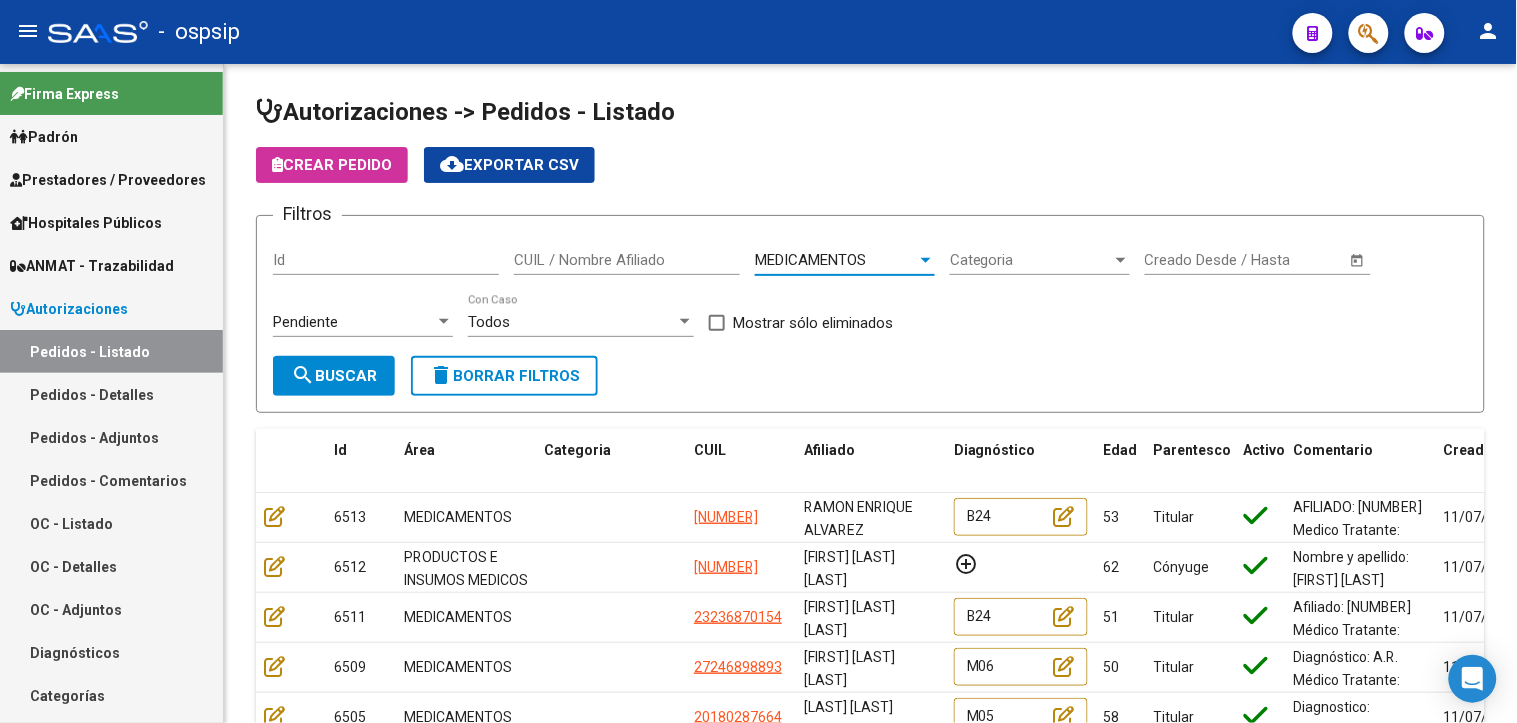 click on "search  Buscar" 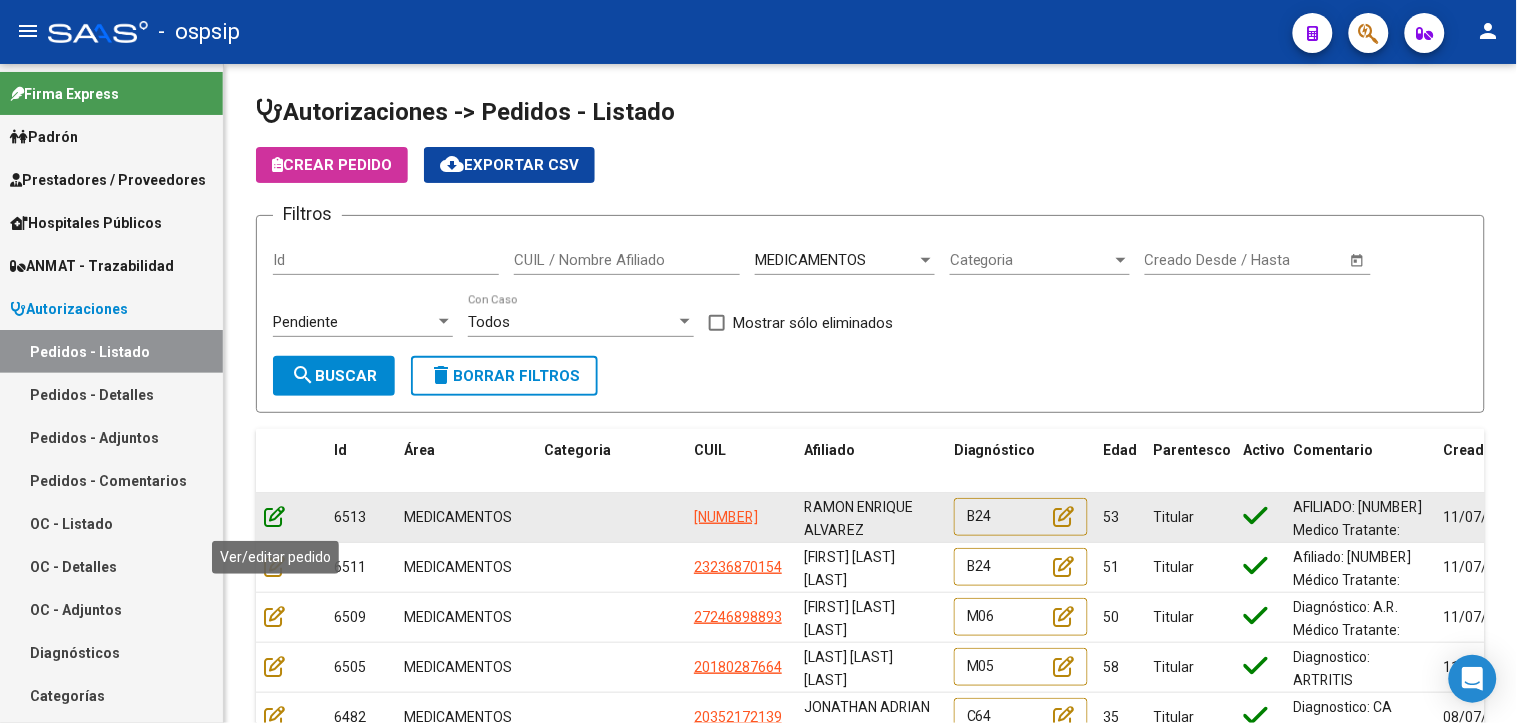 click 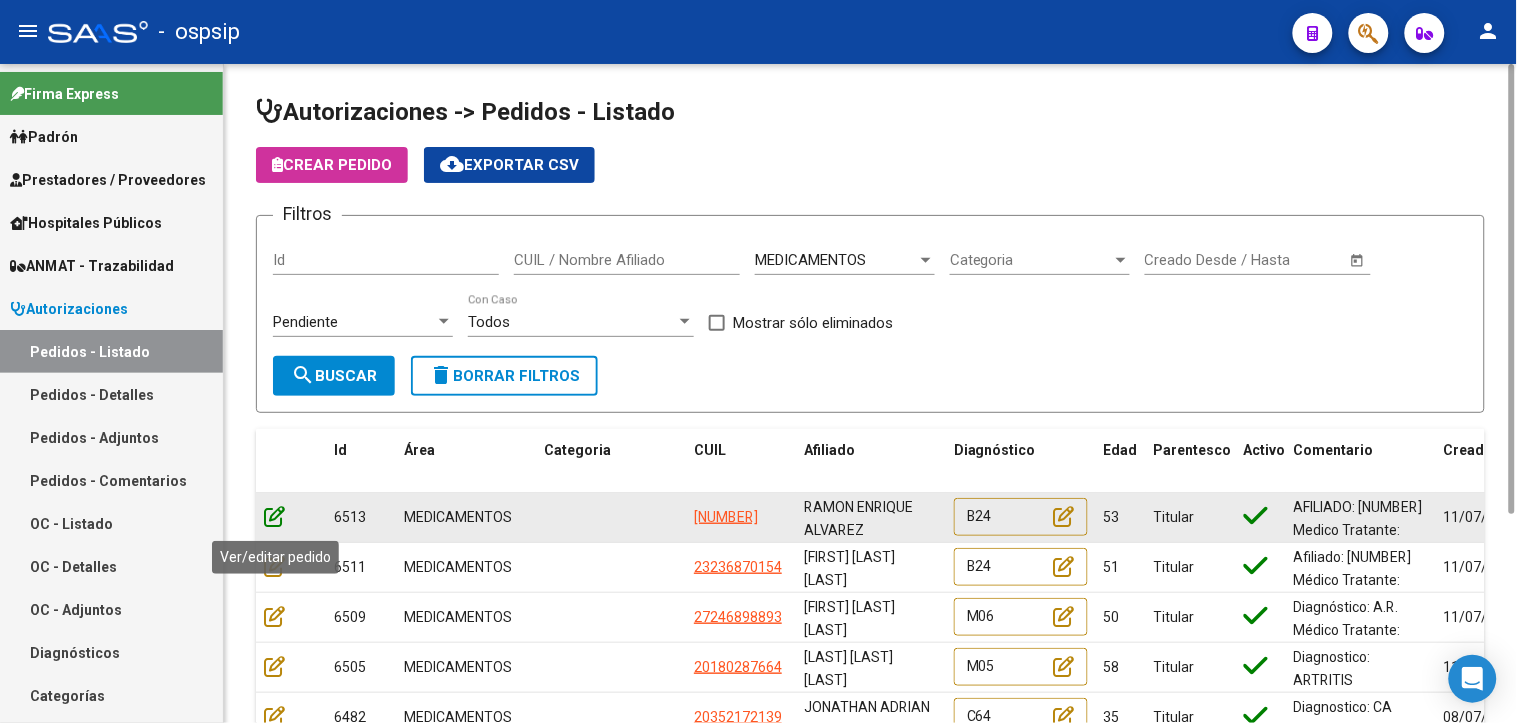 click 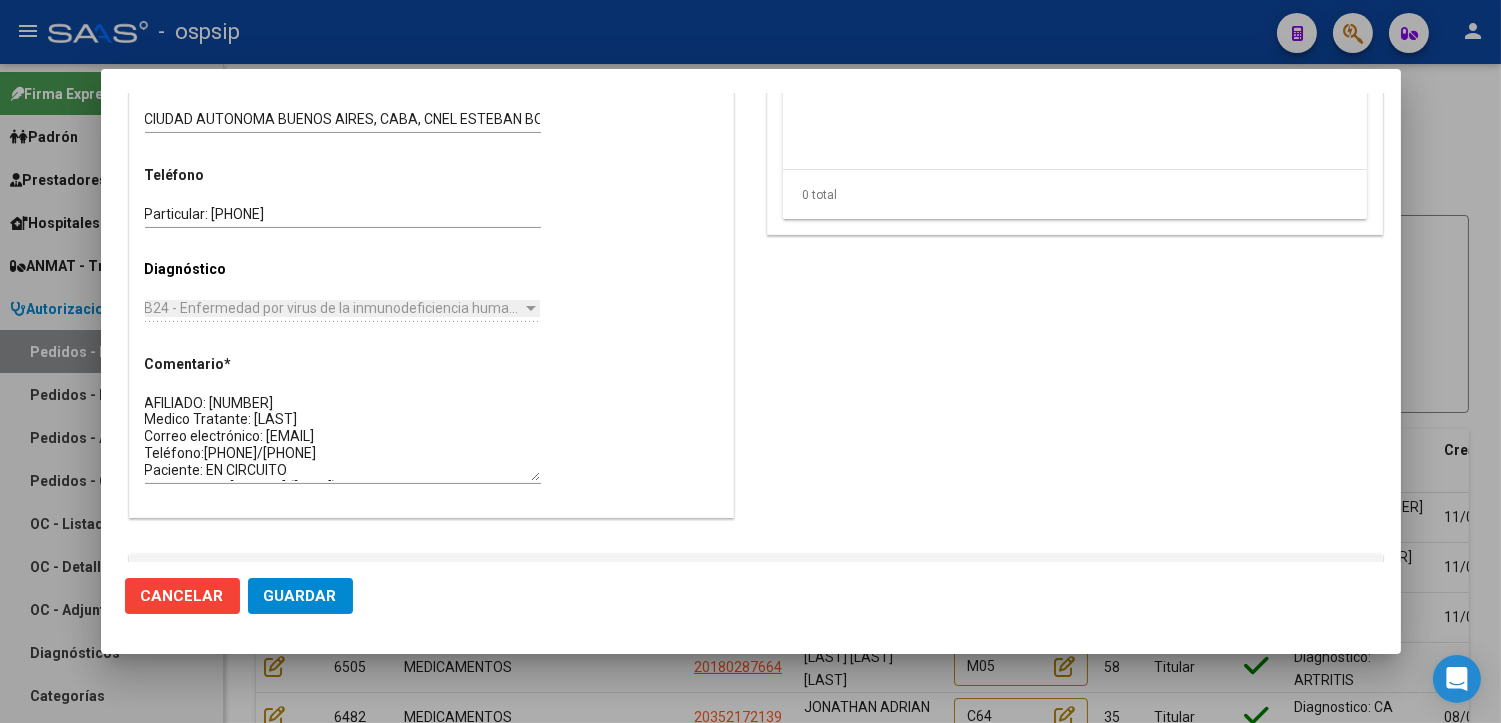 scroll, scrollTop: 888, scrollLeft: 0, axis: vertical 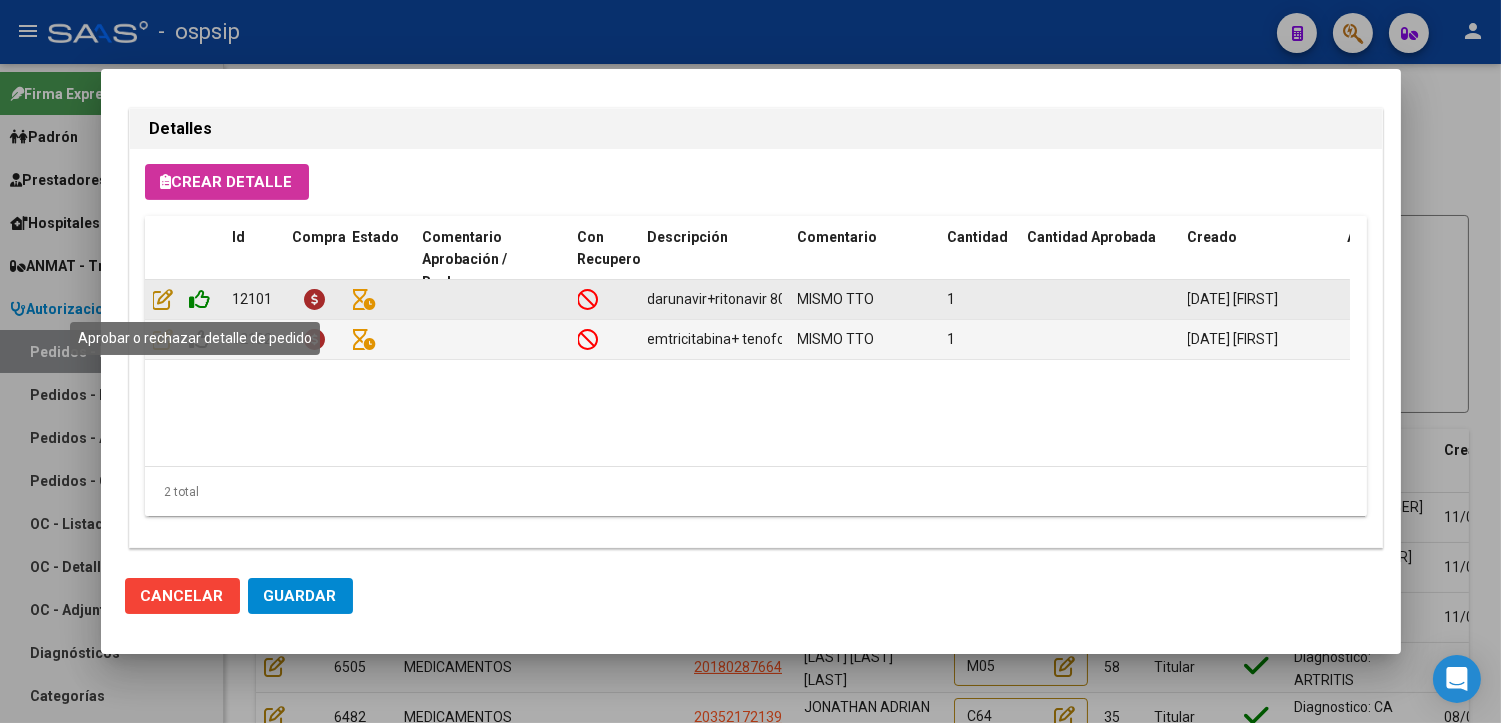 click 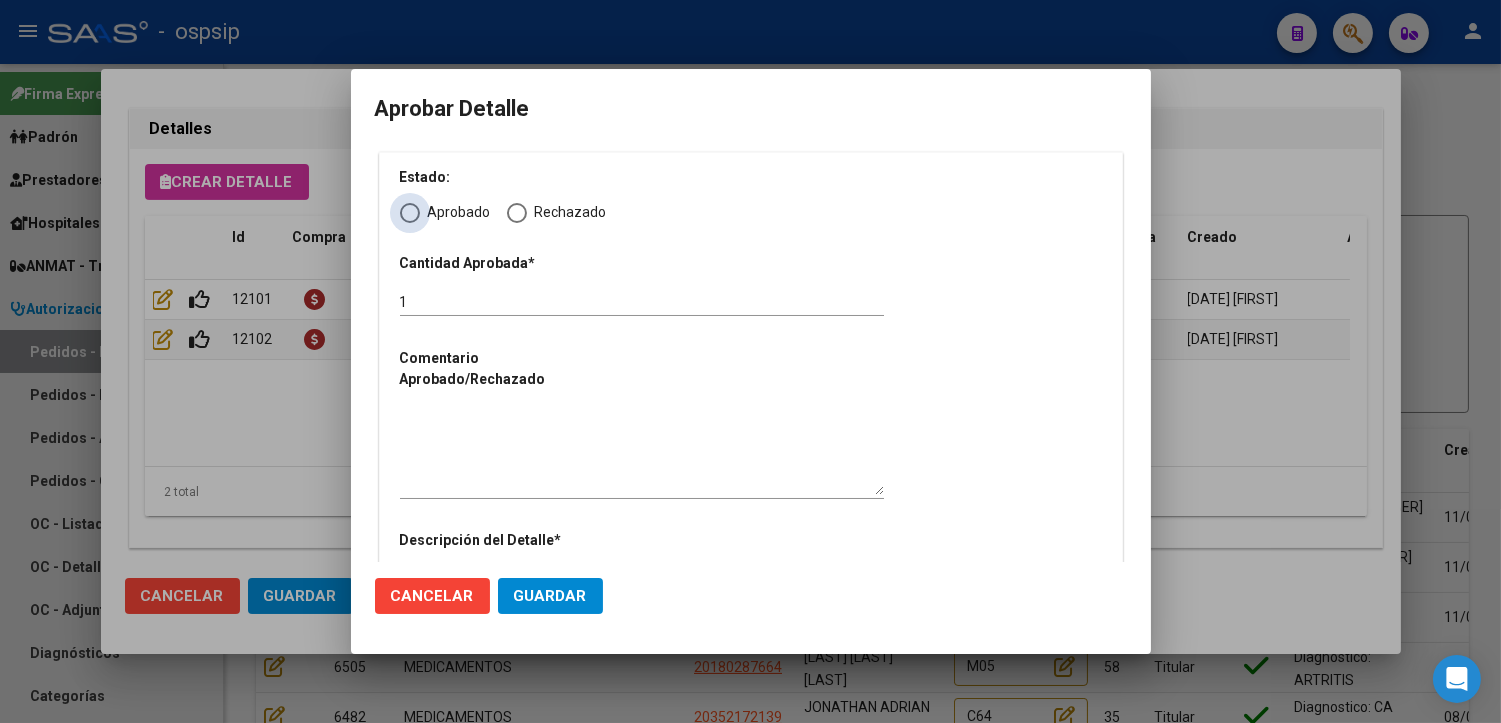click at bounding box center [410, 213] 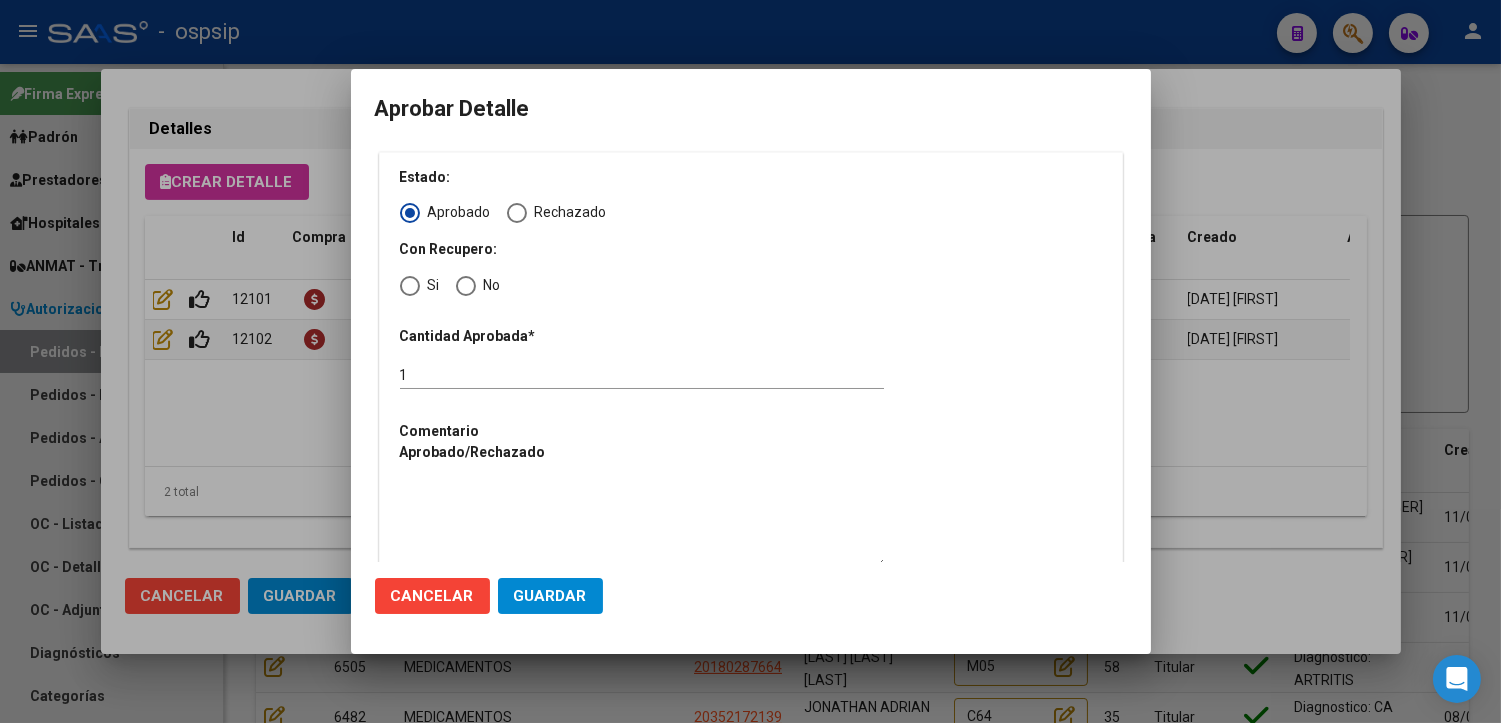 click on "Estado:   Aprobado   Rechazado Con Recupero:   Si   No Cantidad Aprobada  *   1   Comentario Aprobado/Rechazado      Descripción del Detalle  *   darunavir+ritonavir 800mg/100mg comp.rec.x 30 (DRV/RTV)" at bounding box center (751, 452) 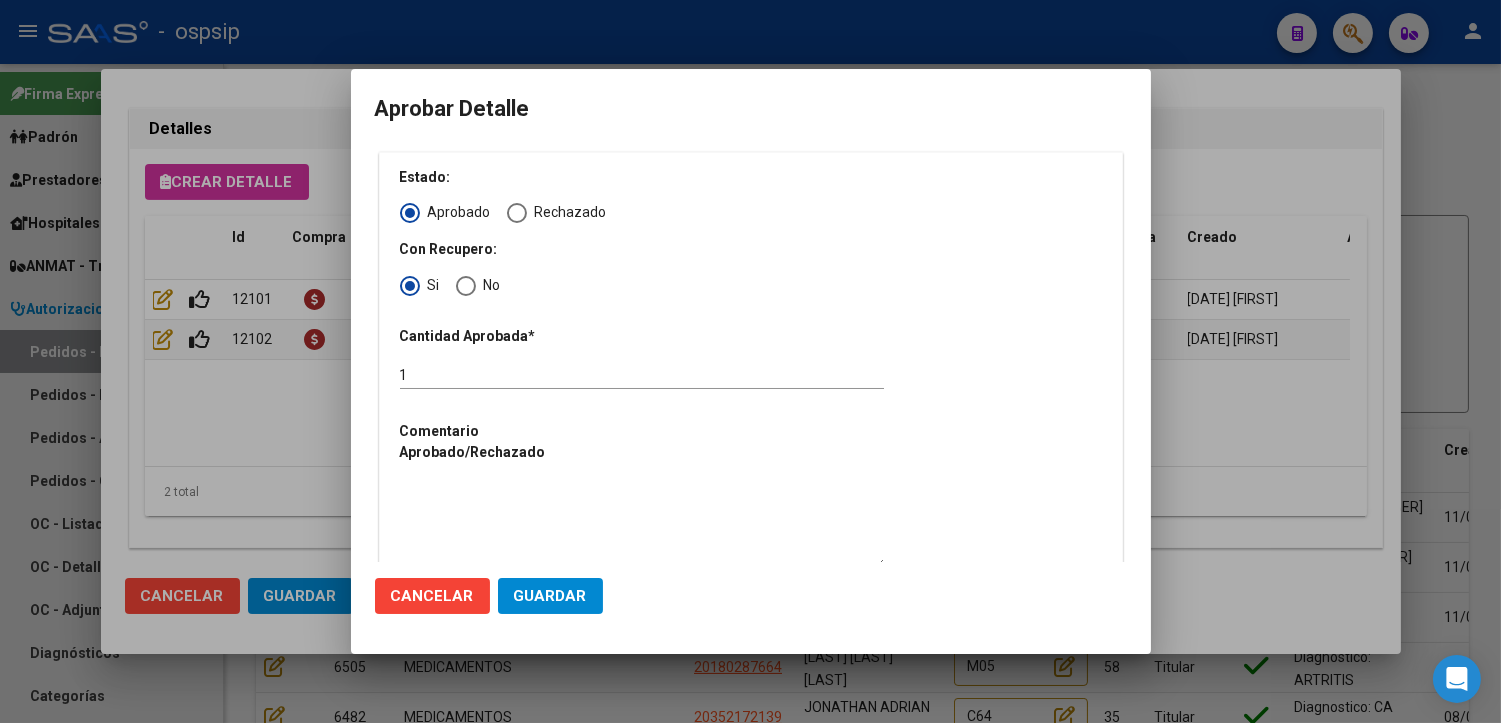 click at bounding box center (642, 524) 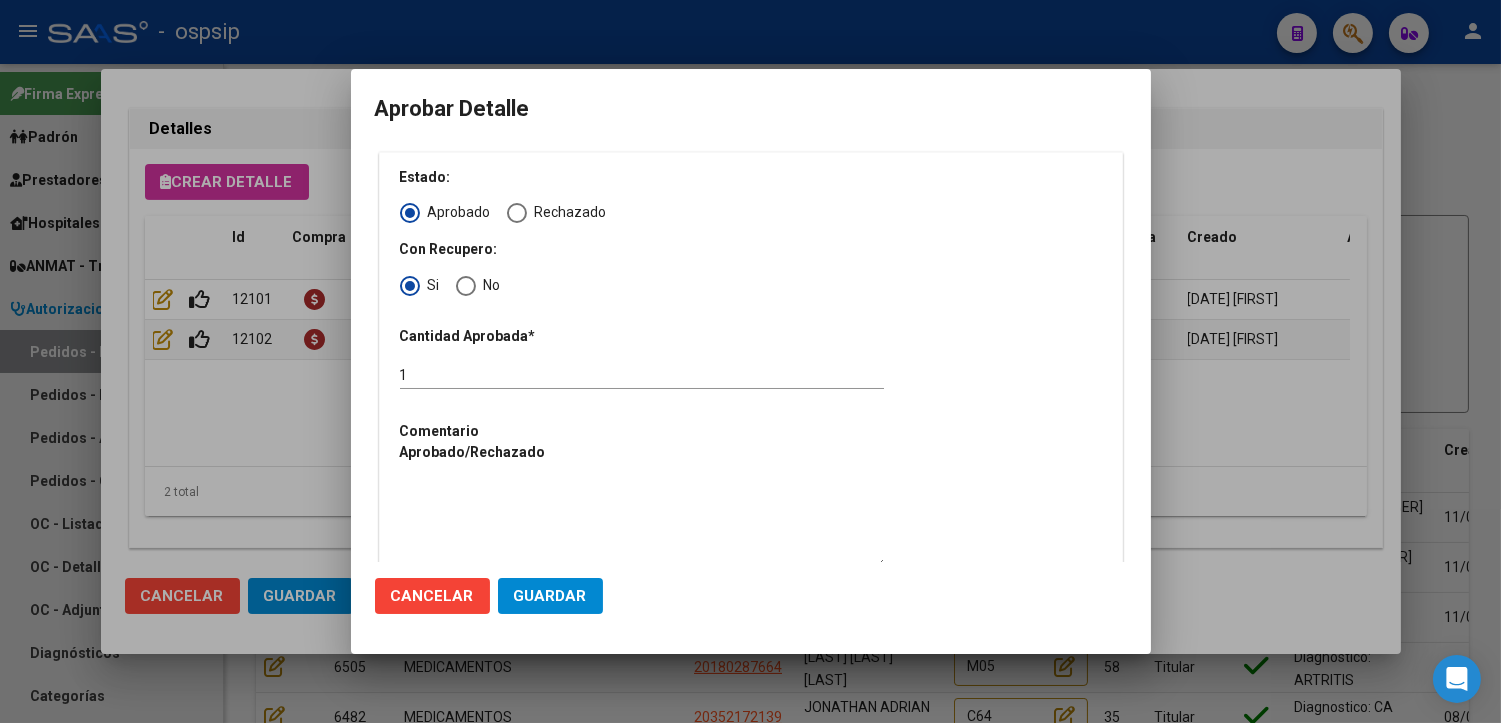 type 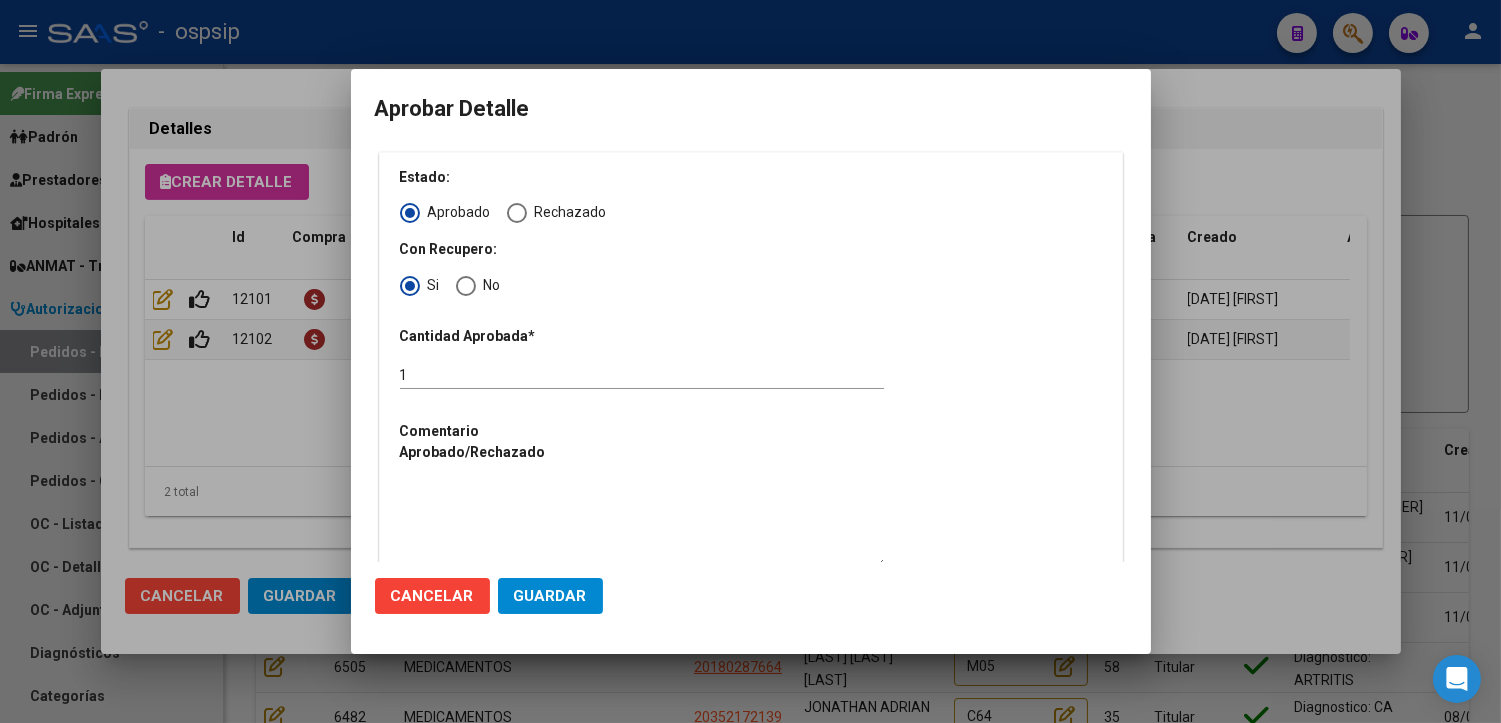 click on "Guardar" 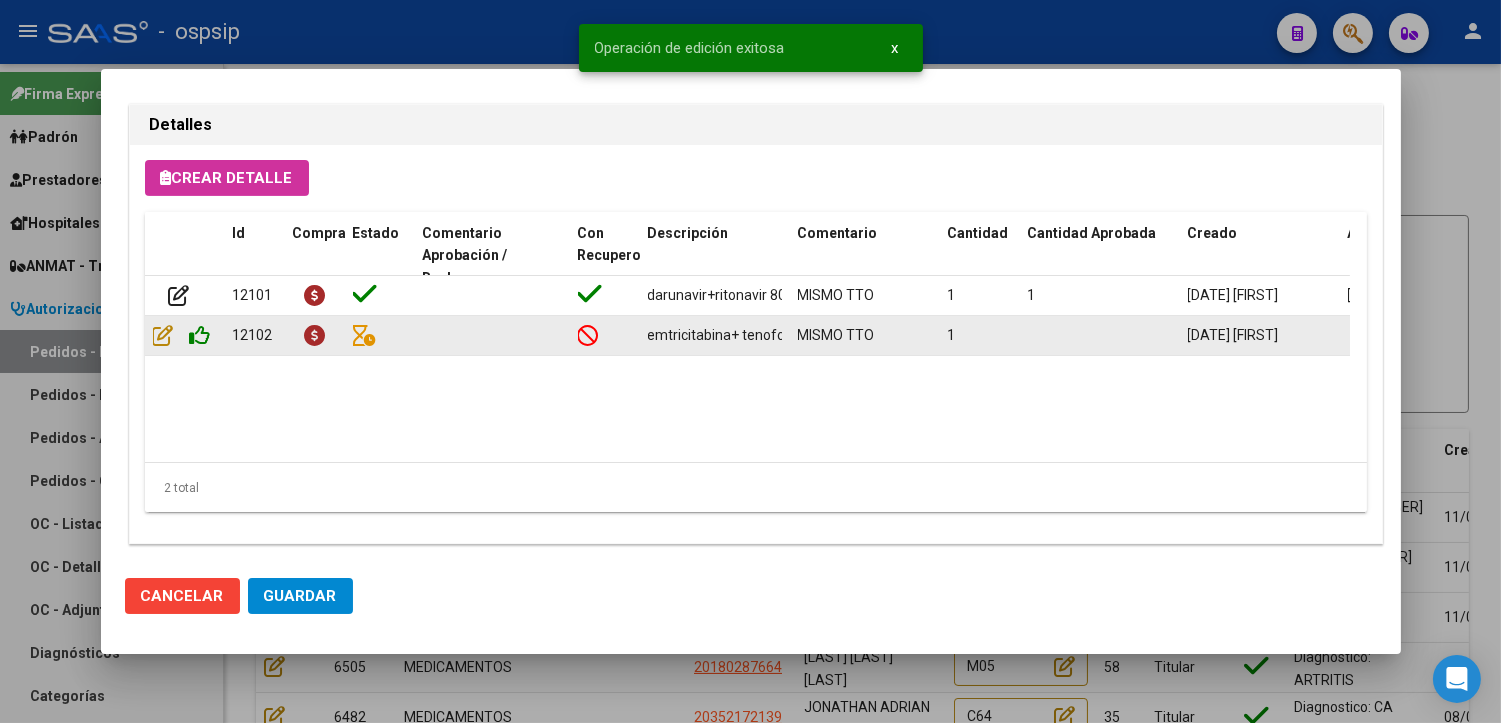scroll, scrollTop: 1333, scrollLeft: 0, axis: vertical 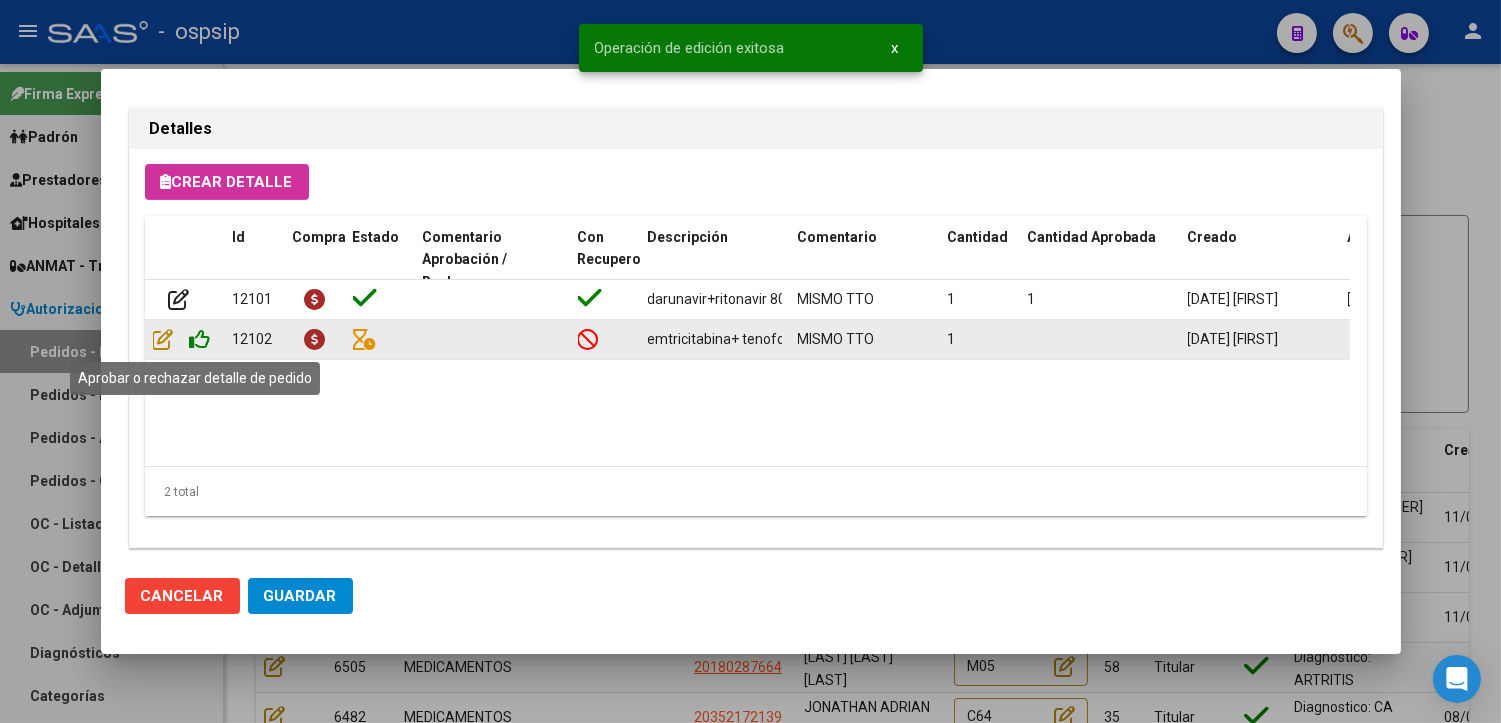click 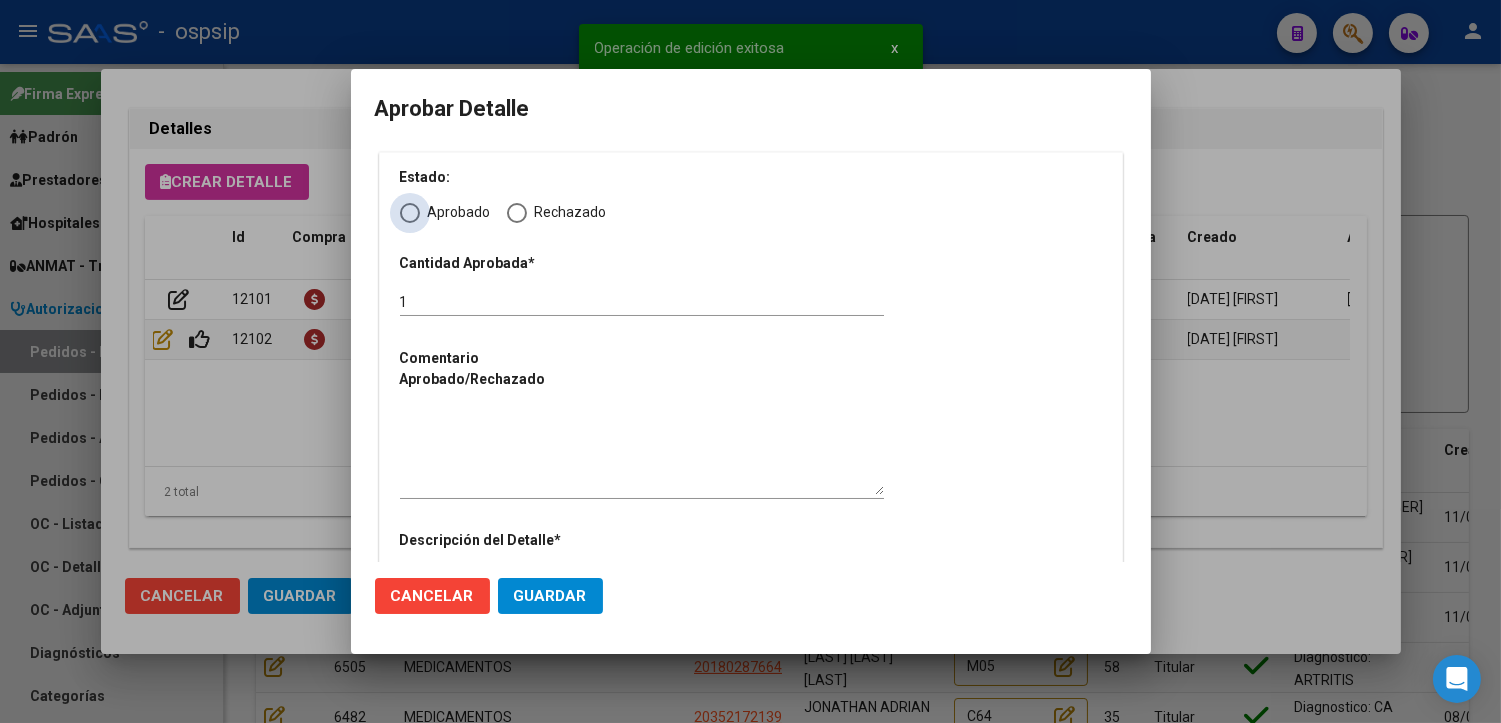 click at bounding box center (410, 213) 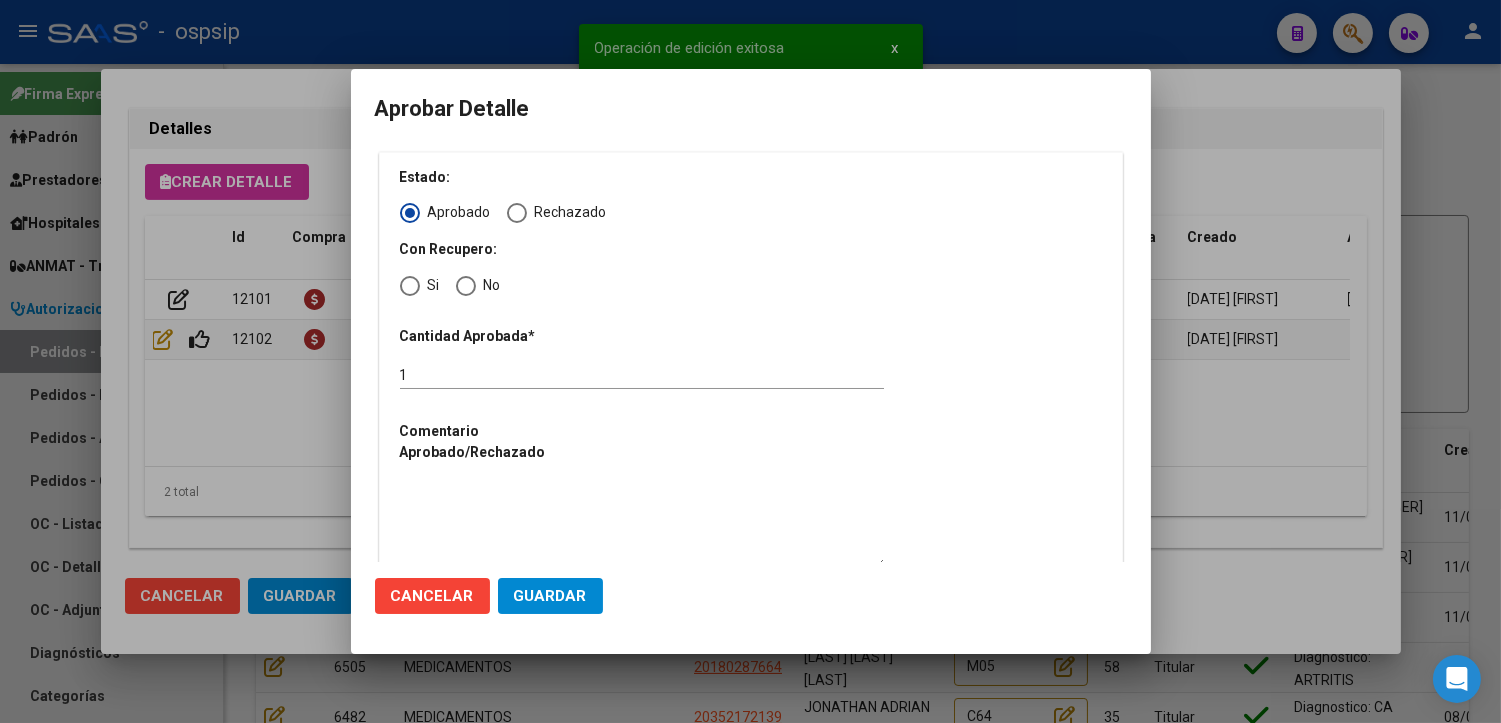click at bounding box center (410, 286) 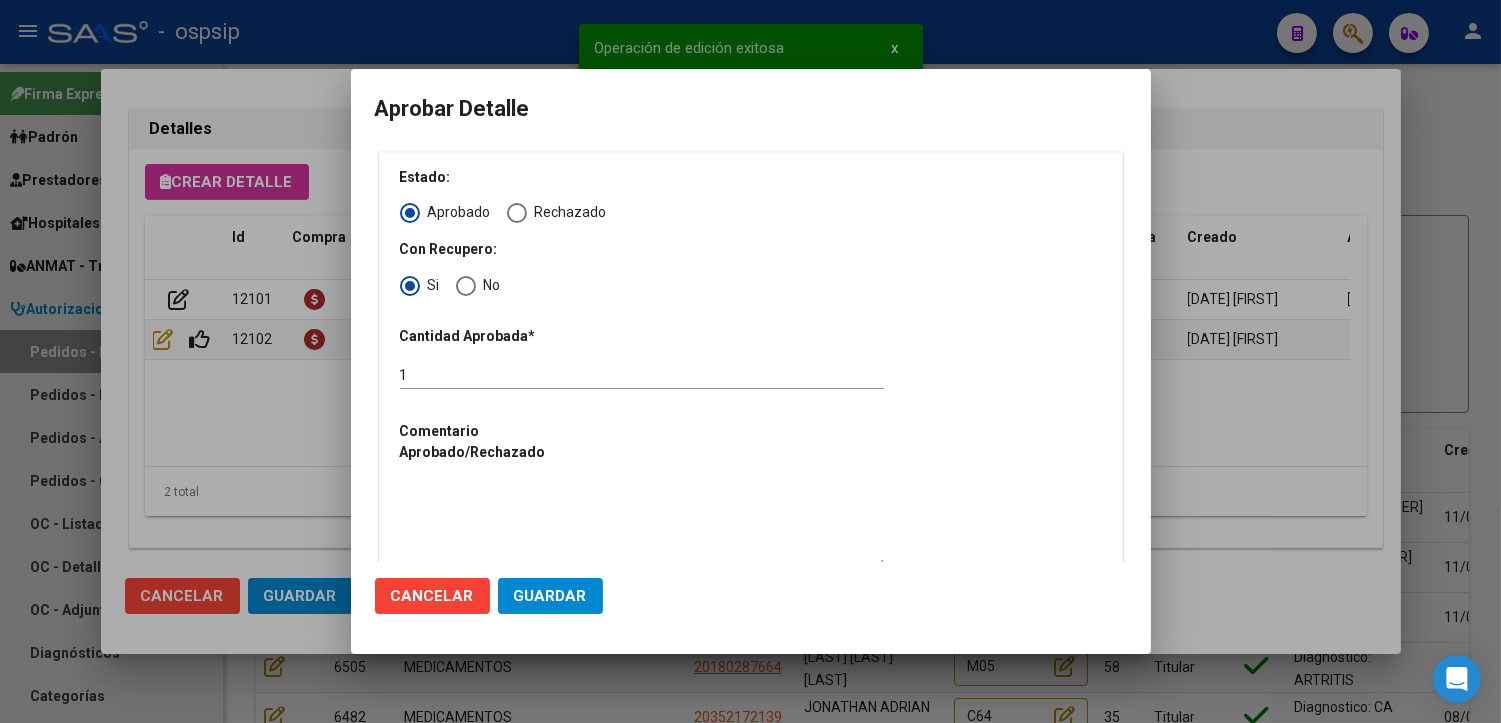 click at bounding box center [642, 524] 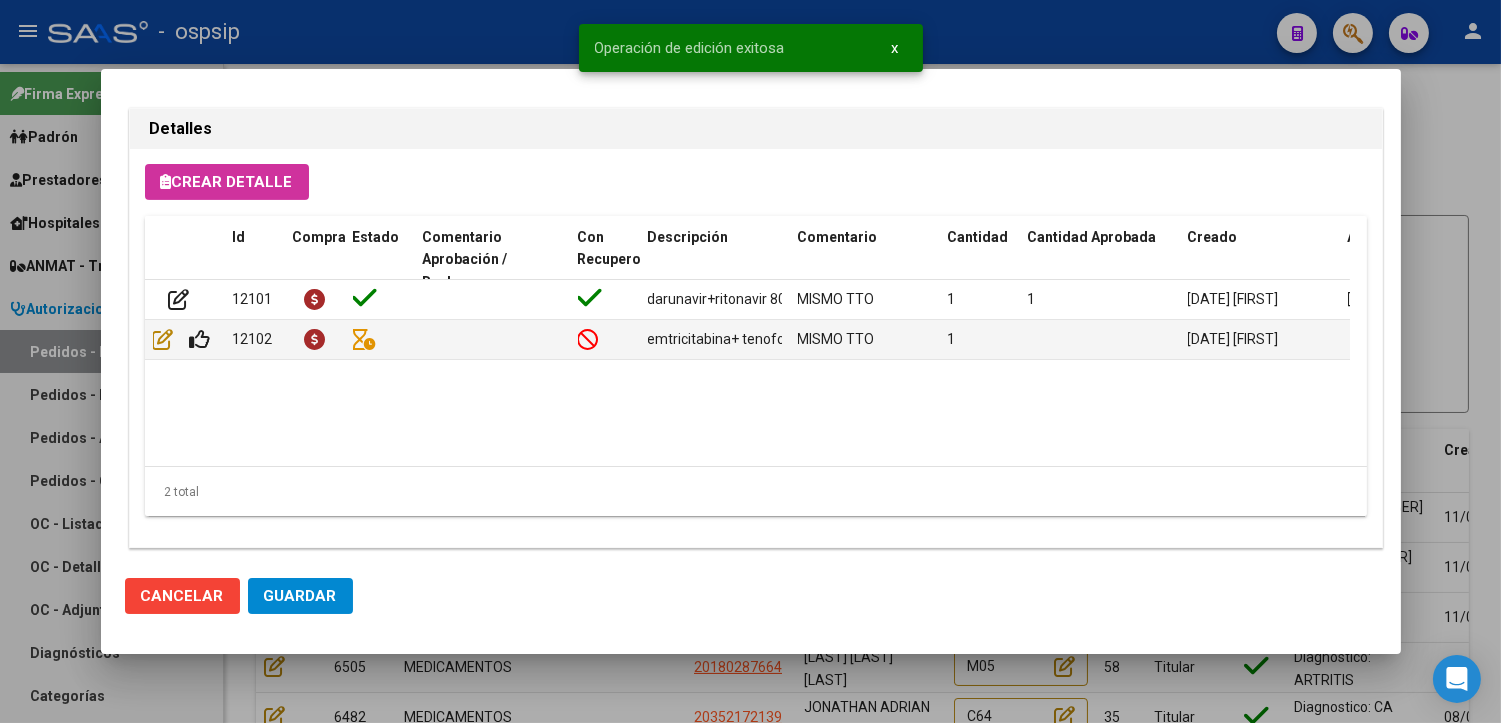 scroll, scrollTop: 1333, scrollLeft: 0, axis: vertical 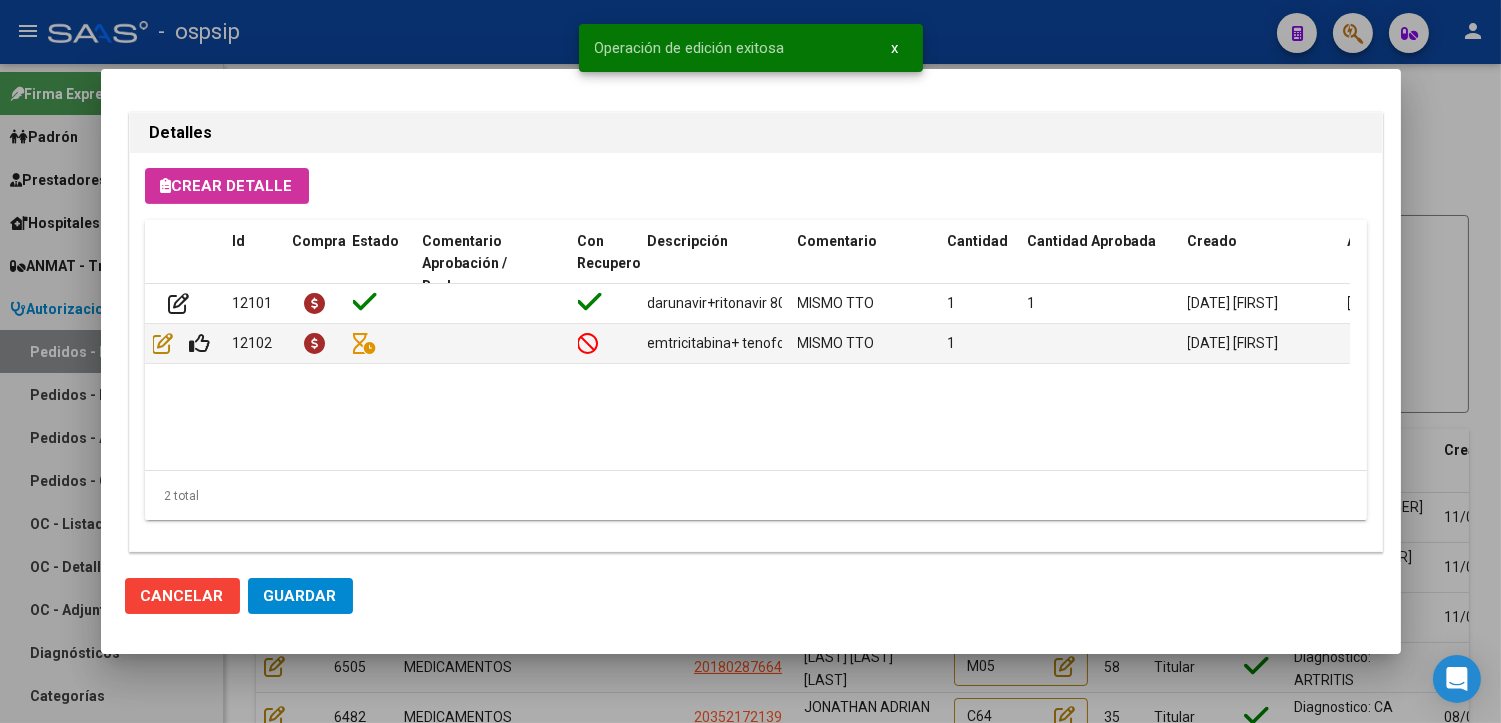 click on "Guardar" 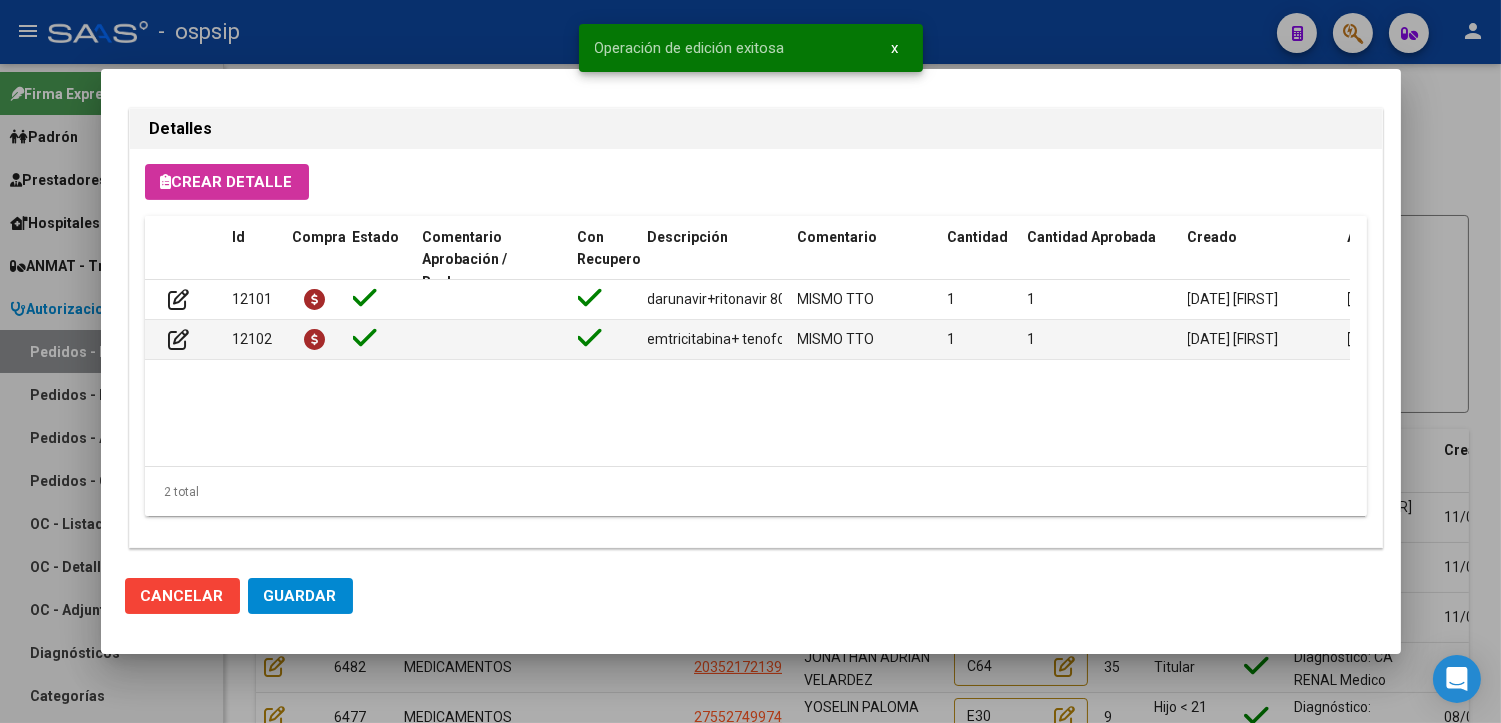 click on "Guardar" 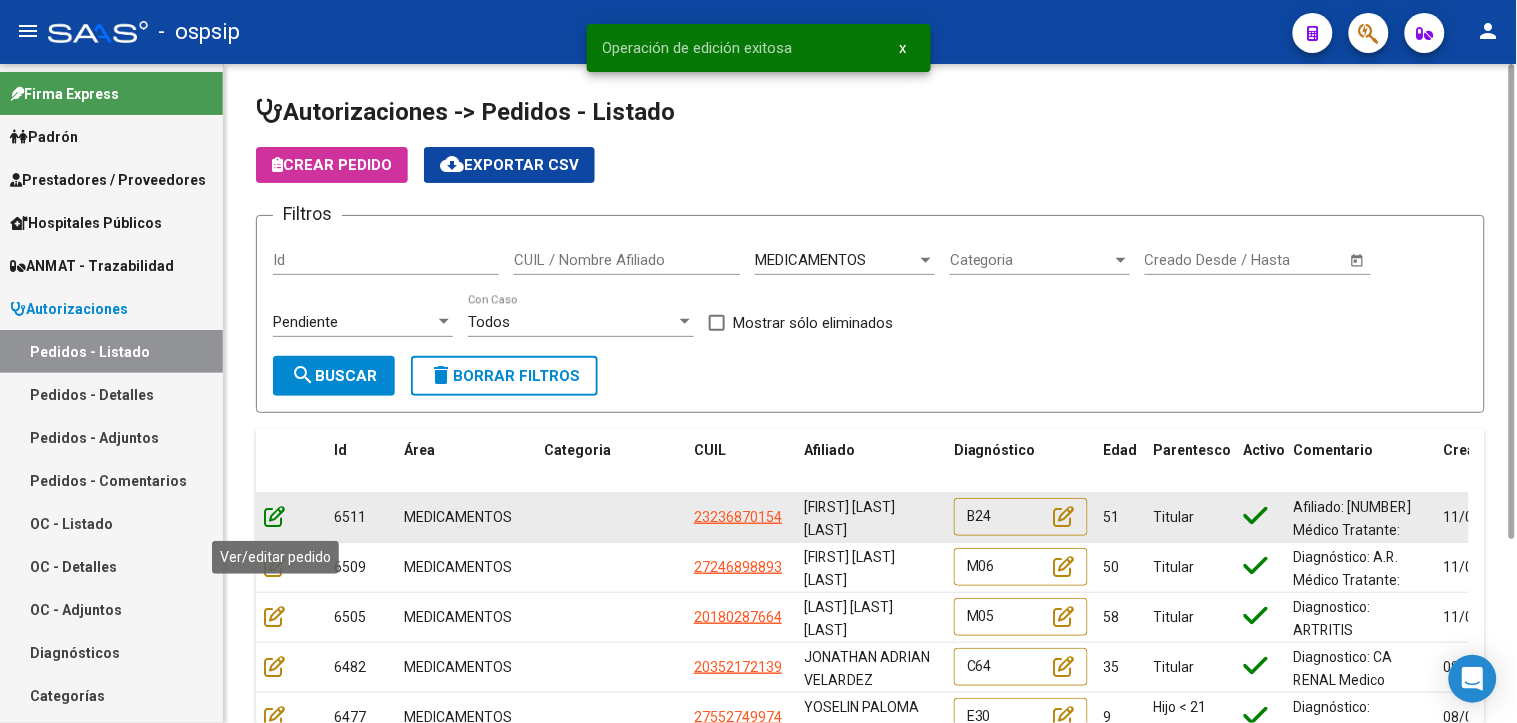 click 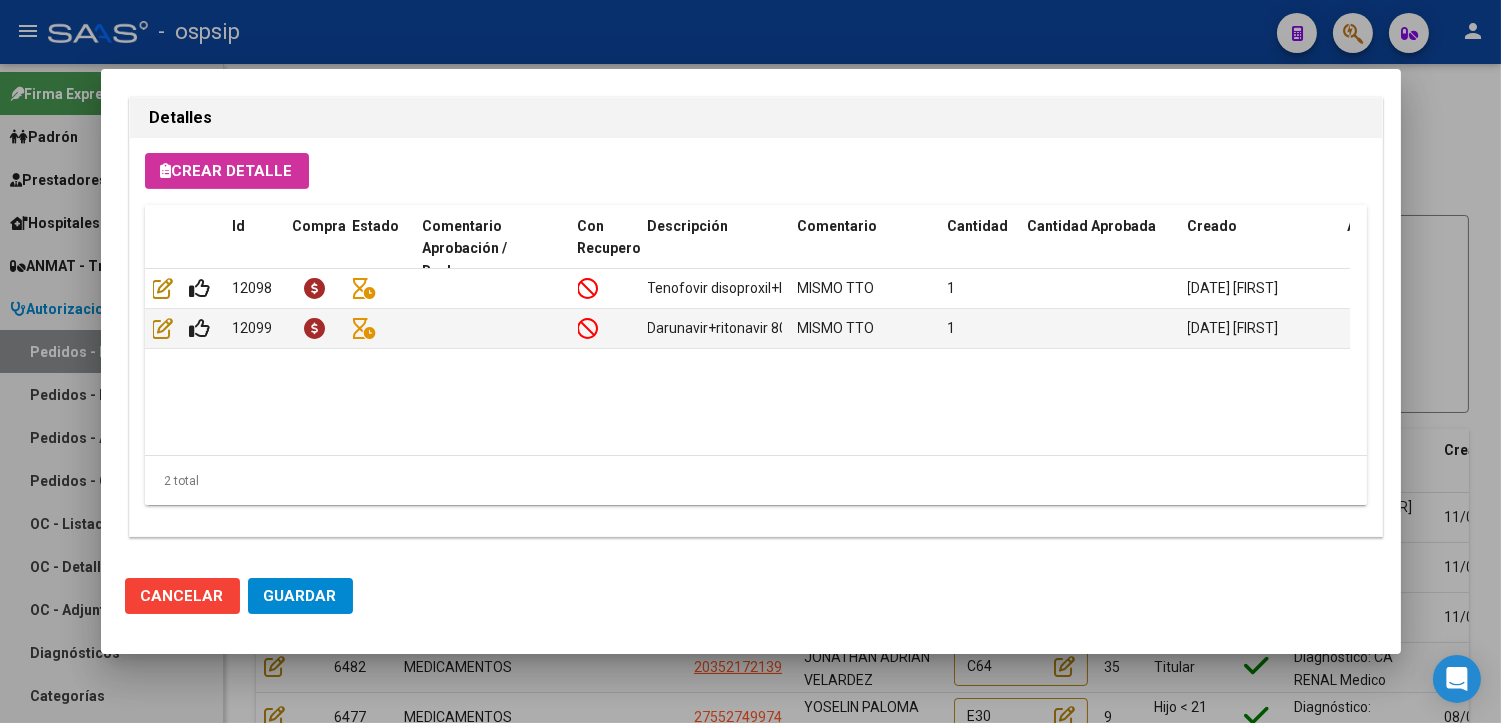 scroll, scrollTop: 1351, scrollLeft: 0, axis: vertical 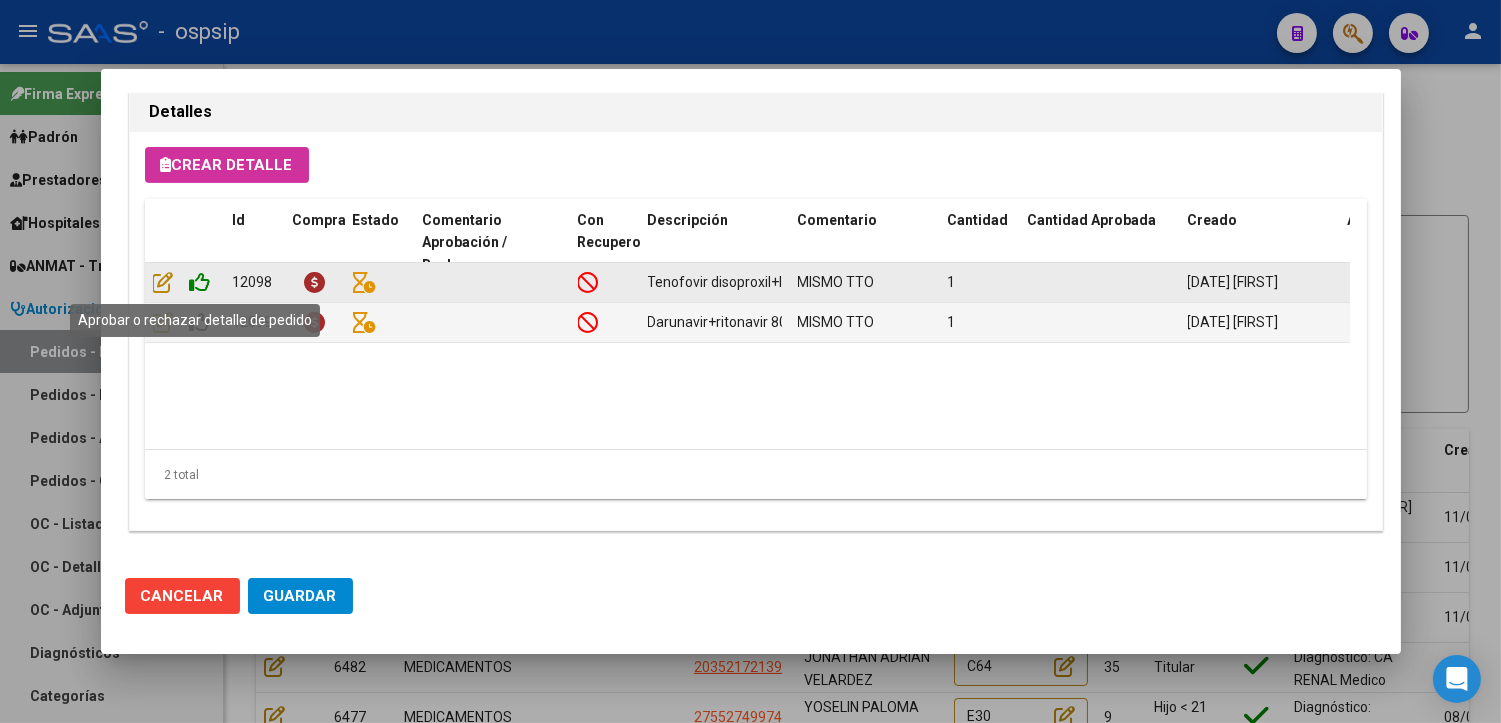 click 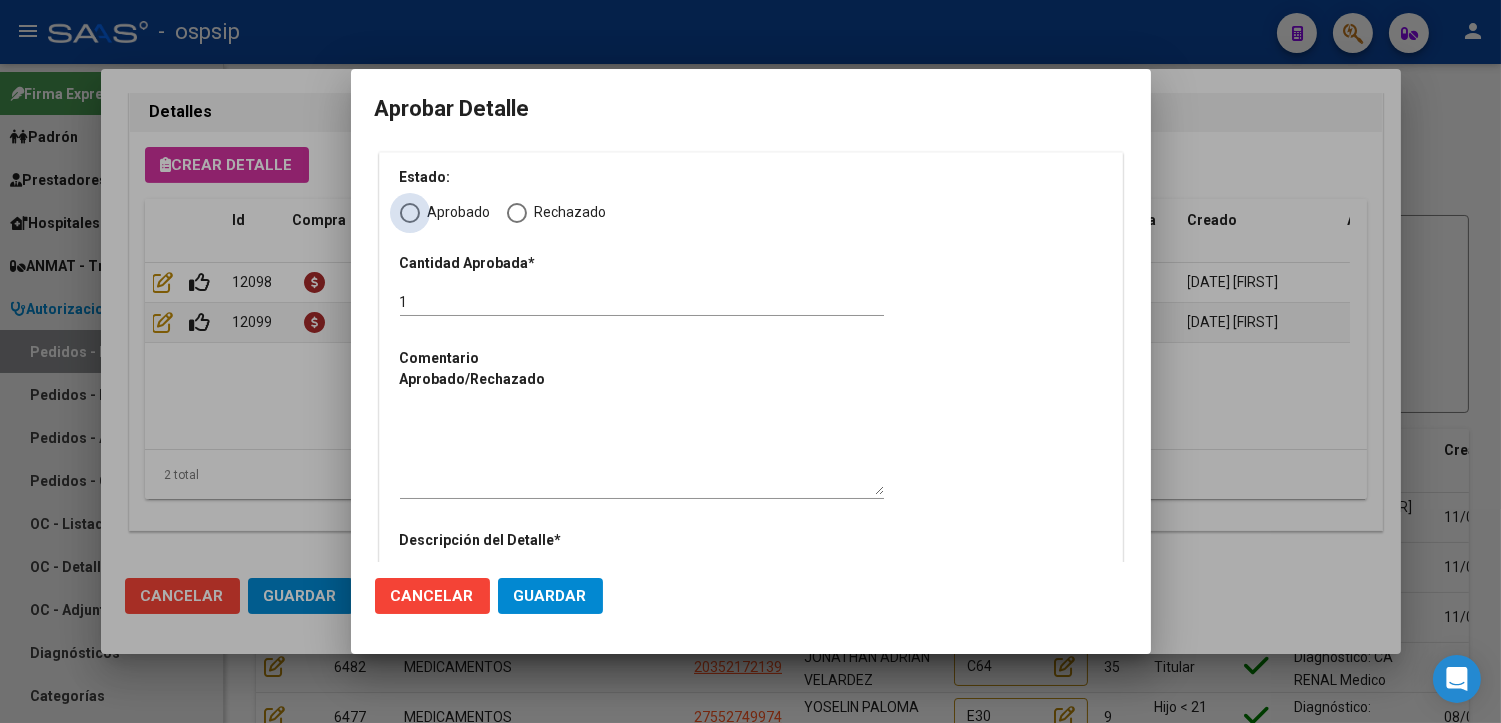 click at bounding box center [410, 213] 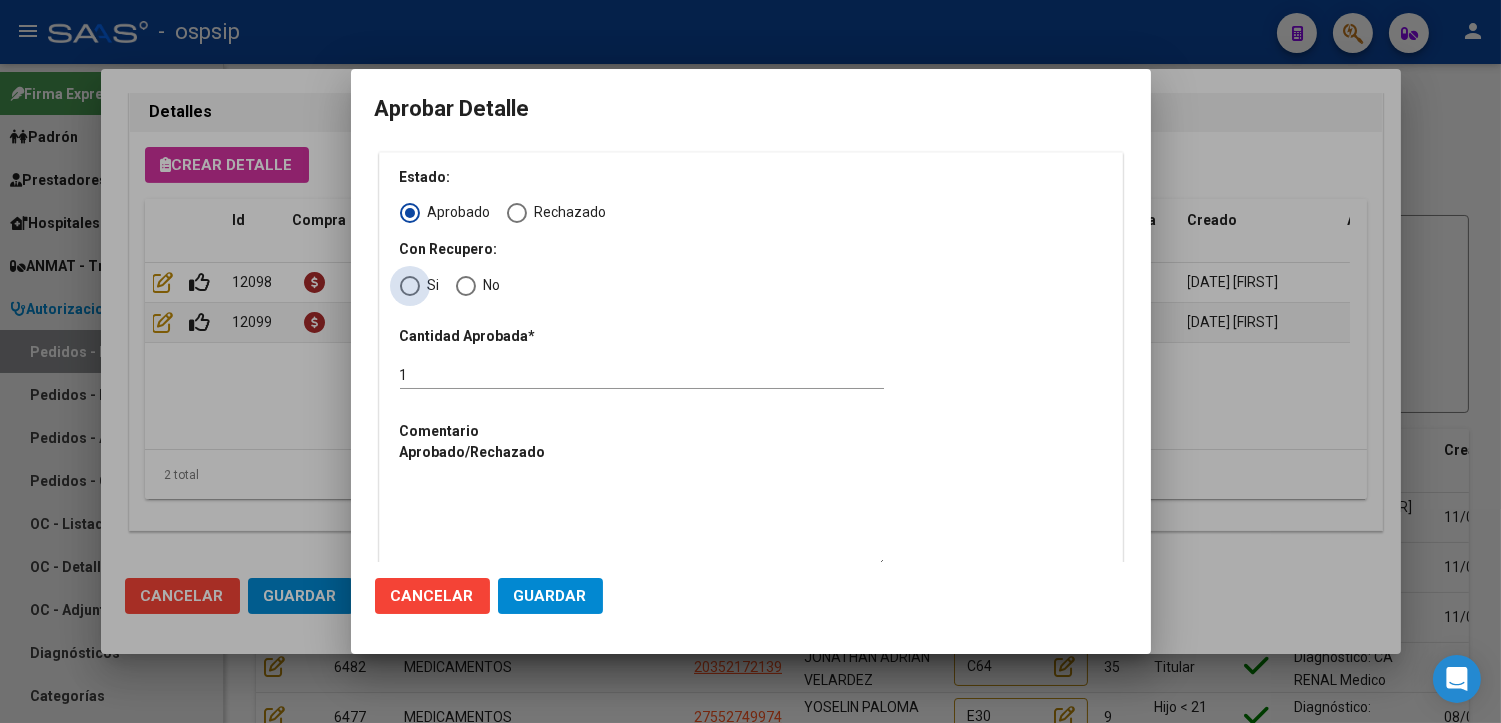 click at bounding box center [410, 286] 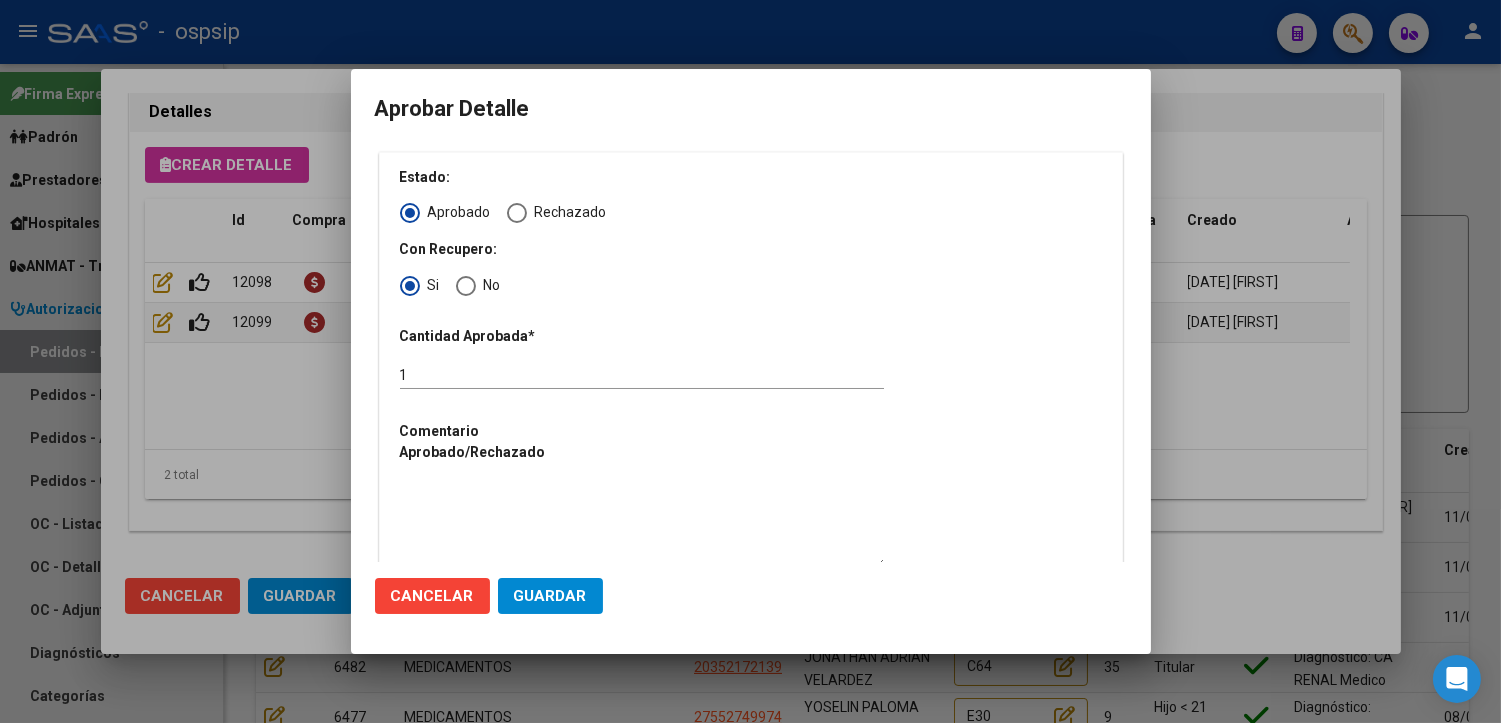click at bounding box center (642, 524) 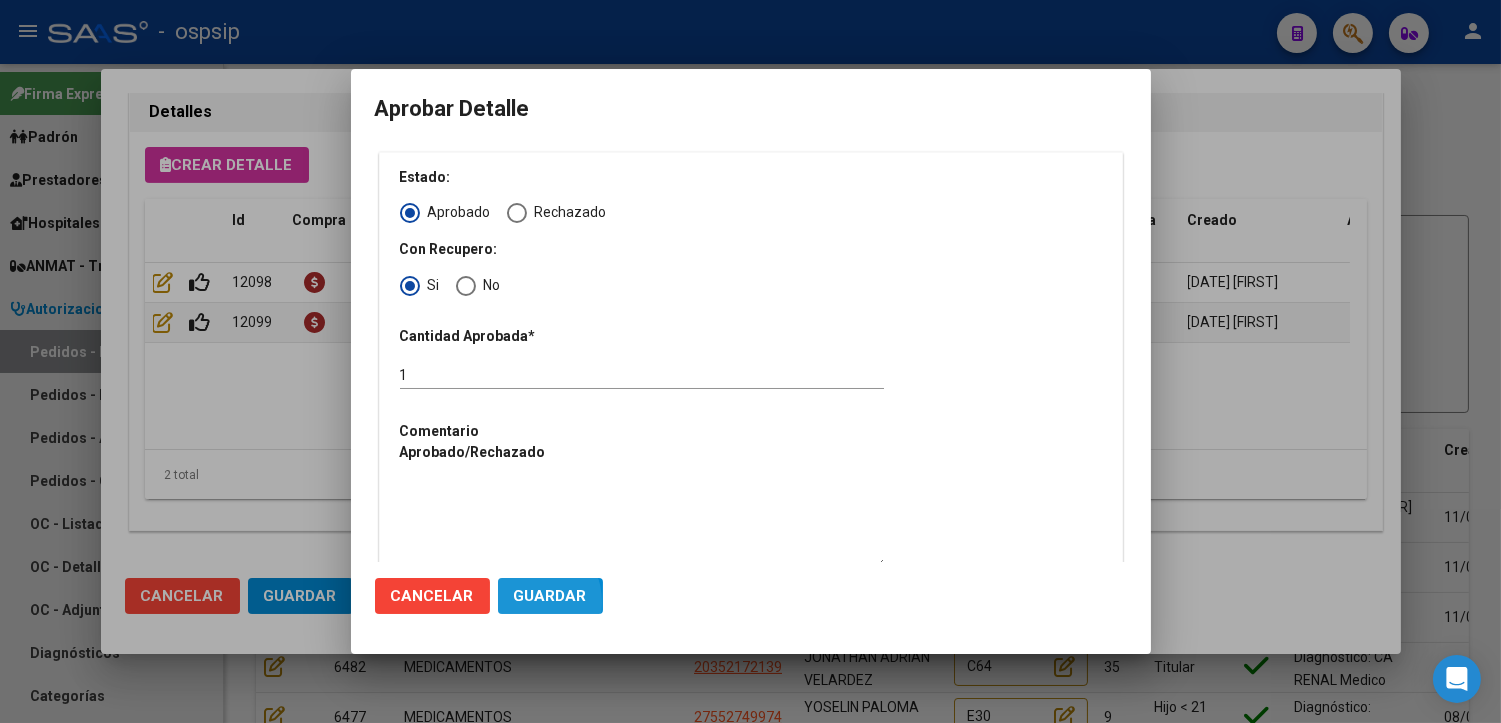 click on "Guardar" 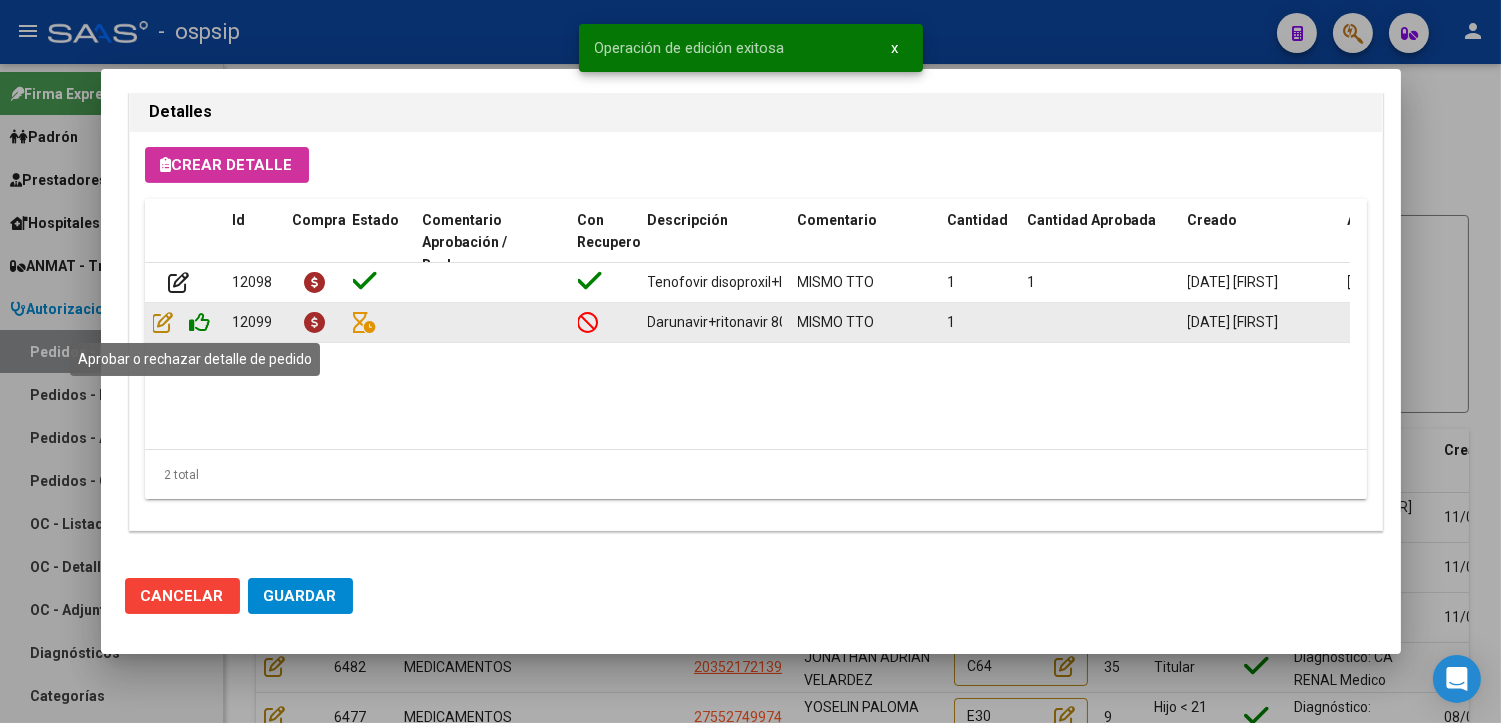 scroll, scrollTop: 1351, scrollLeft: 0, axis: vertical 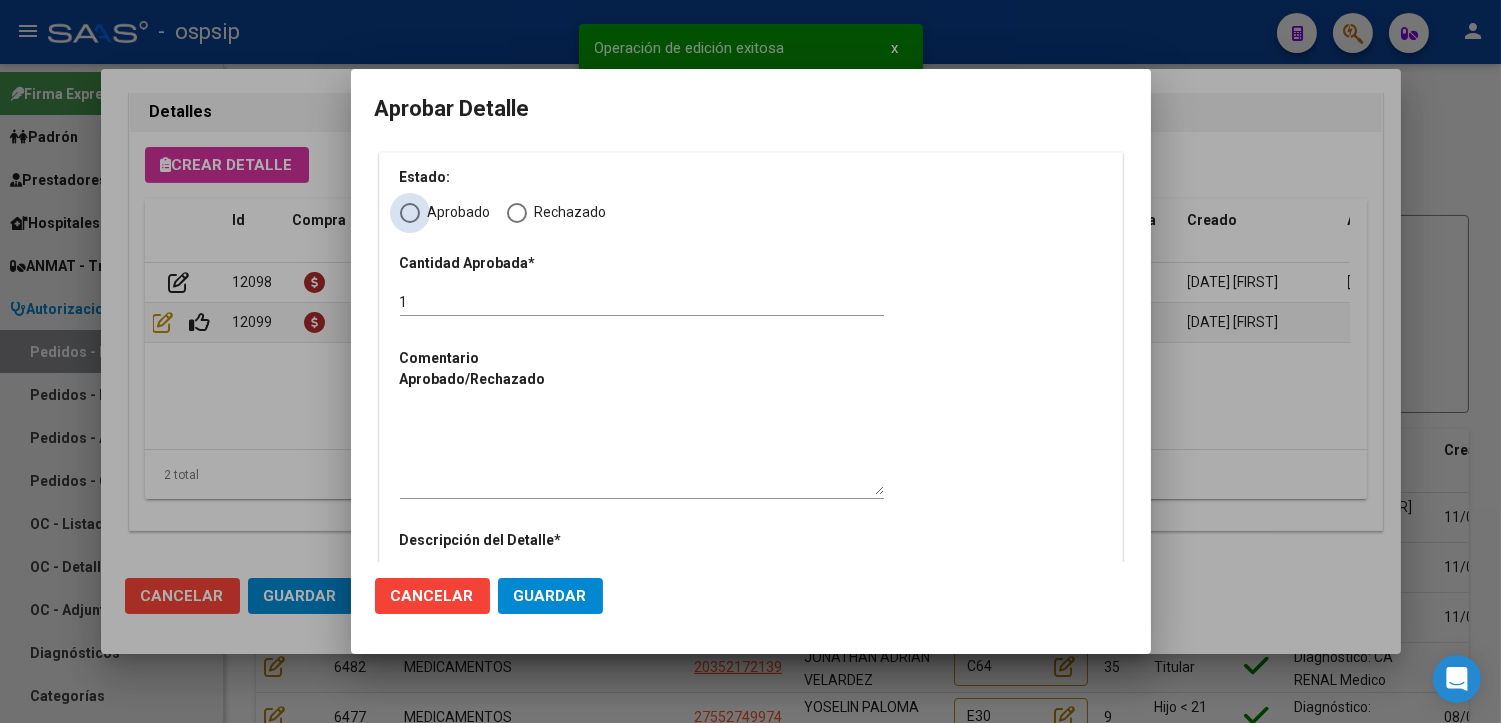 click at bounding box center (410, 213) 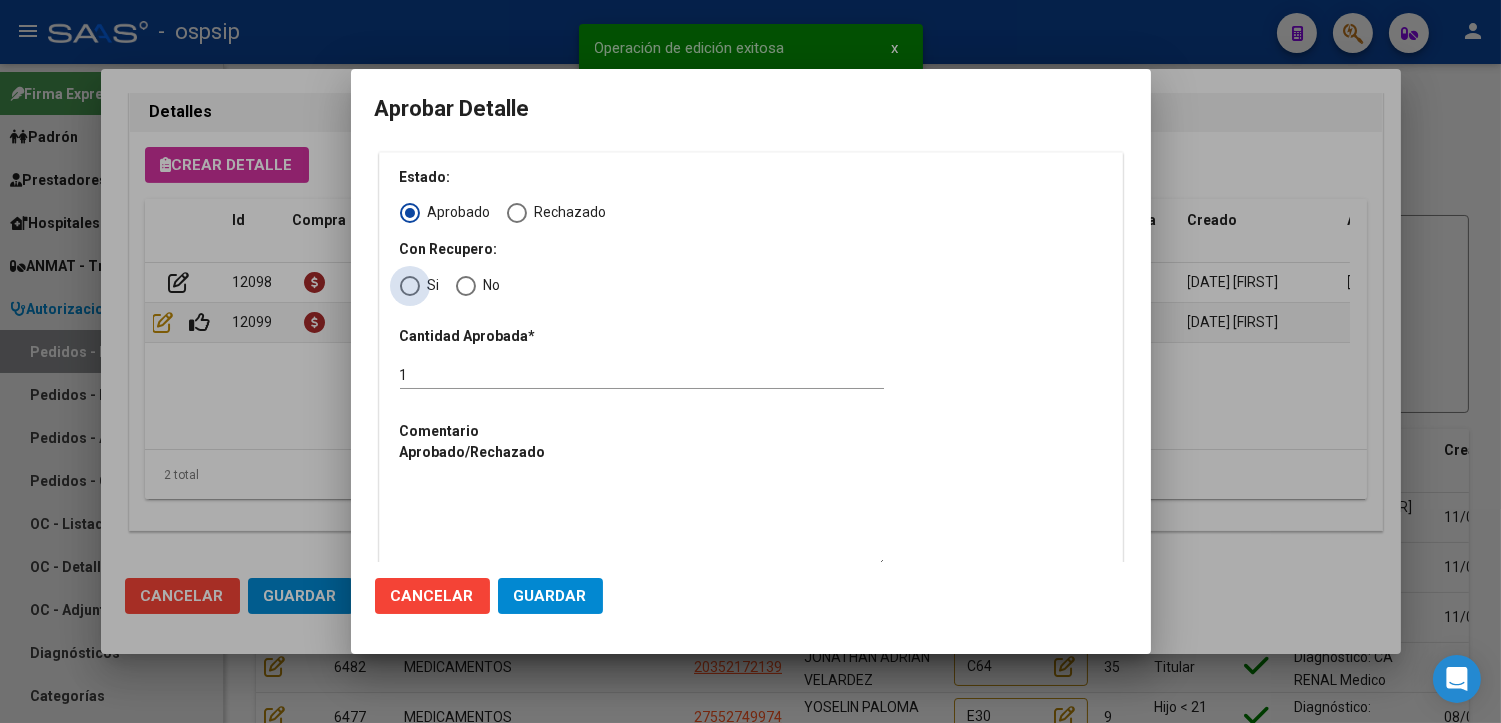 click at bounding box center [410, 286] 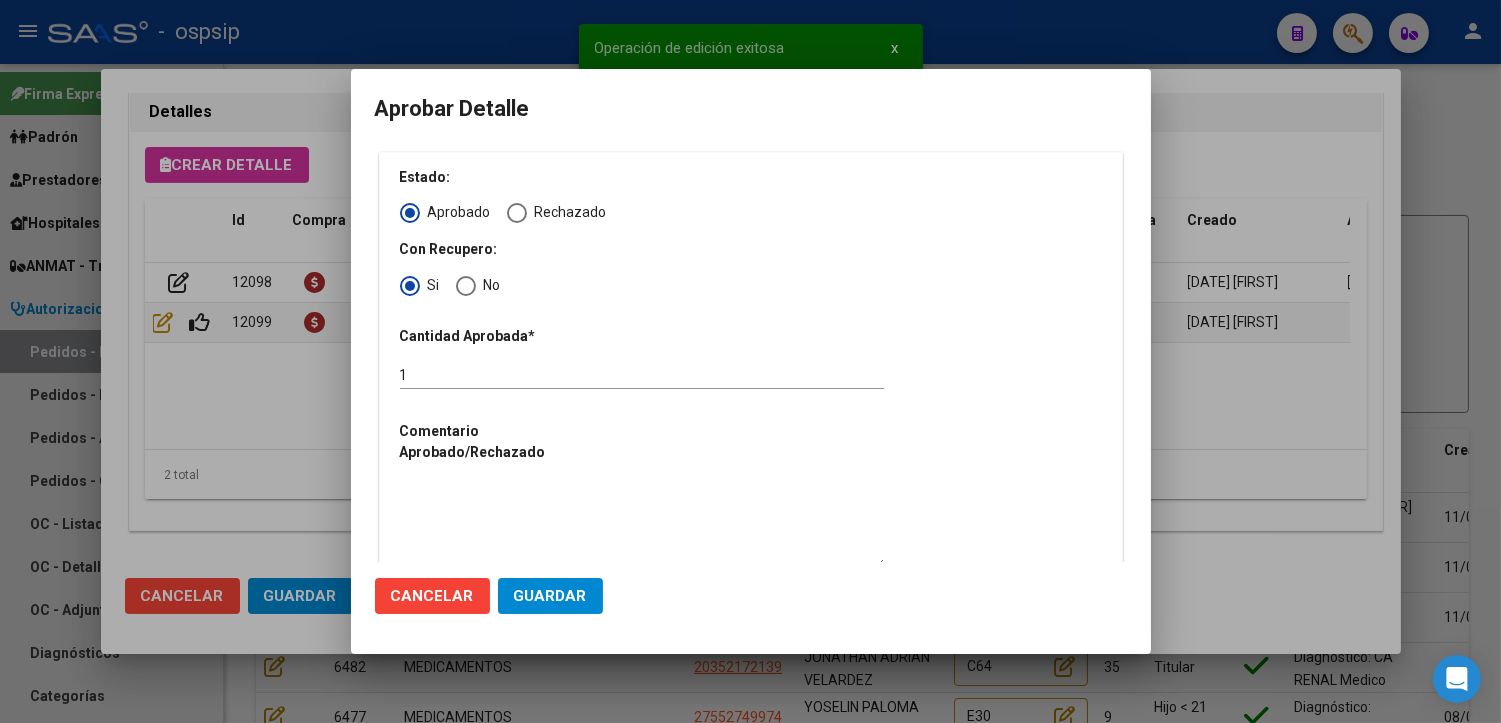 click at bounding box center (642, 524) 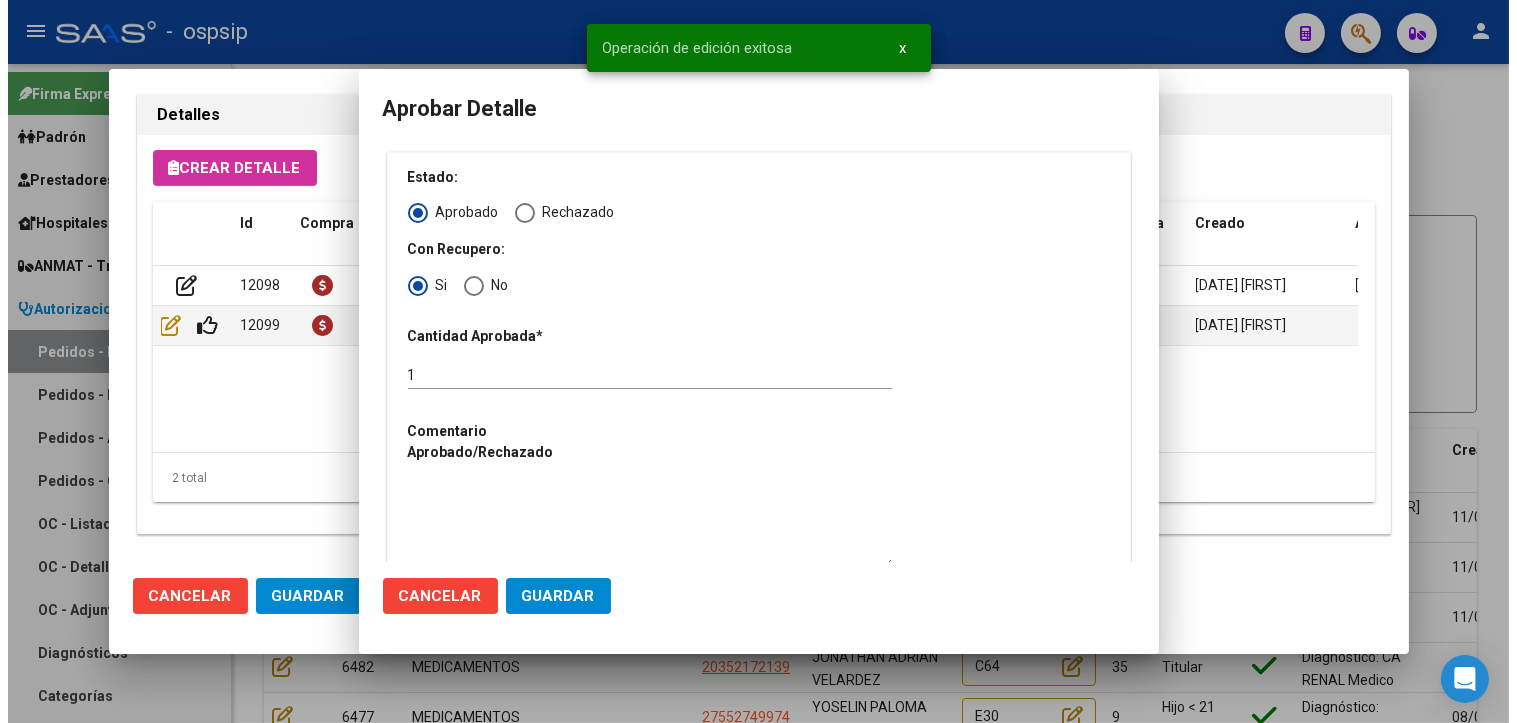 scroll, scrollTop: 1351, scrollLeft: 0, axis: vertical 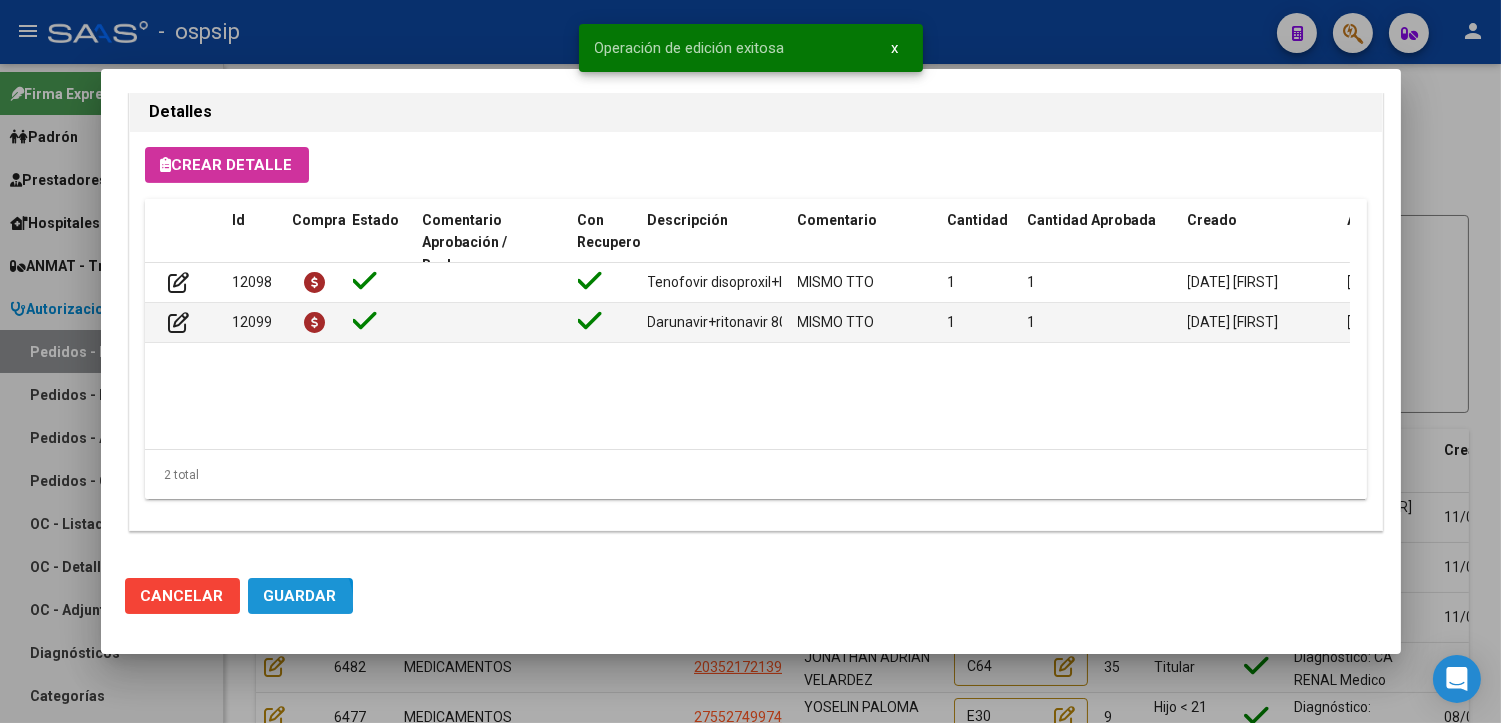 click on "Guardar" 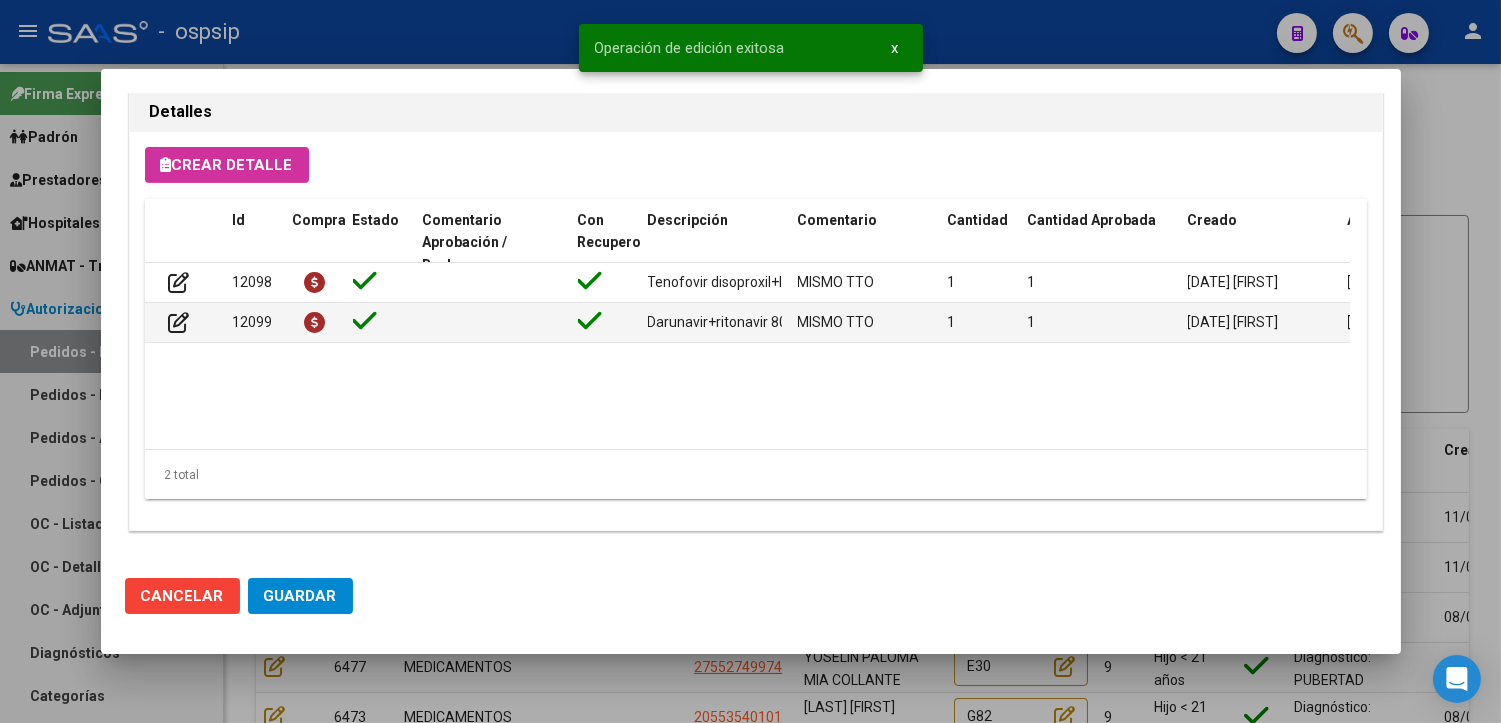 click at bounding box center (750, 361) 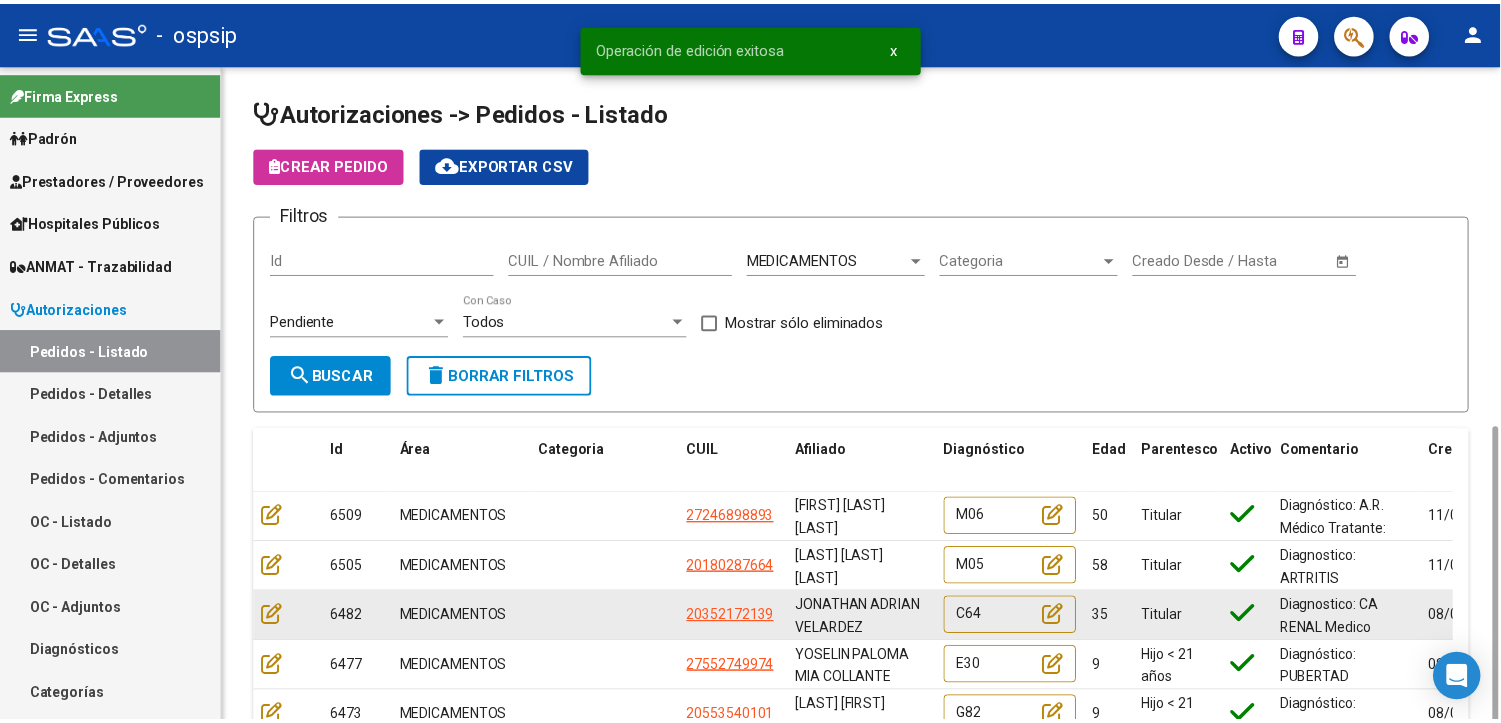 scroll, scrollTop: 206, scrollLeft: 0, axis: vertical 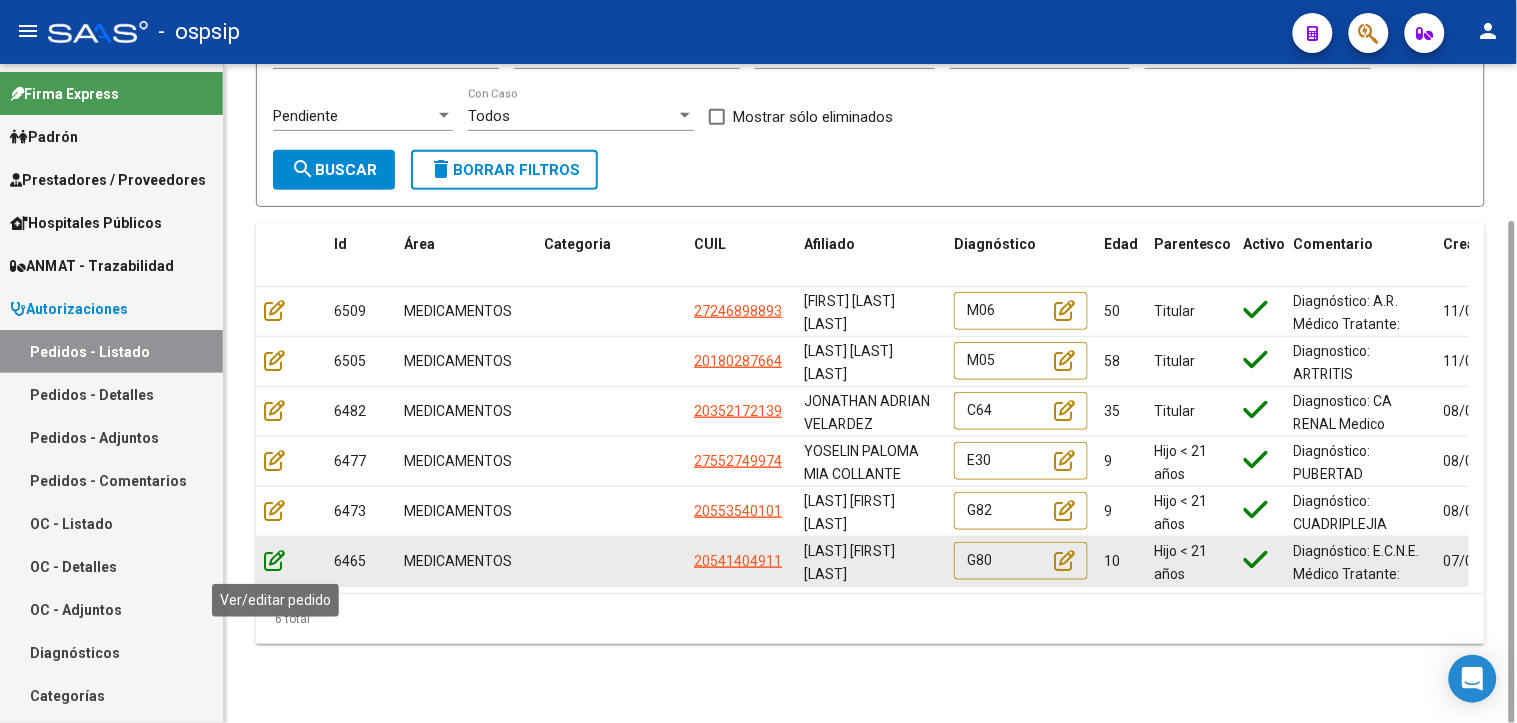 click 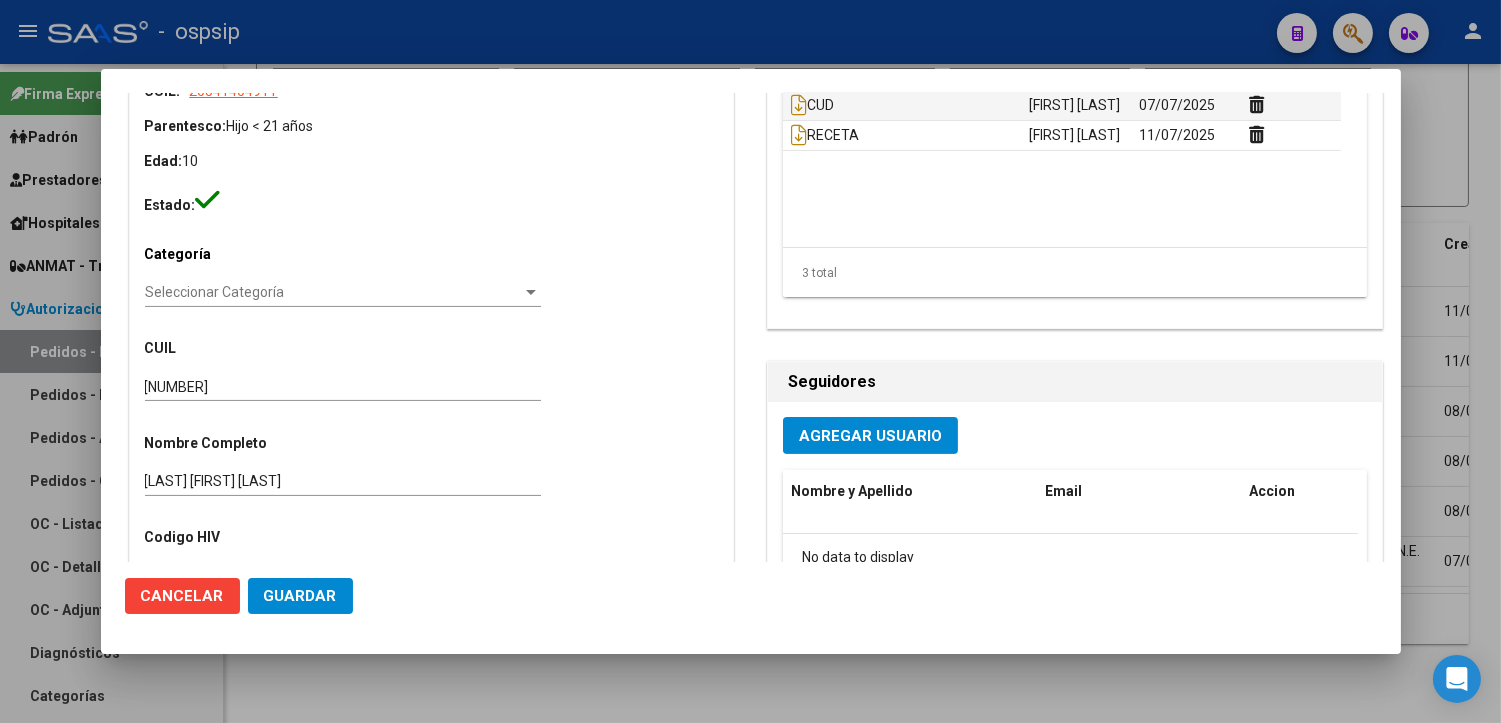 scroll, scrollTop: 777, scrollLeft: 0, axis: vertical 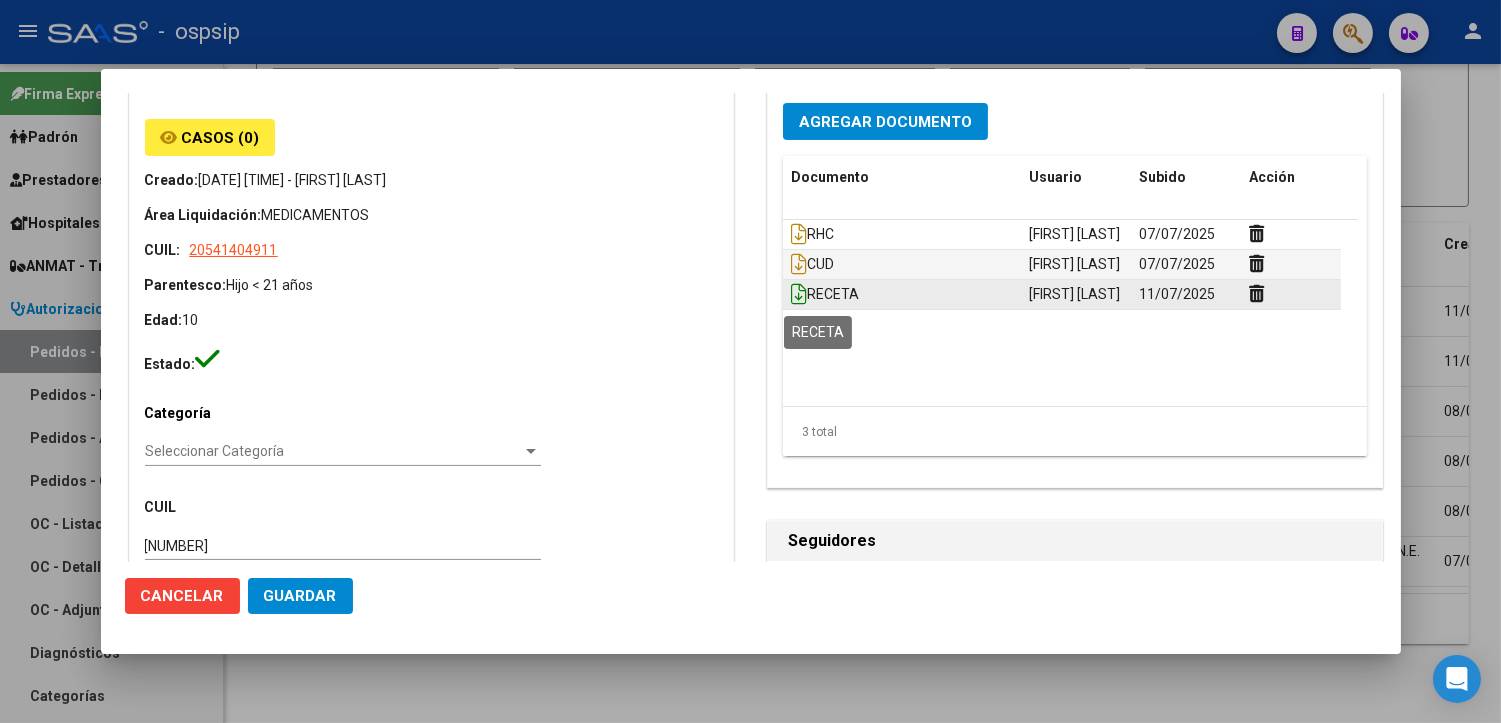 click 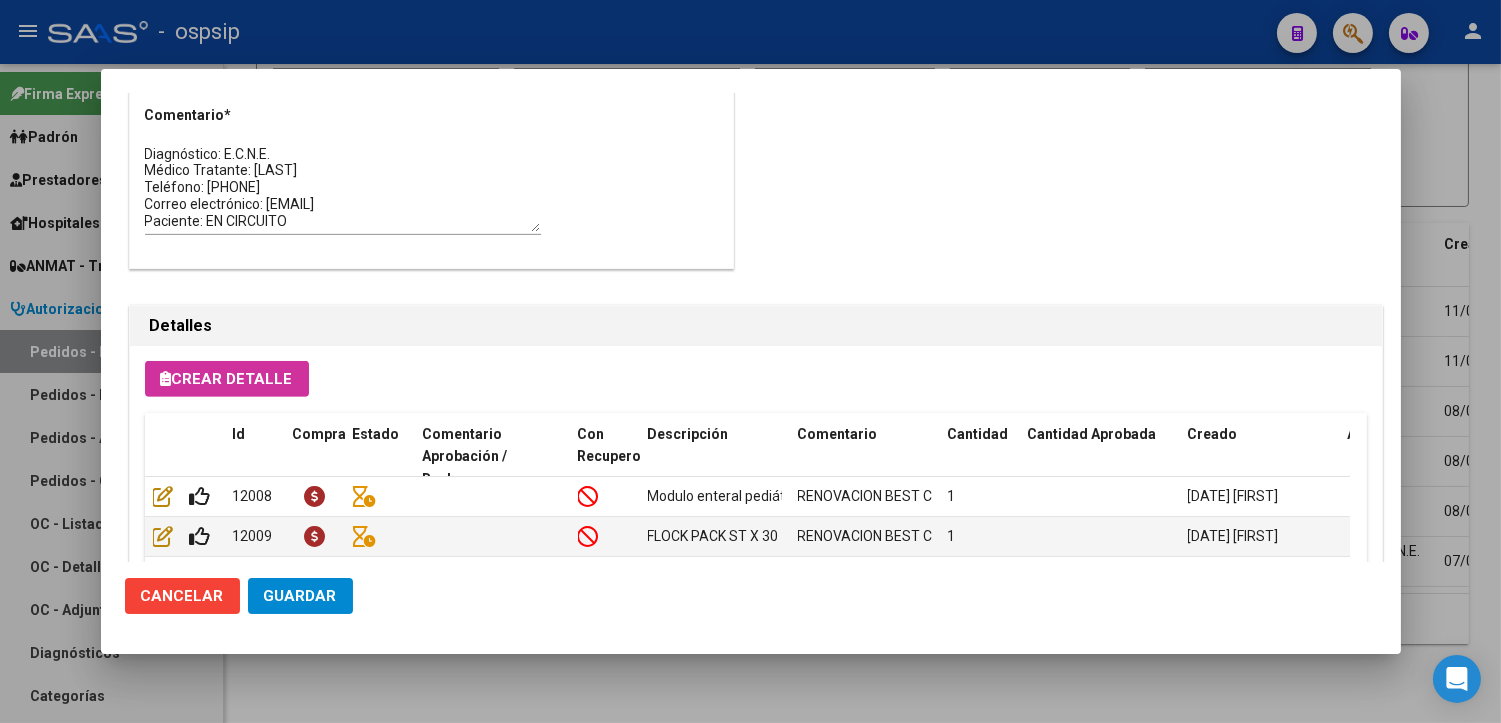 scroll, scrollTop: 1952, scrollLeft: 0, axis: vertical 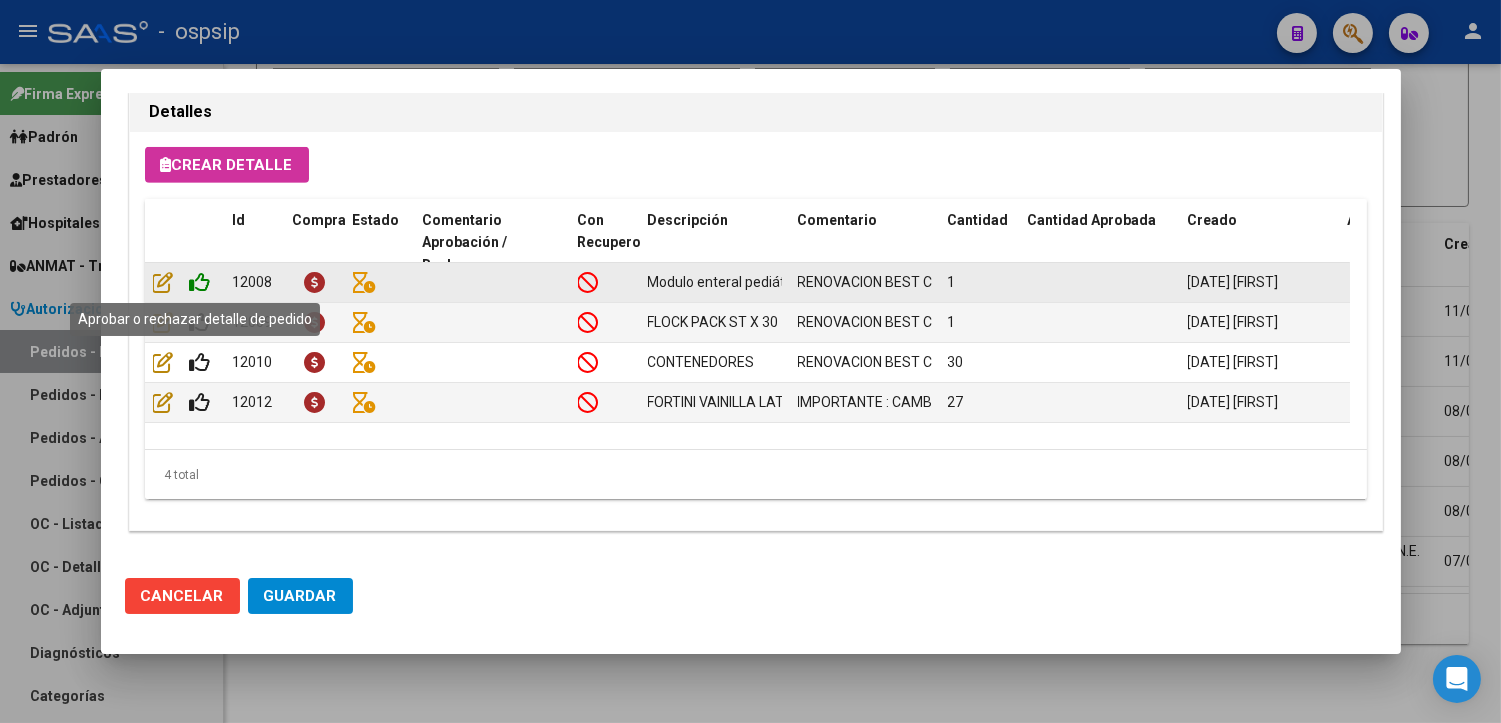 click 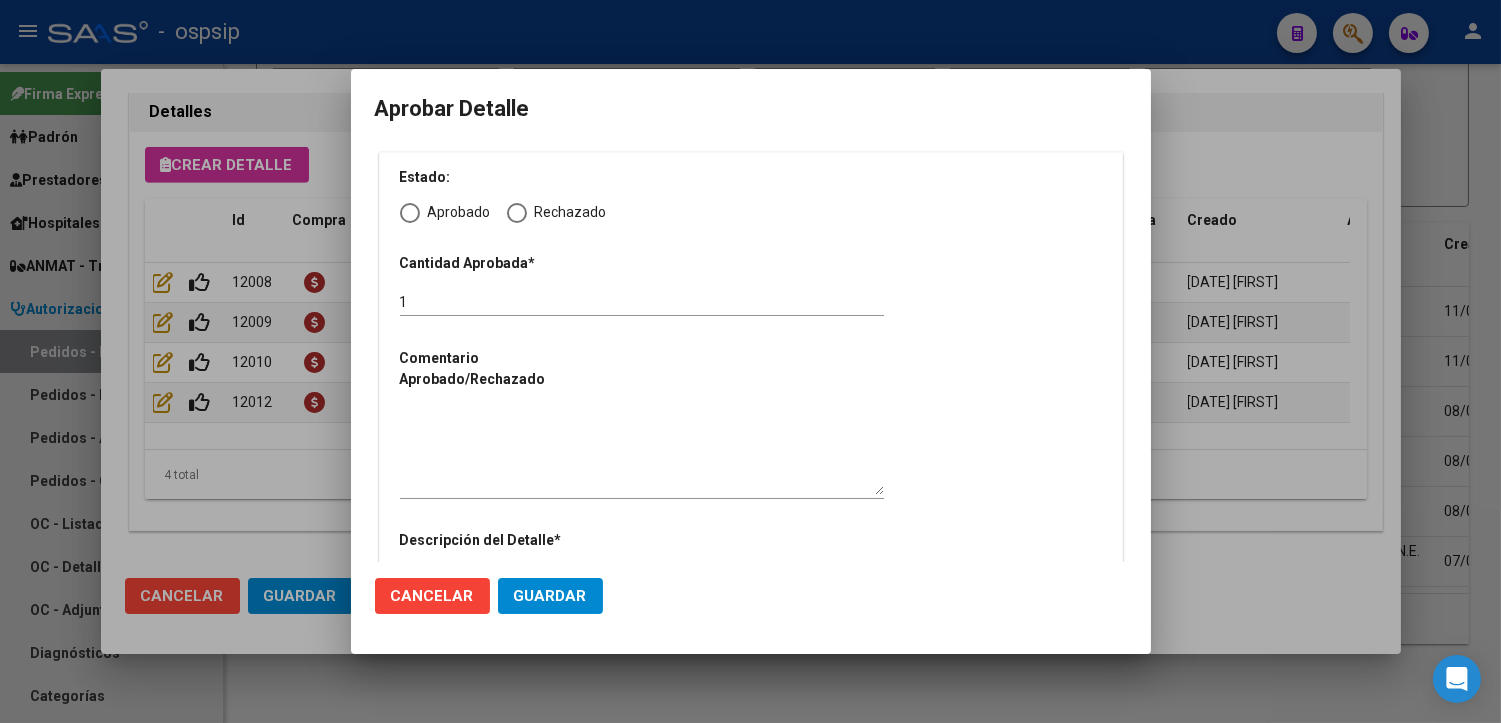 click at bounding box center [410, 213] 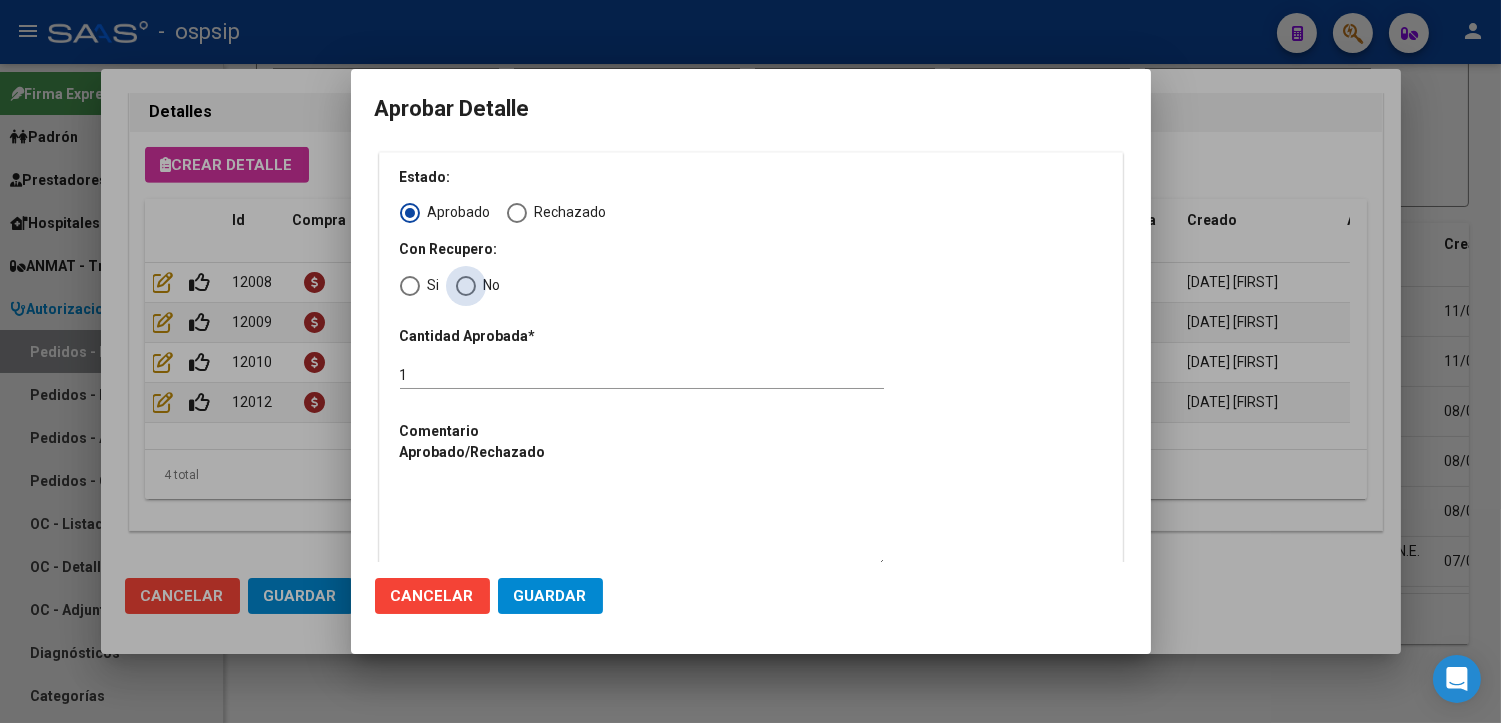 click at bounding box center [466, 286] 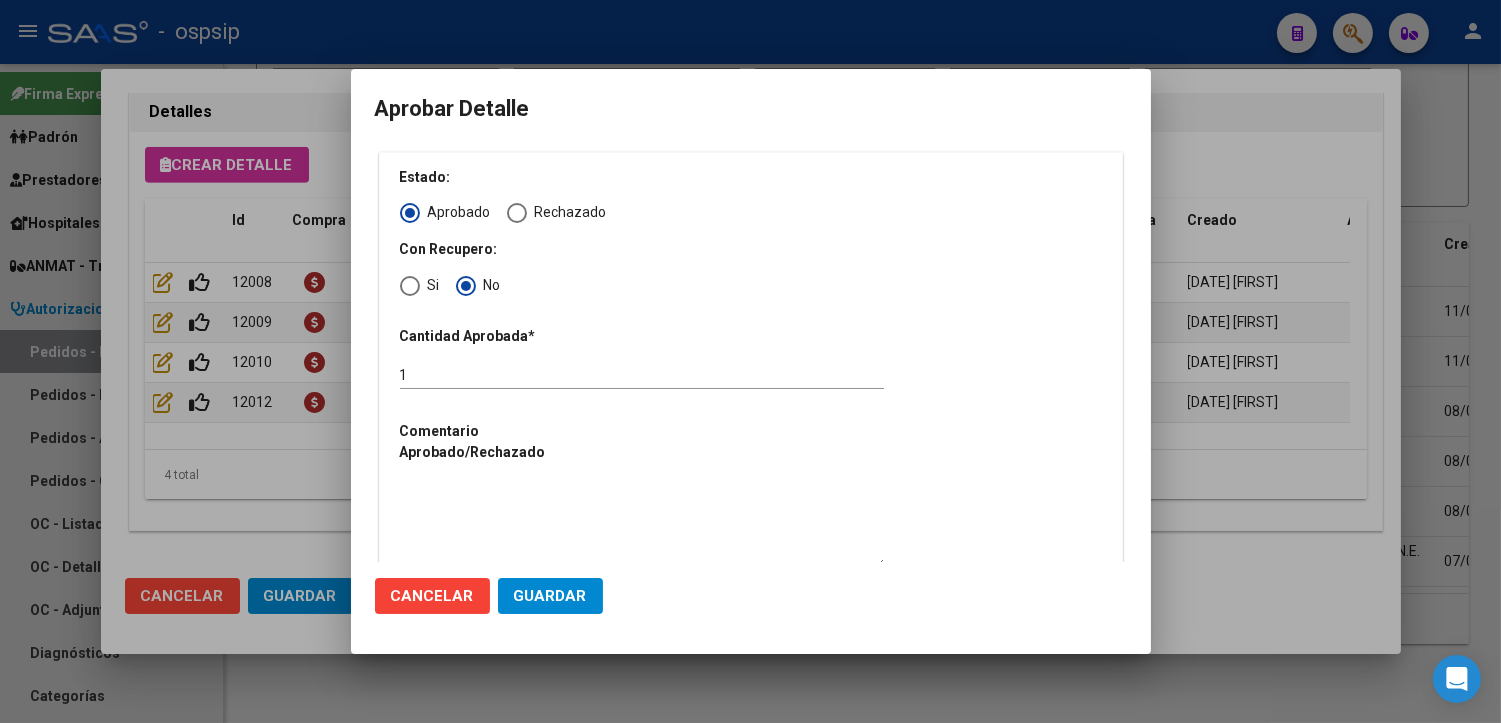 click at bounding box center (642, 524) 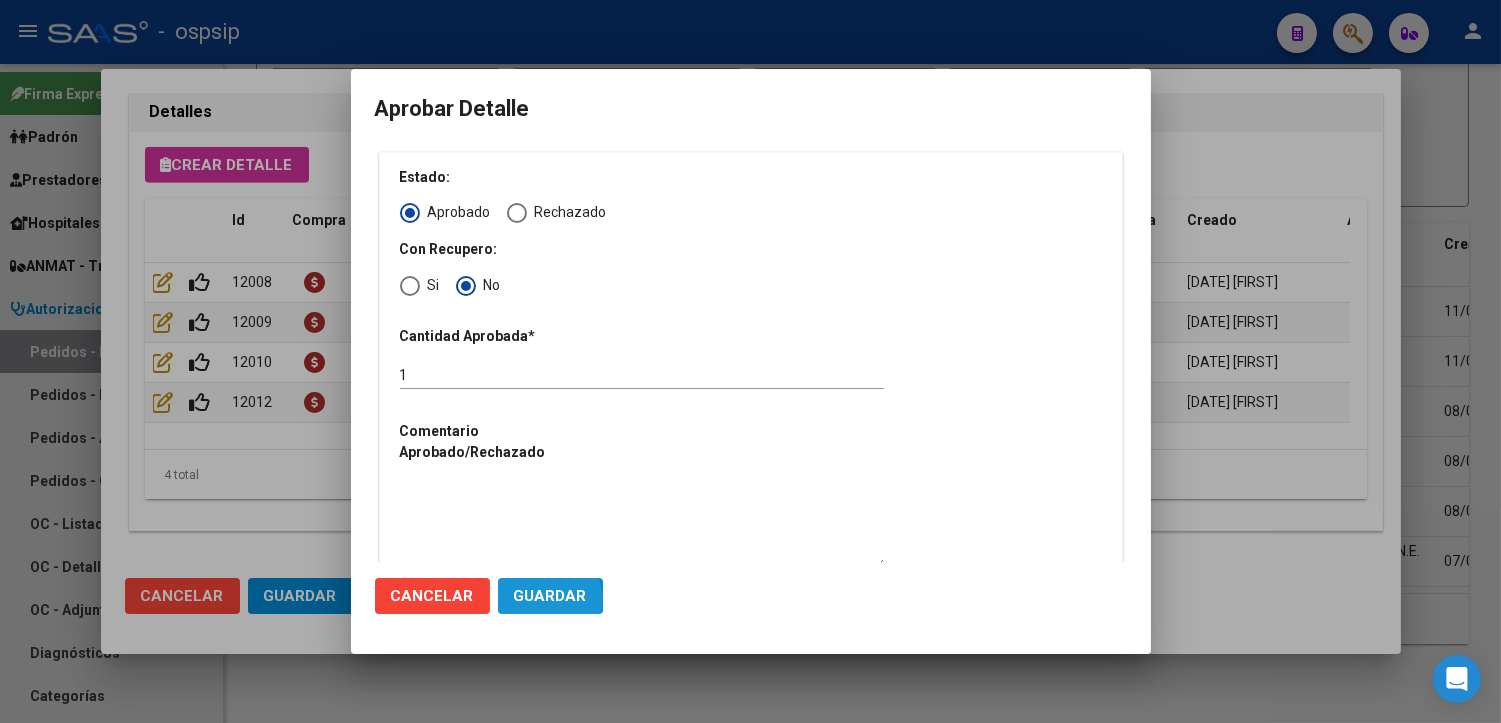 click on "Guardar" 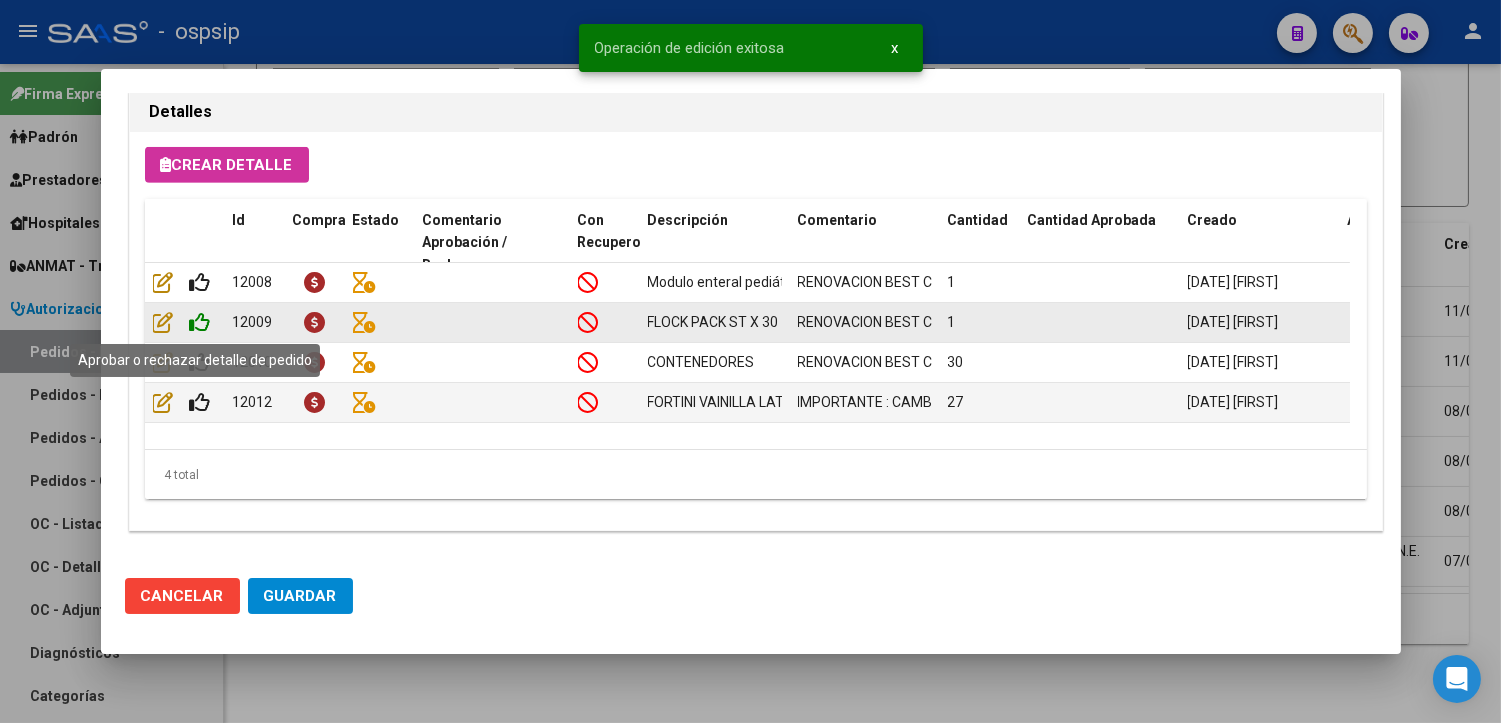 click 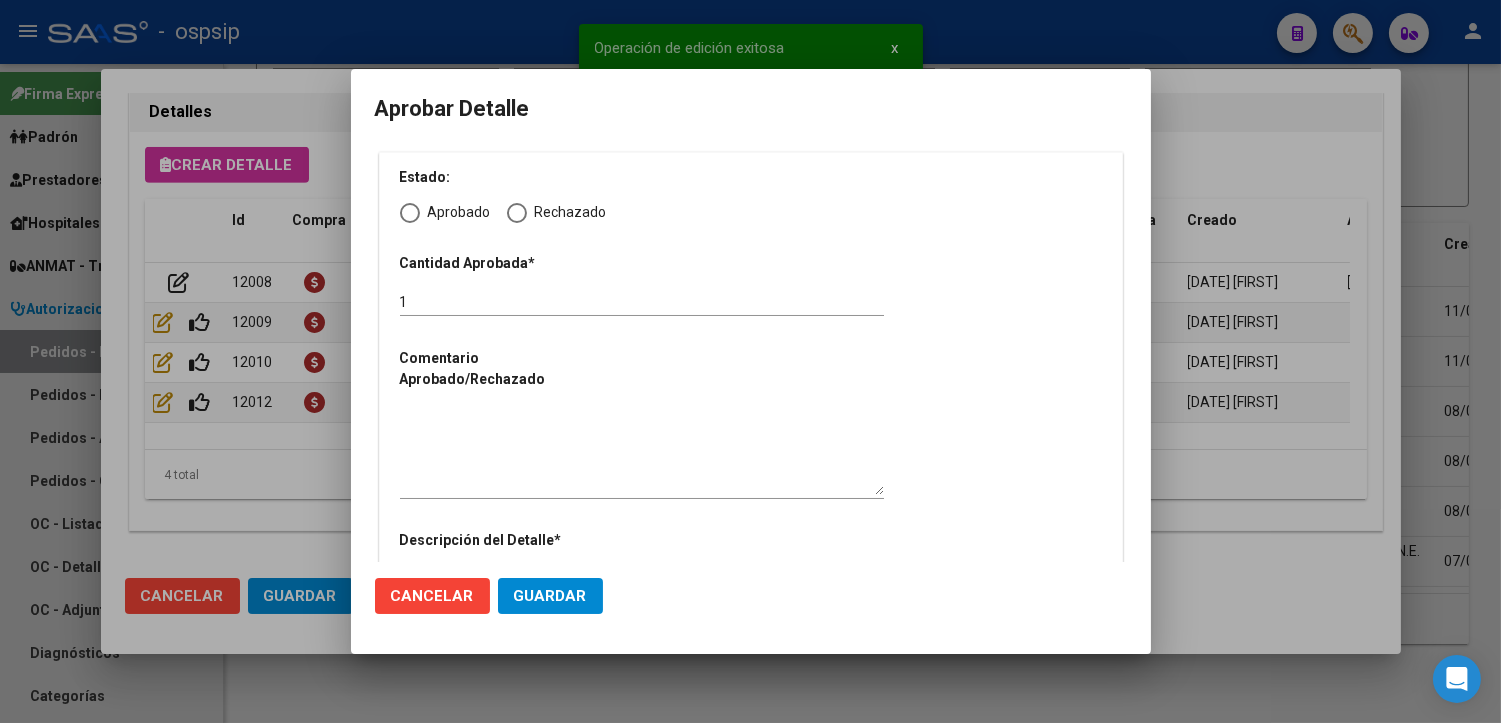 scroll, scrollTop: 1952, scrollLeft: 0, axis: vertical 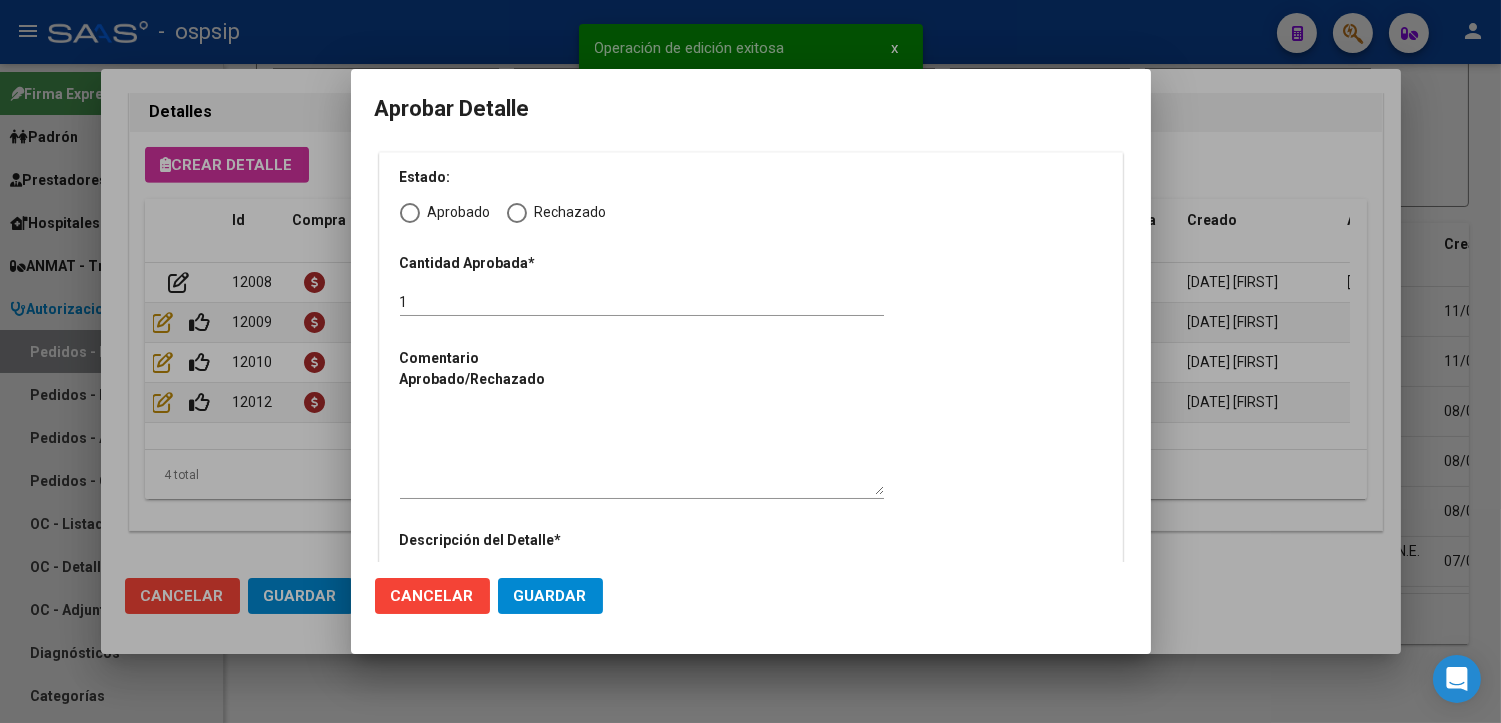 click at bounding box center [410, 213] 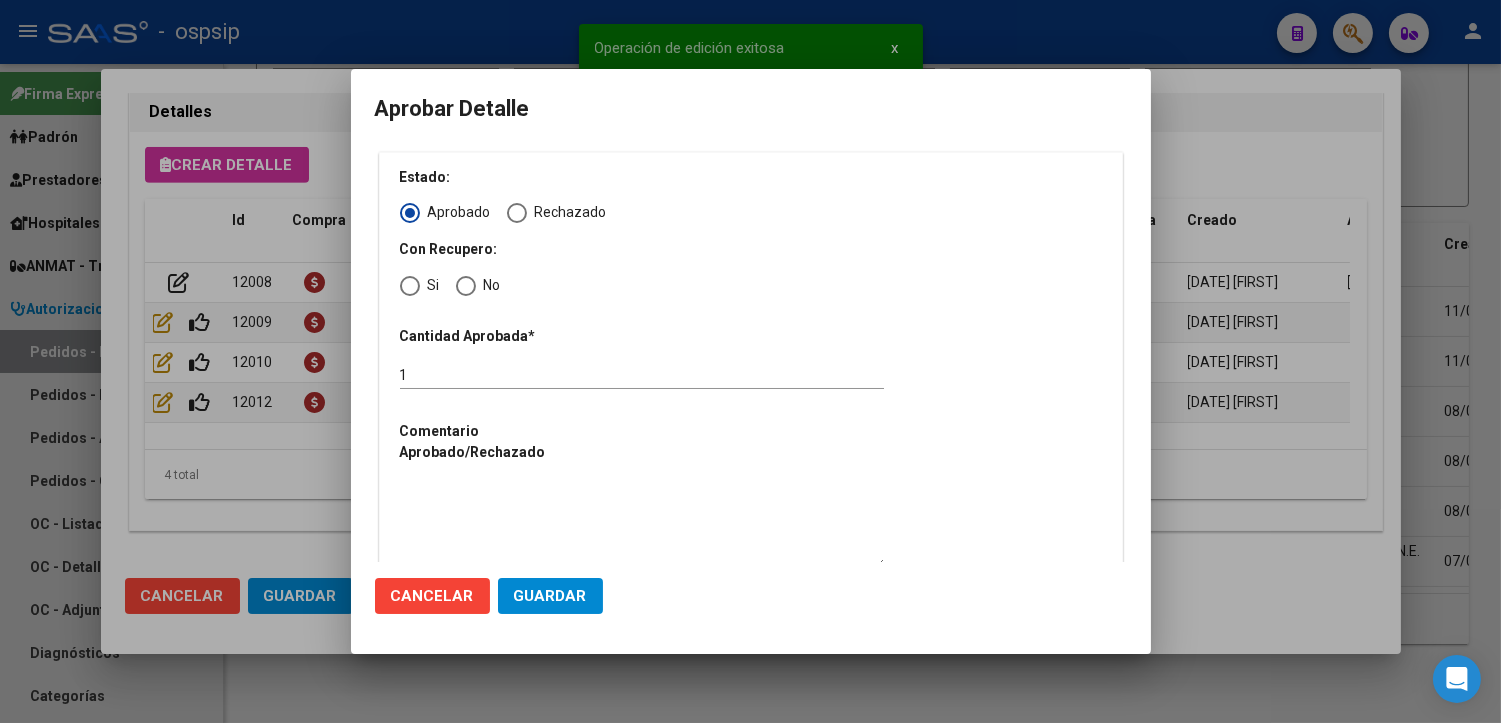 click at bounding box center [466, 286] 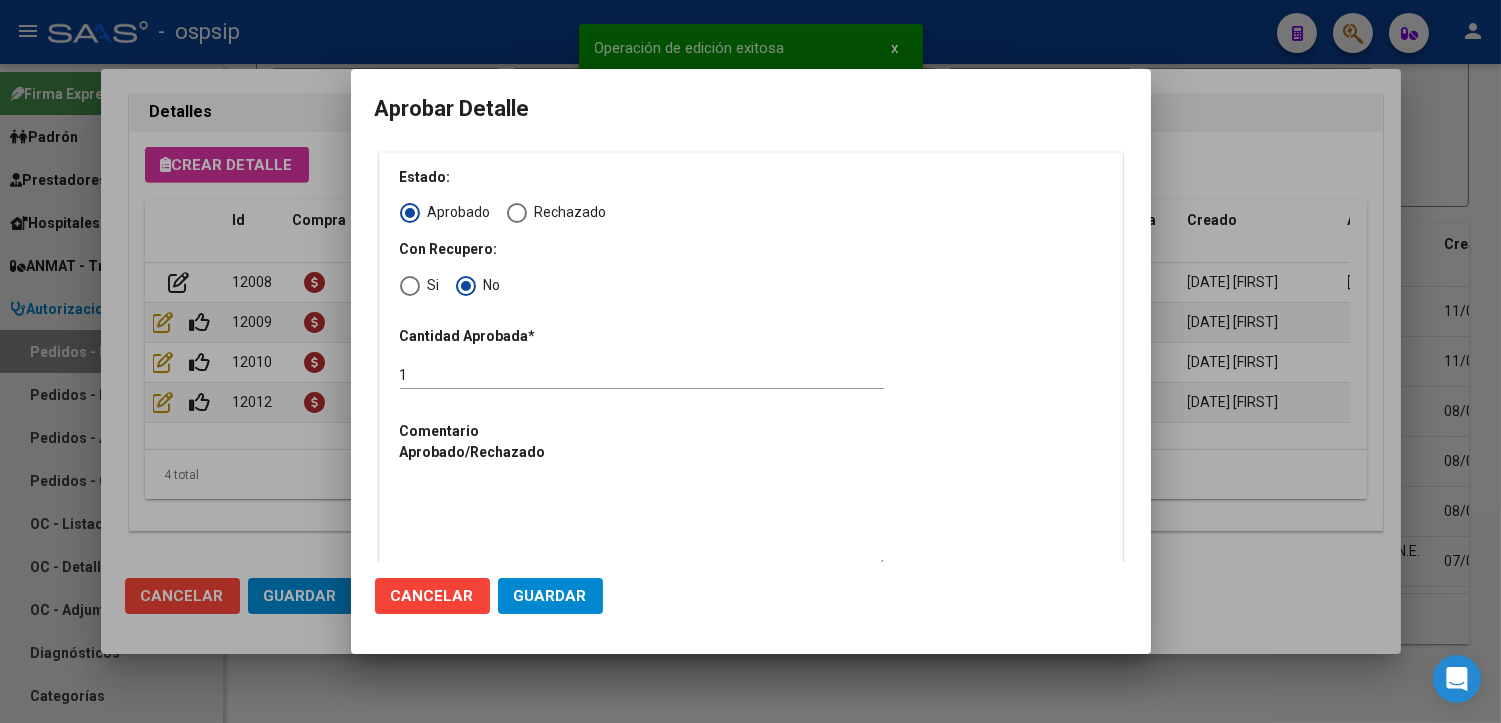 click at bounding box center (642, 524) 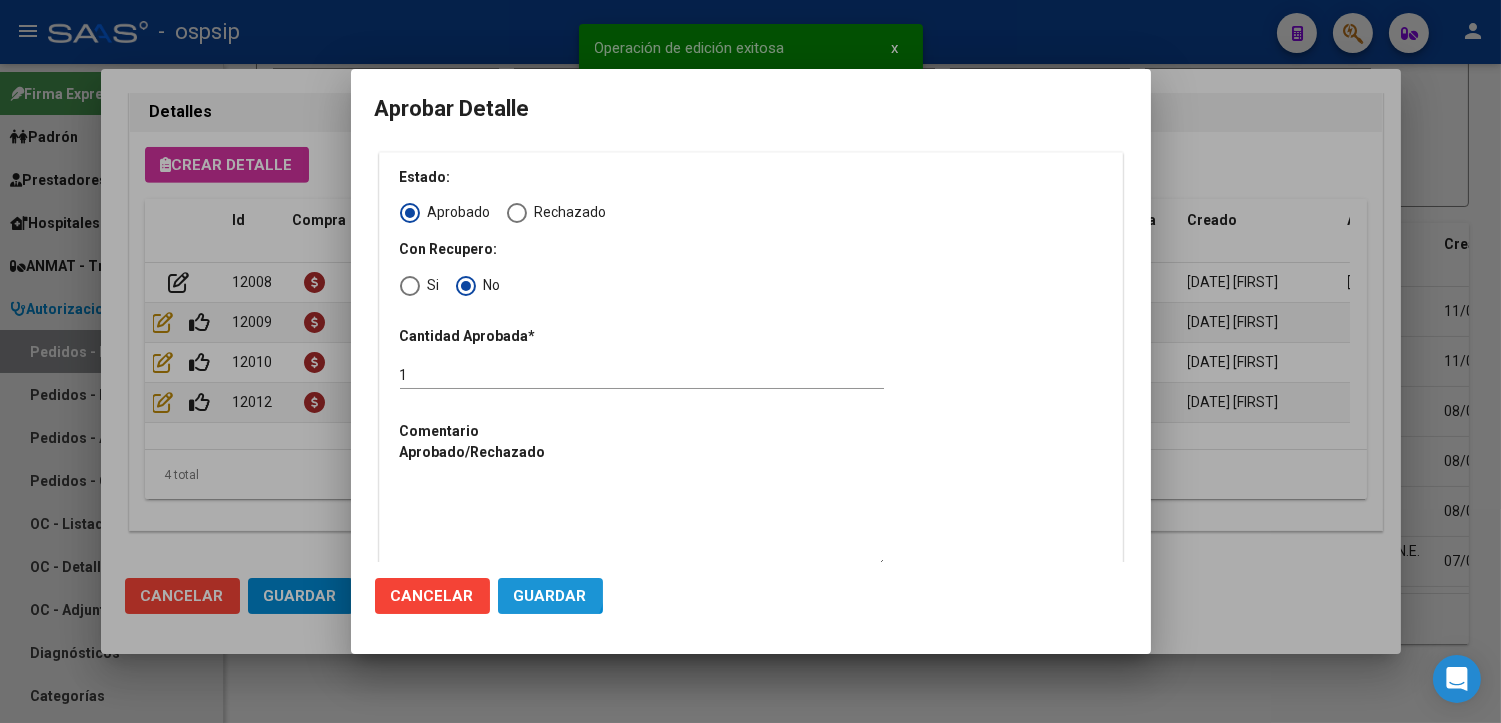 click on "Guardar" 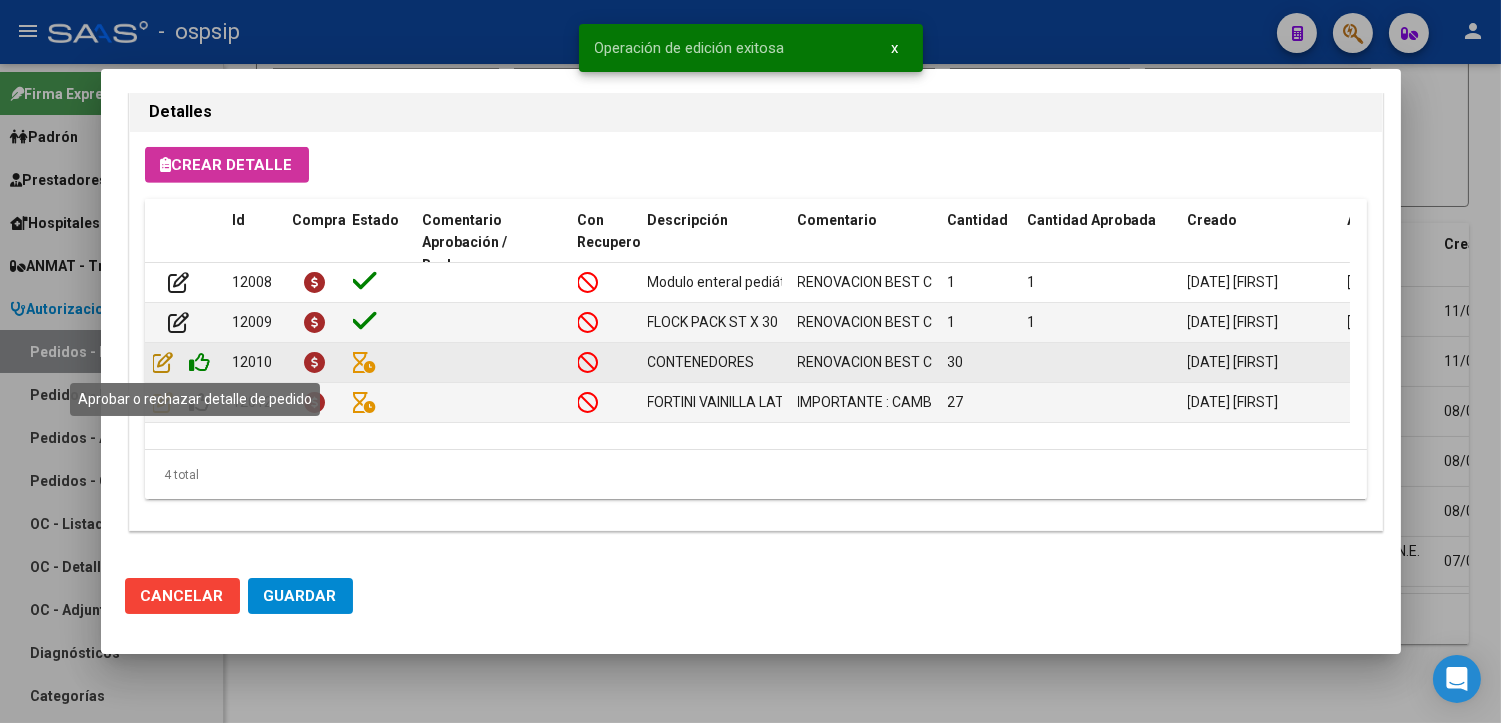 scroll, scrollTop: 1952, scrollLeft: 0, axis: vertical 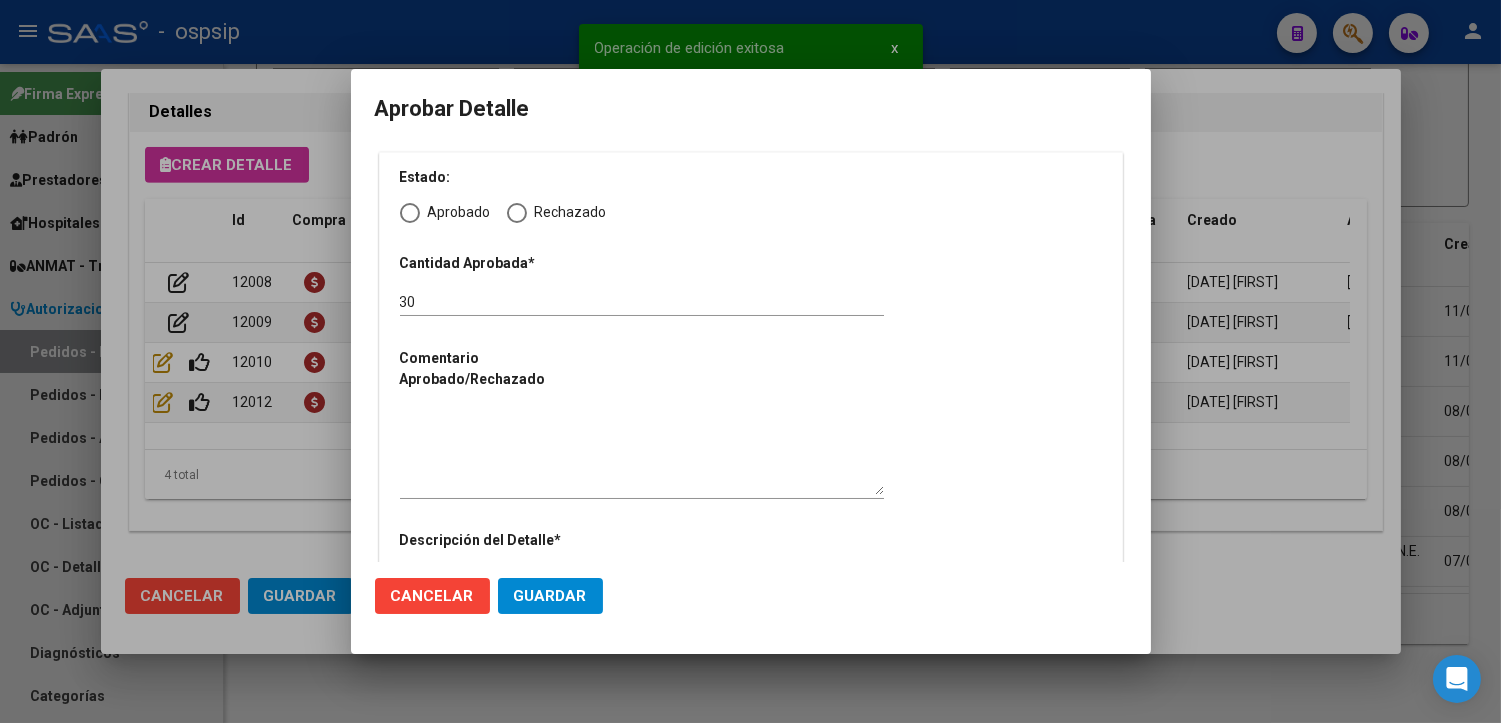click at bounding box center (410, 213) 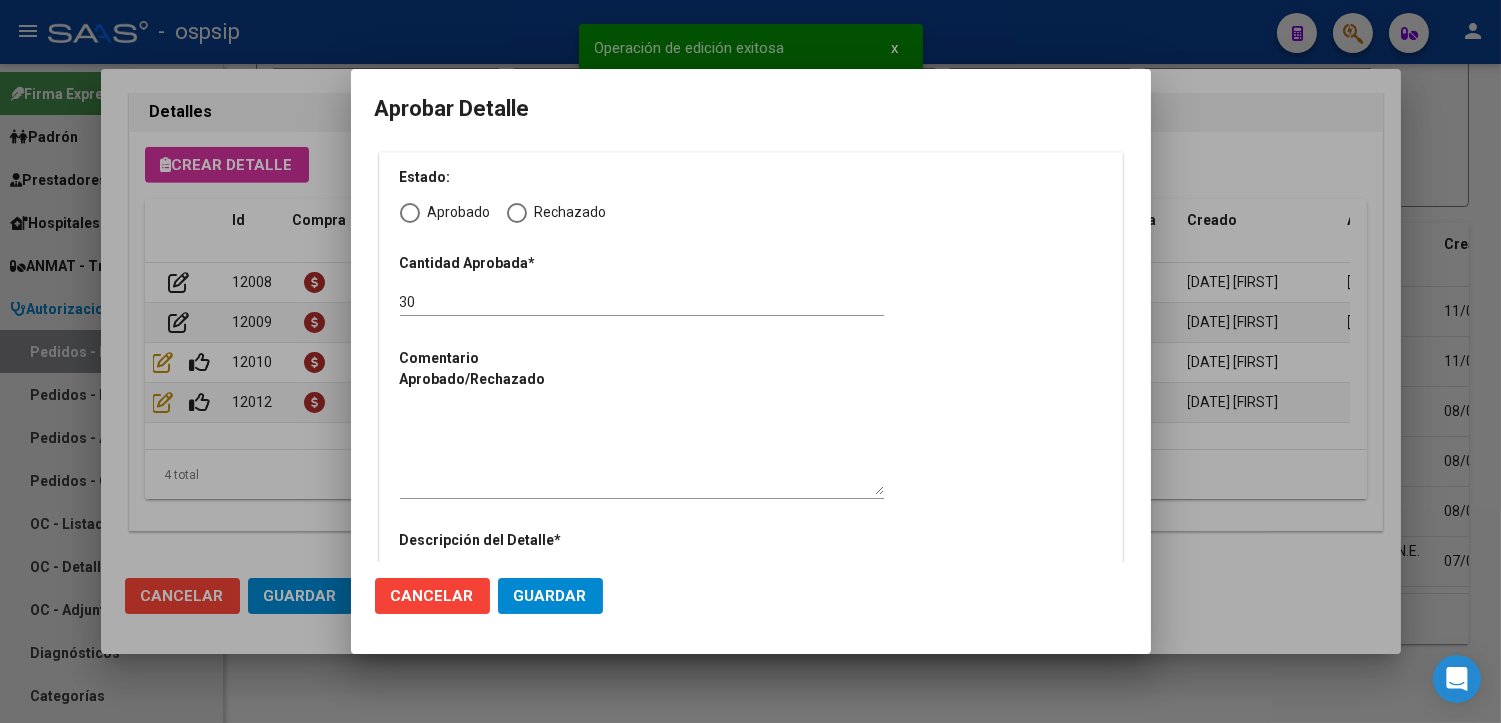 click on "Aprobado" at bounding box center [410, 213] 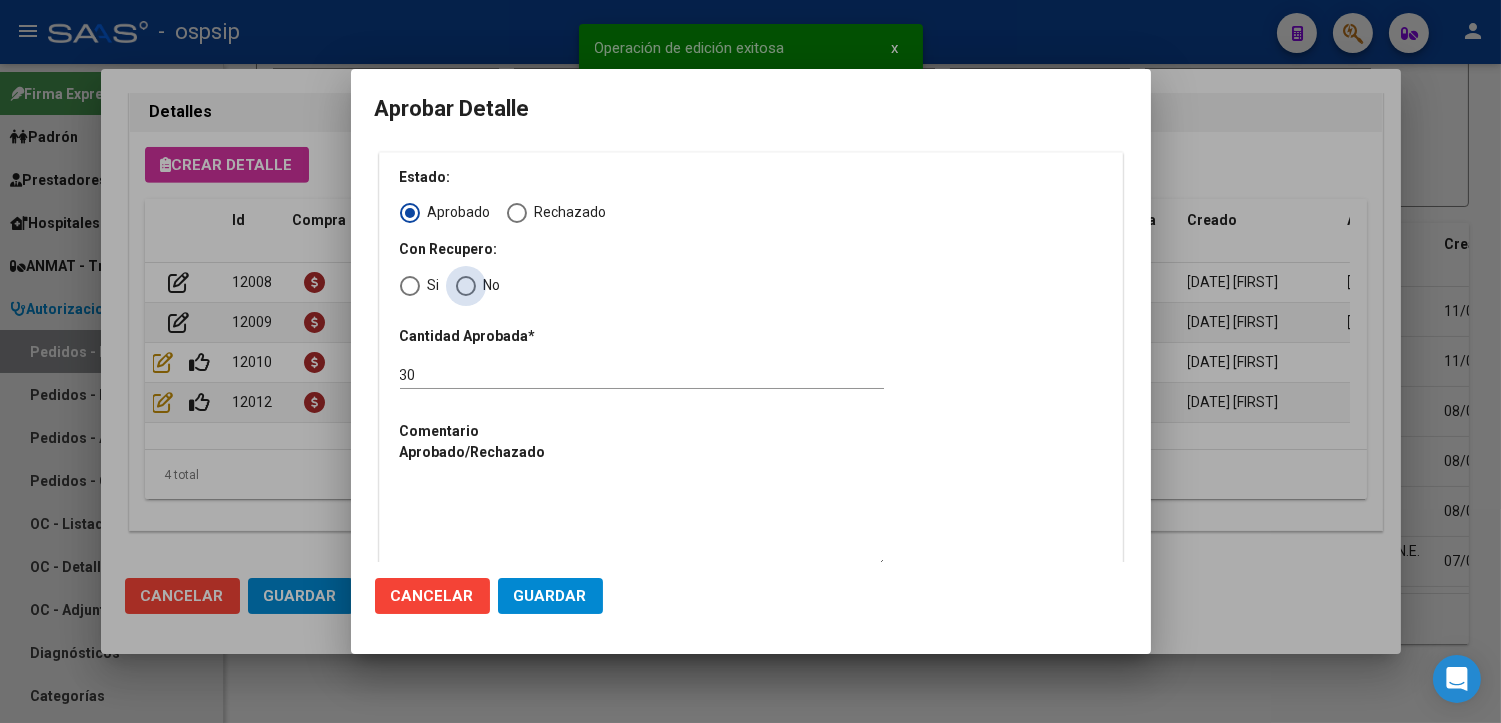 click at bounding box center (466, 286) 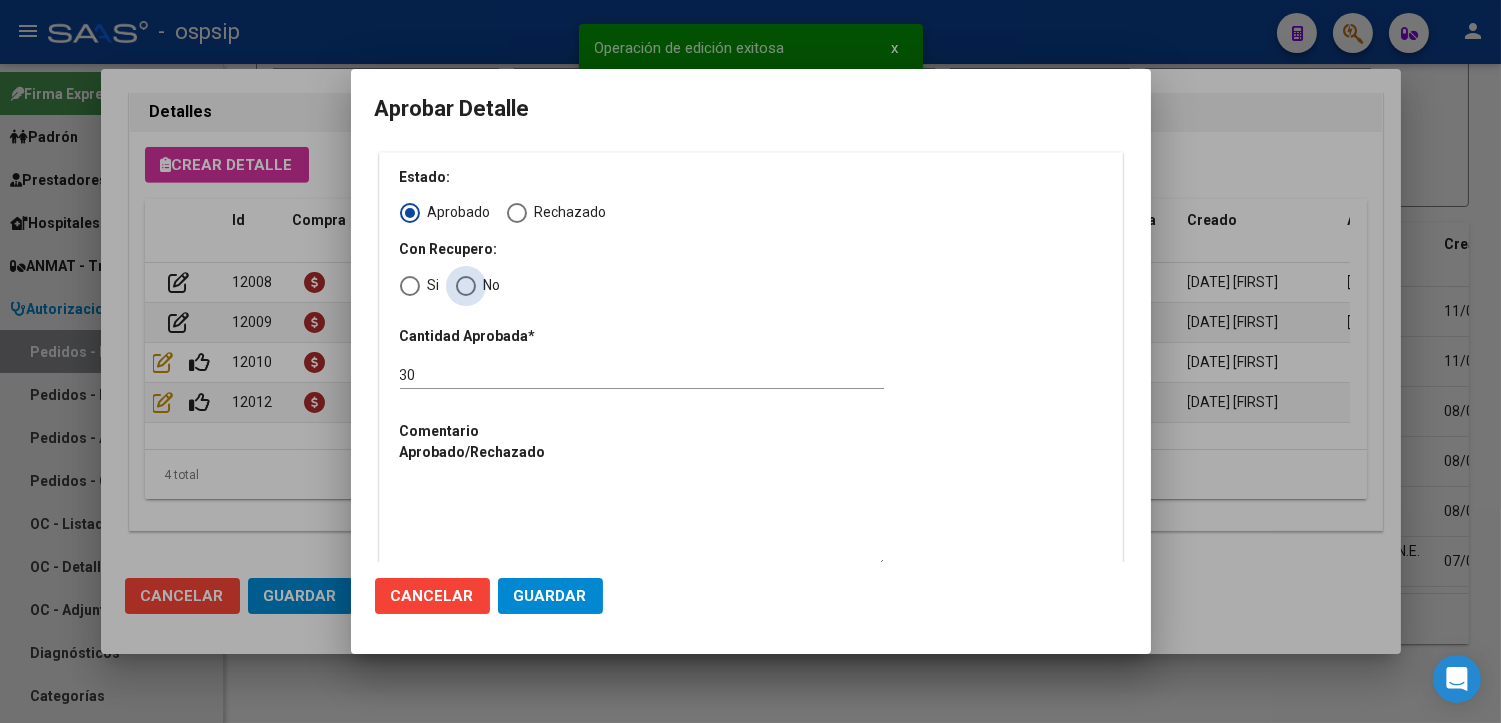 click on "No" at bounding box center (466, 286) 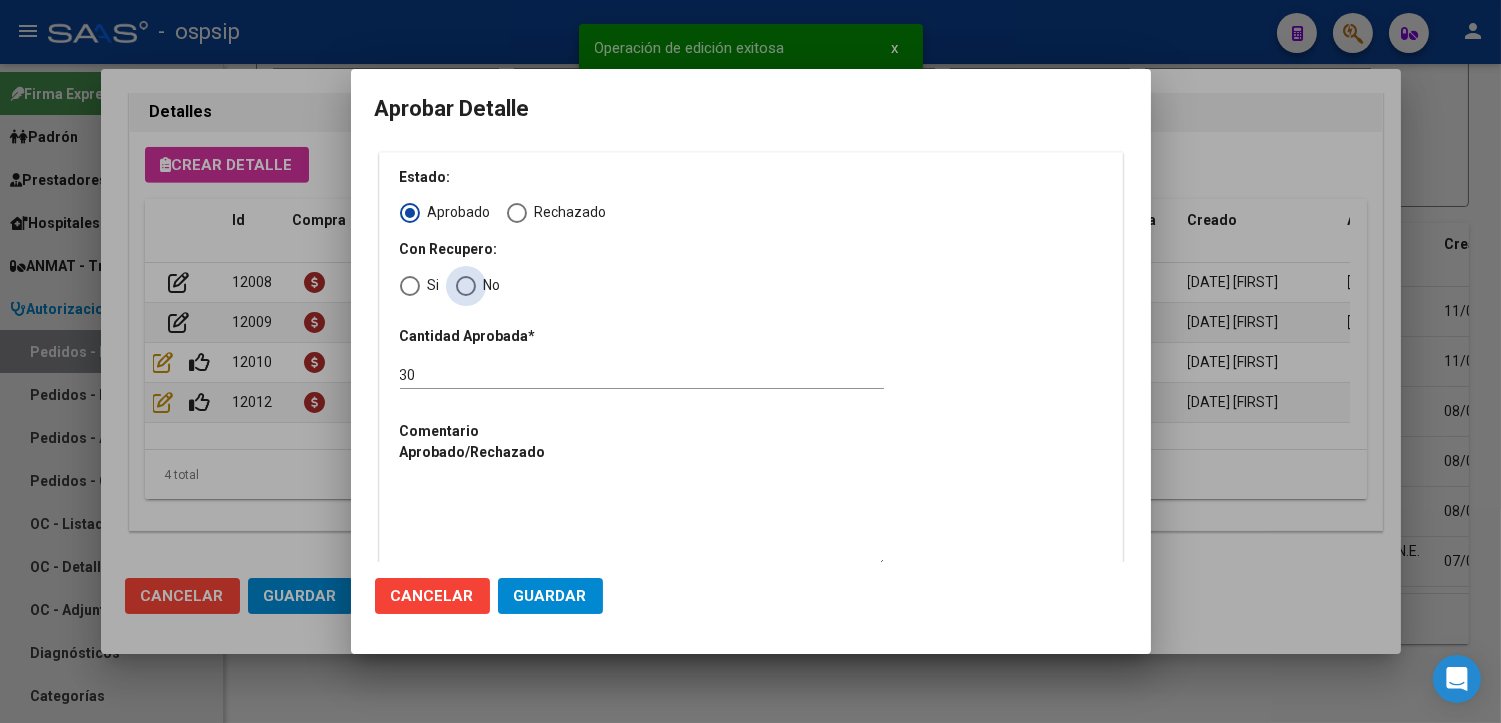 radio on "true" 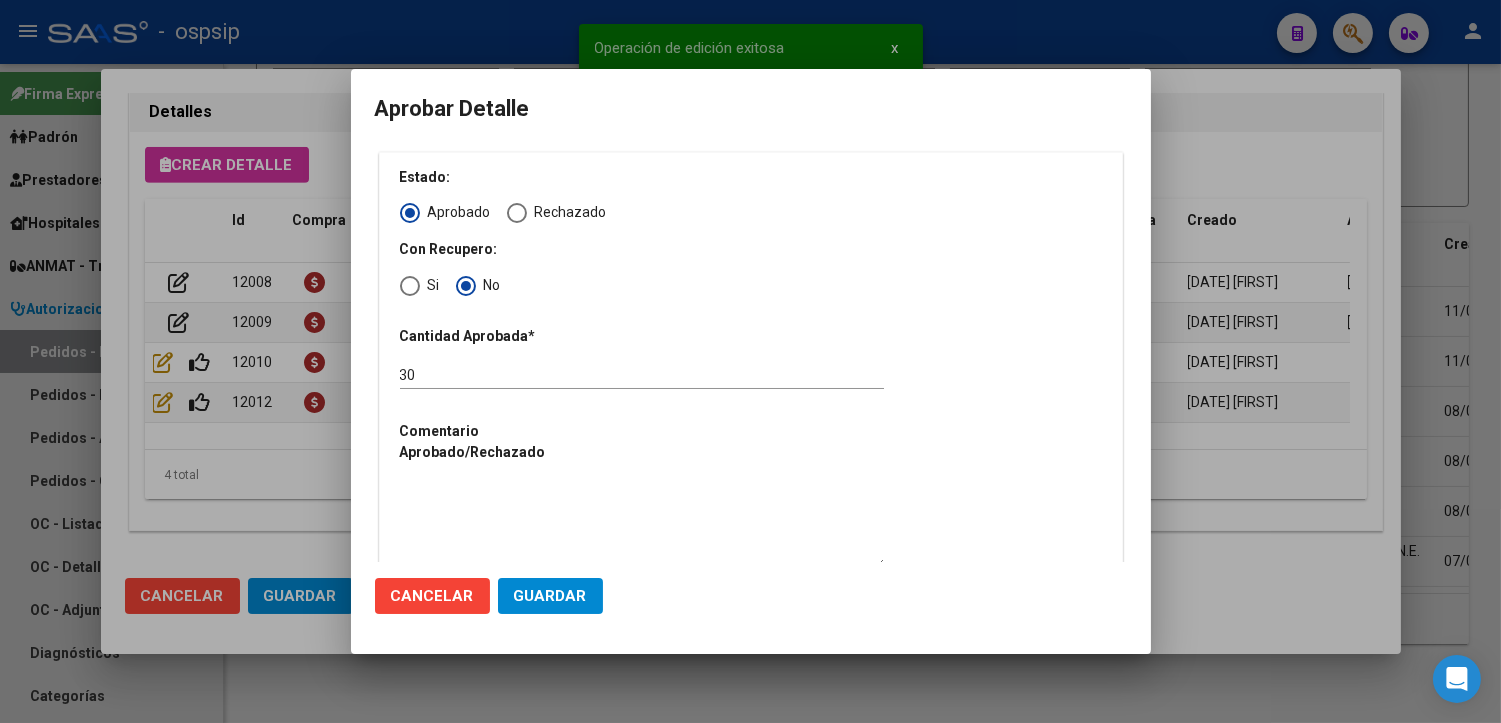 click at bounding box center [642, 524] 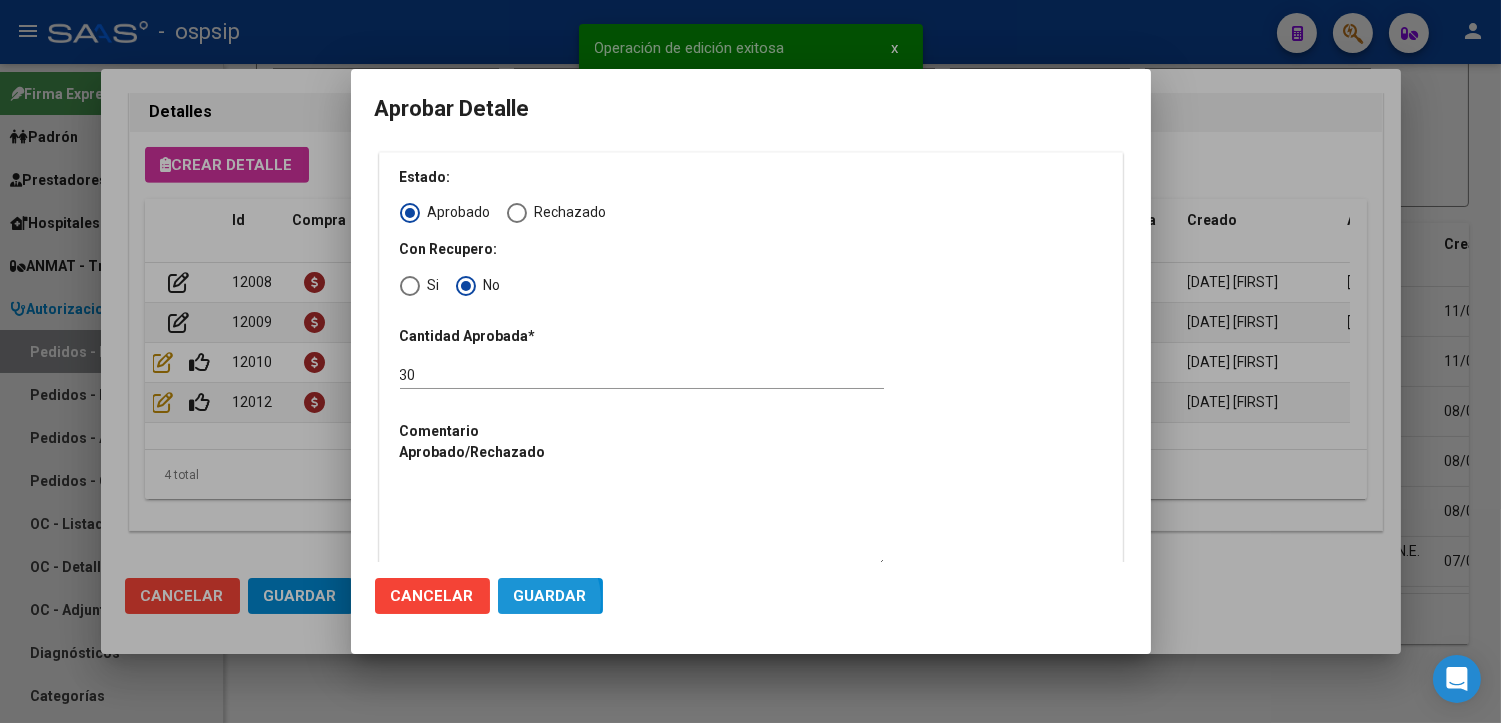 click on "Guardar" 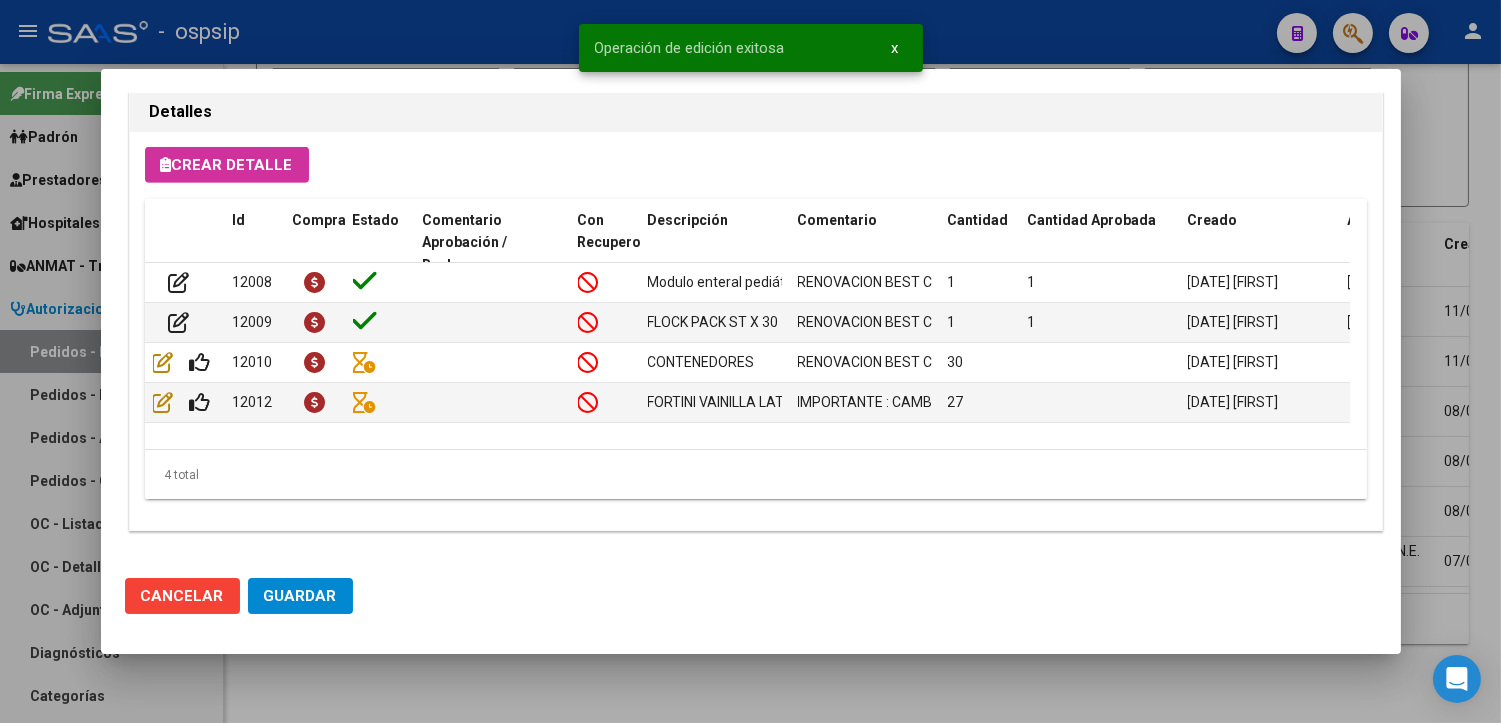 scroll, scrollTop: 1952, scrollLeft: 0, axis: vertical 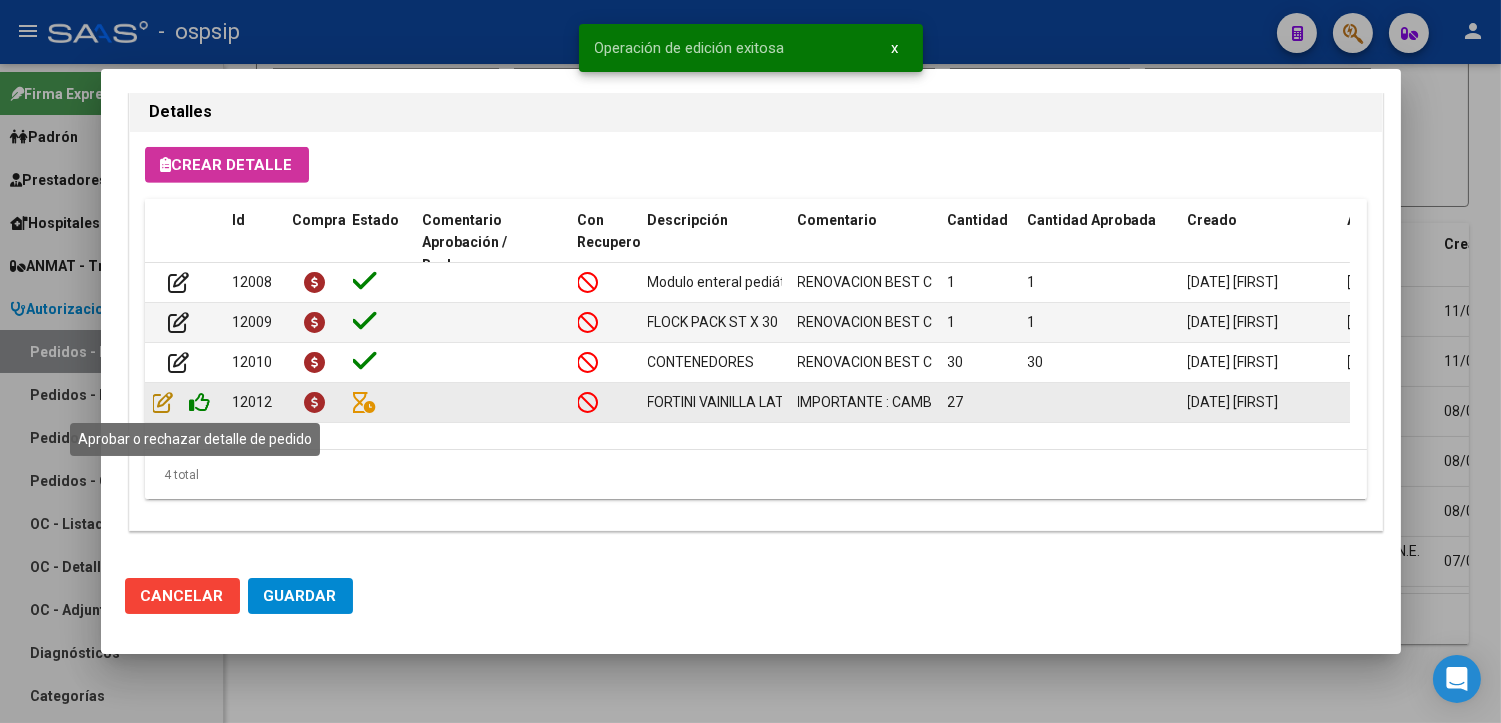 click 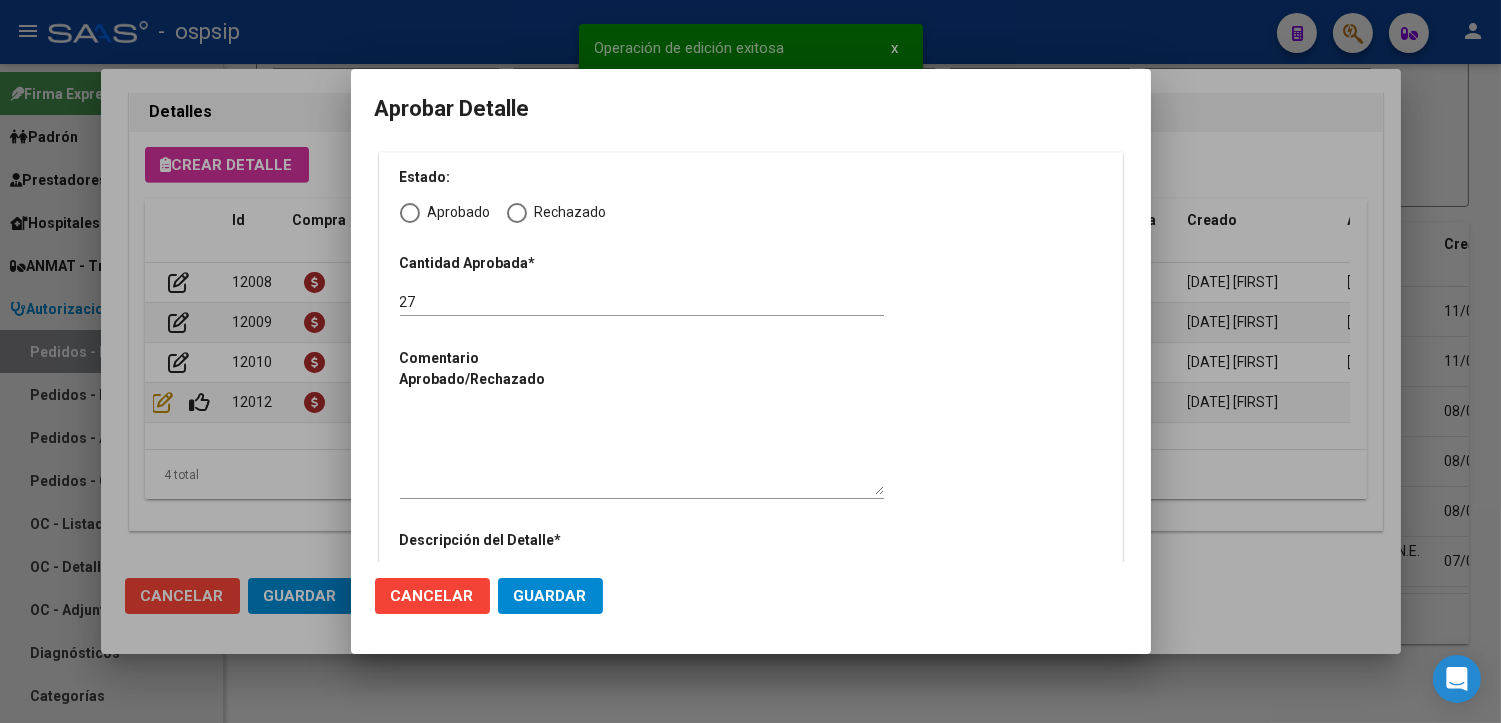 click at bounding box center (410, 213) 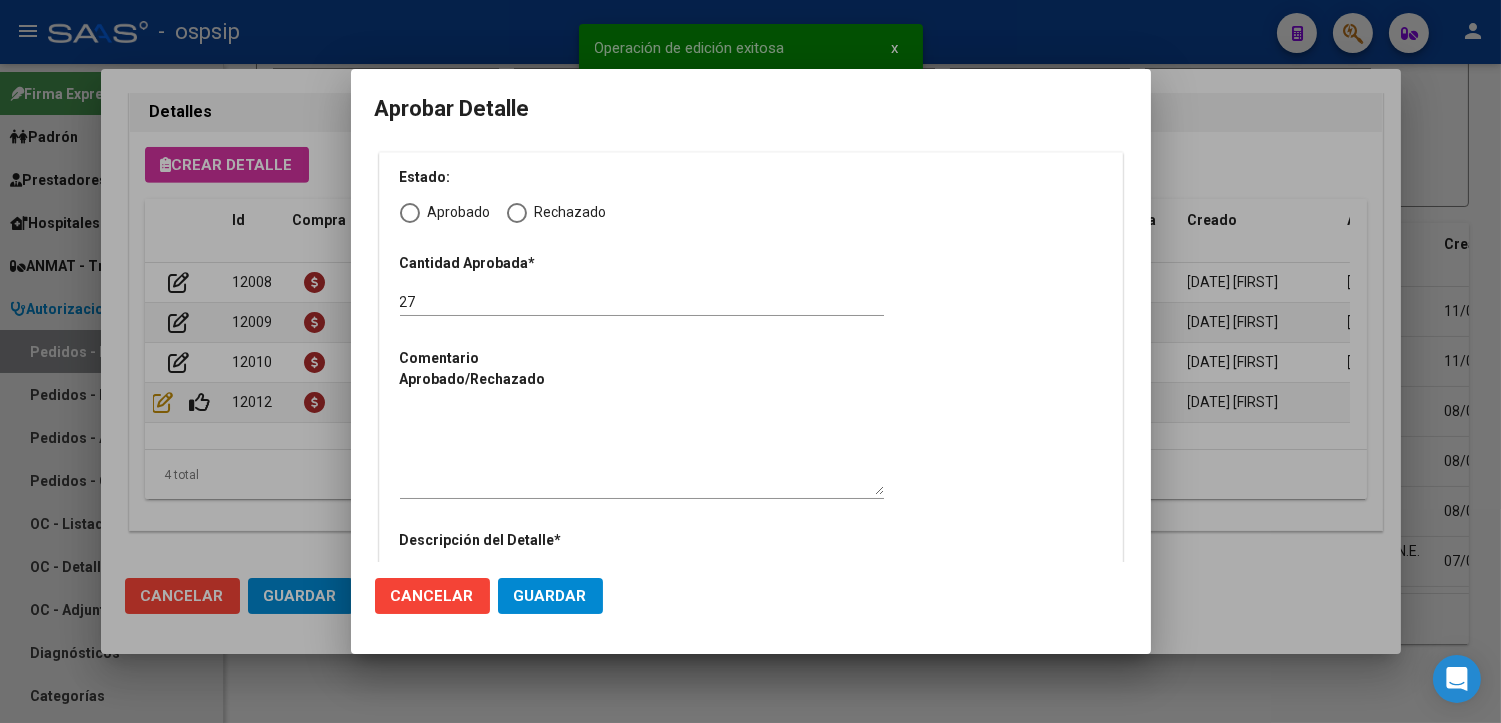 click on "Aprobado" at bounding box center (410, 213) 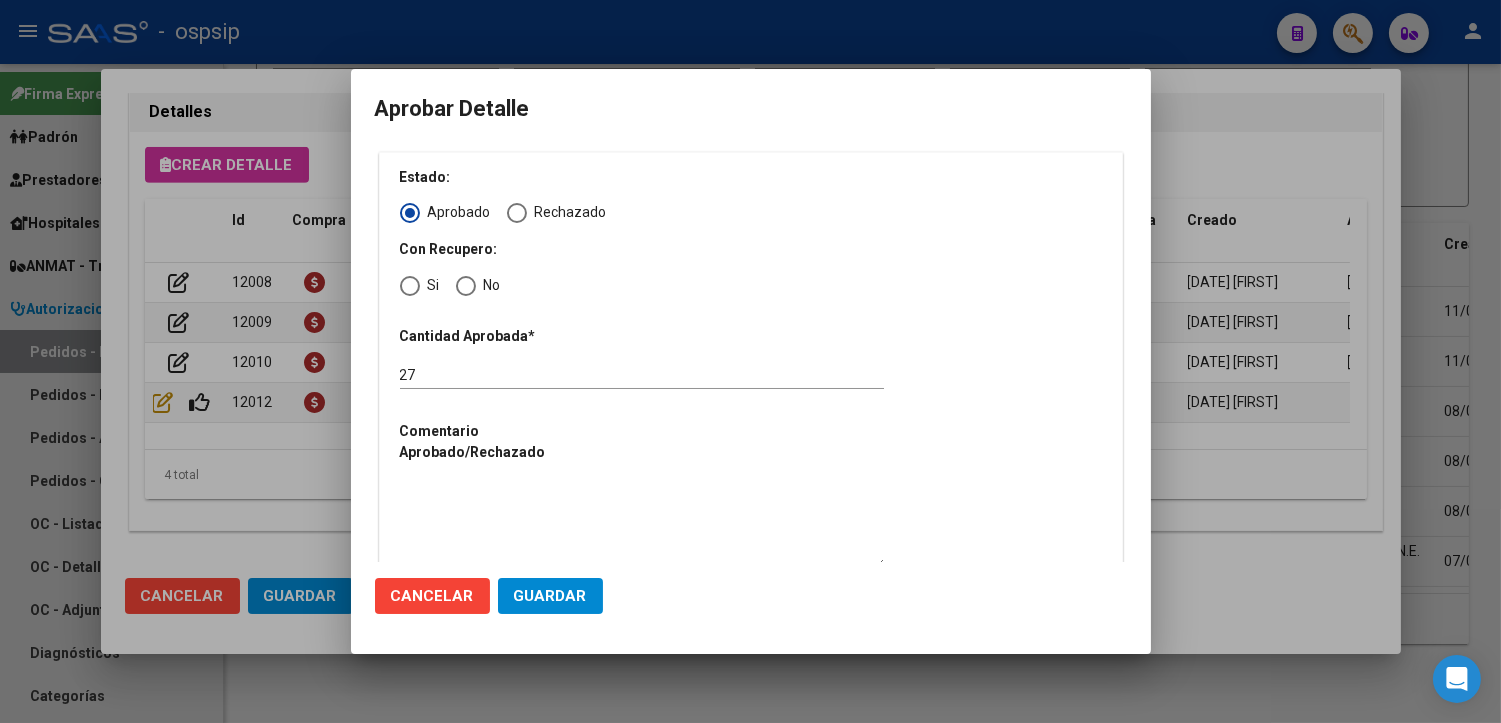 click on "Con Recupero:   Si   No" at bounding box center [751, 267] 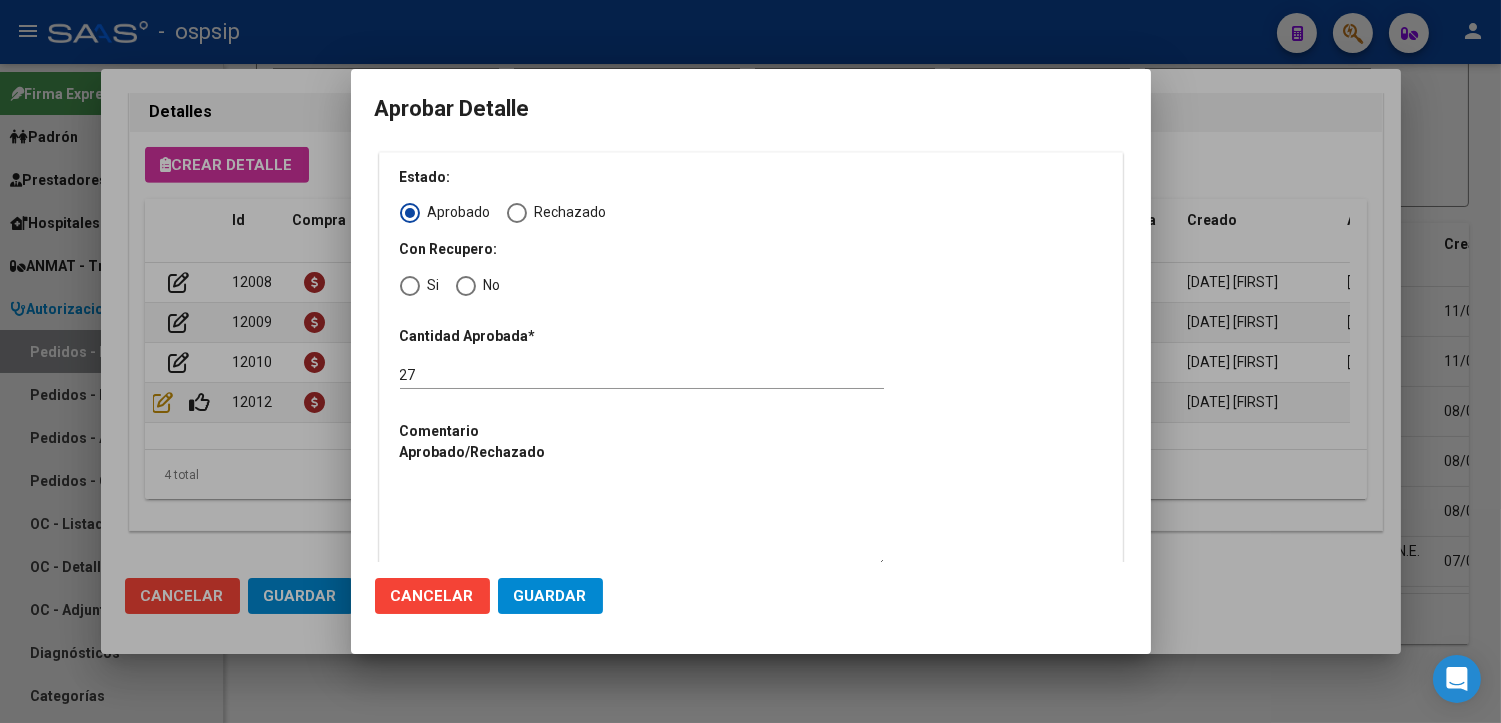 click at bounding box center [466, 286] 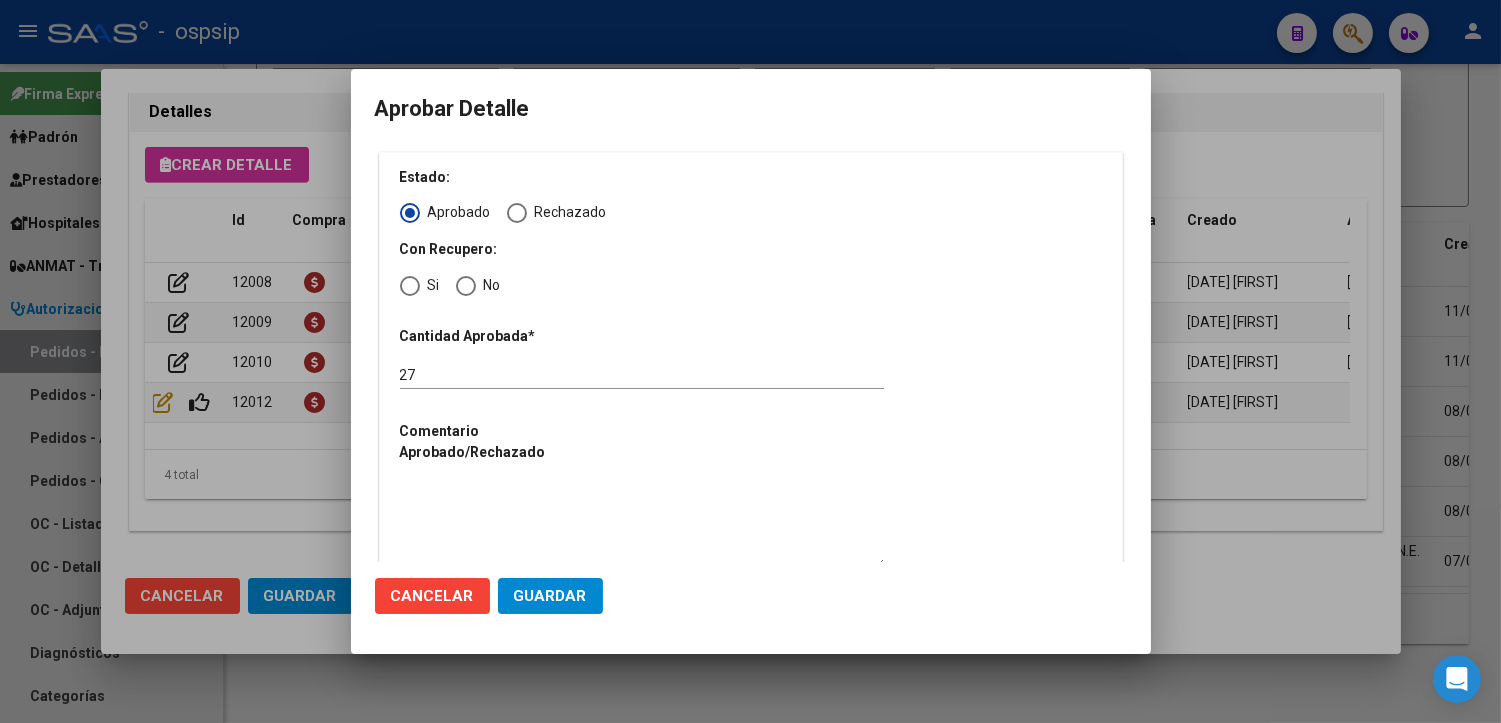 click on "No" at bounding box center (466, 286) 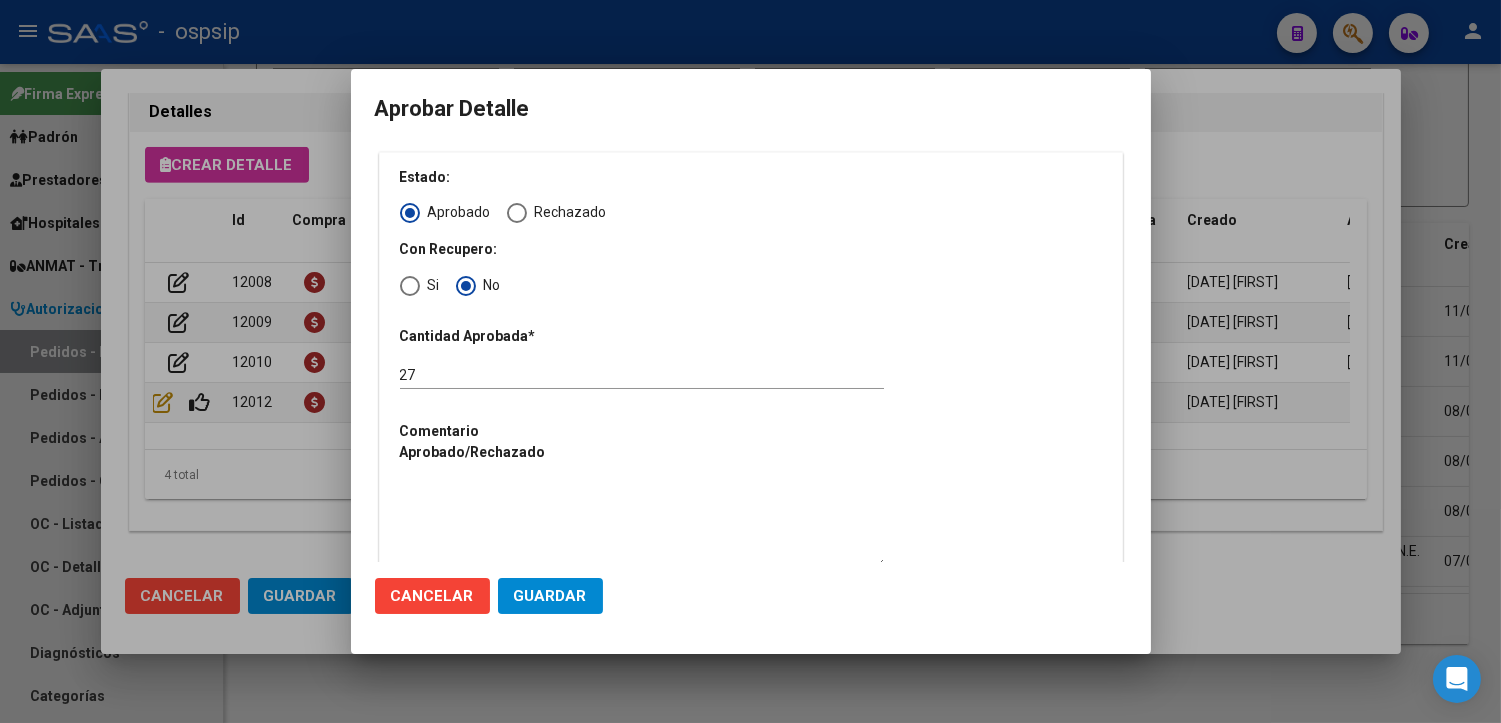click at bounding box center [642, 524] 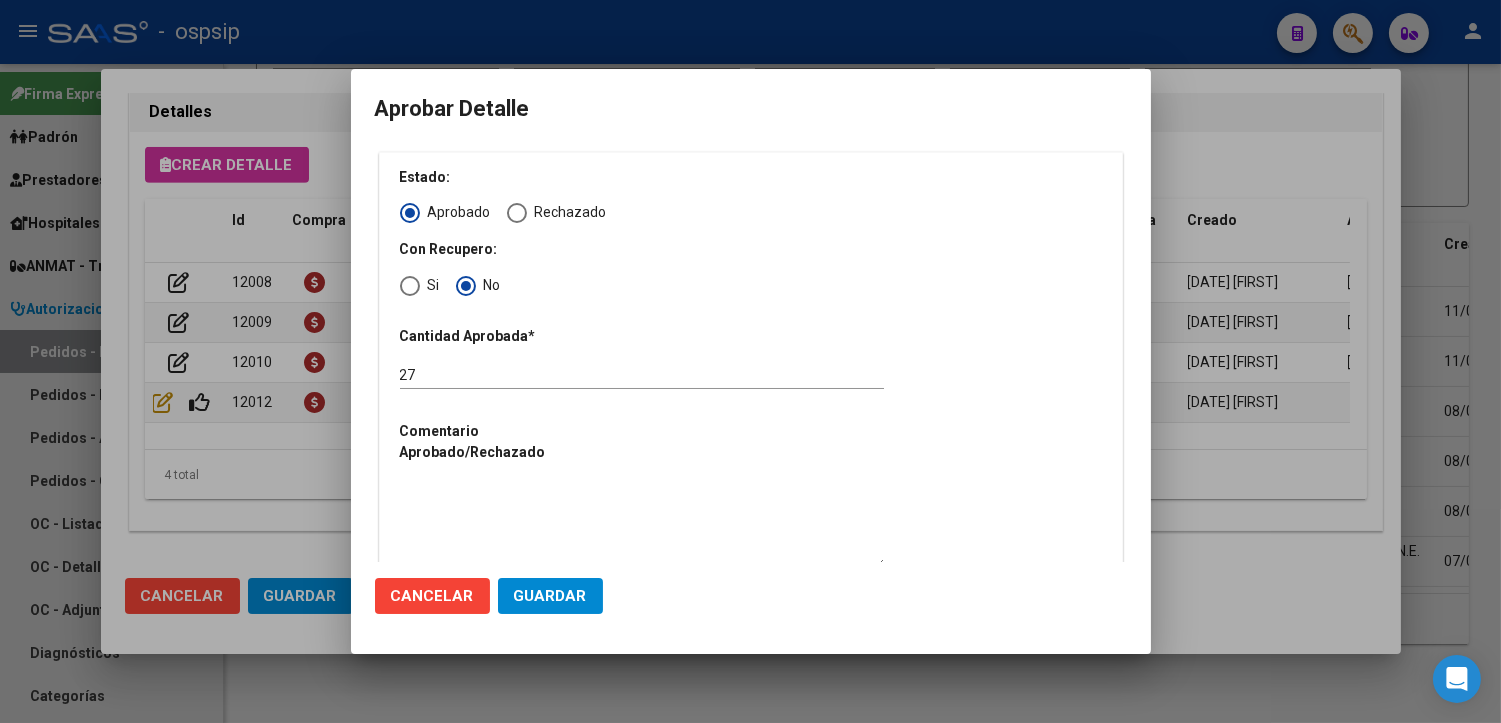 click on "Guardar" 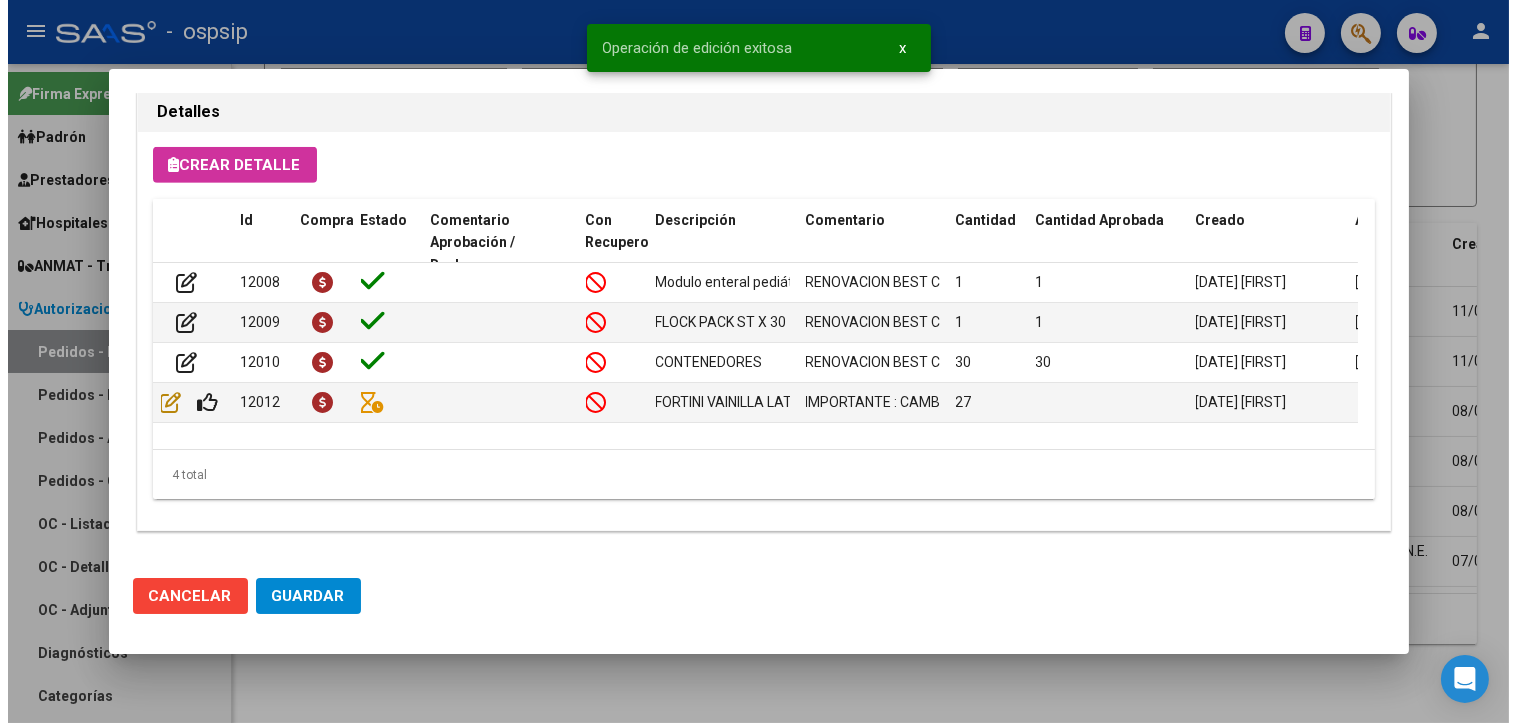 scroll, scrollTop: 1952, scrollLeft: 0, axis: vertical 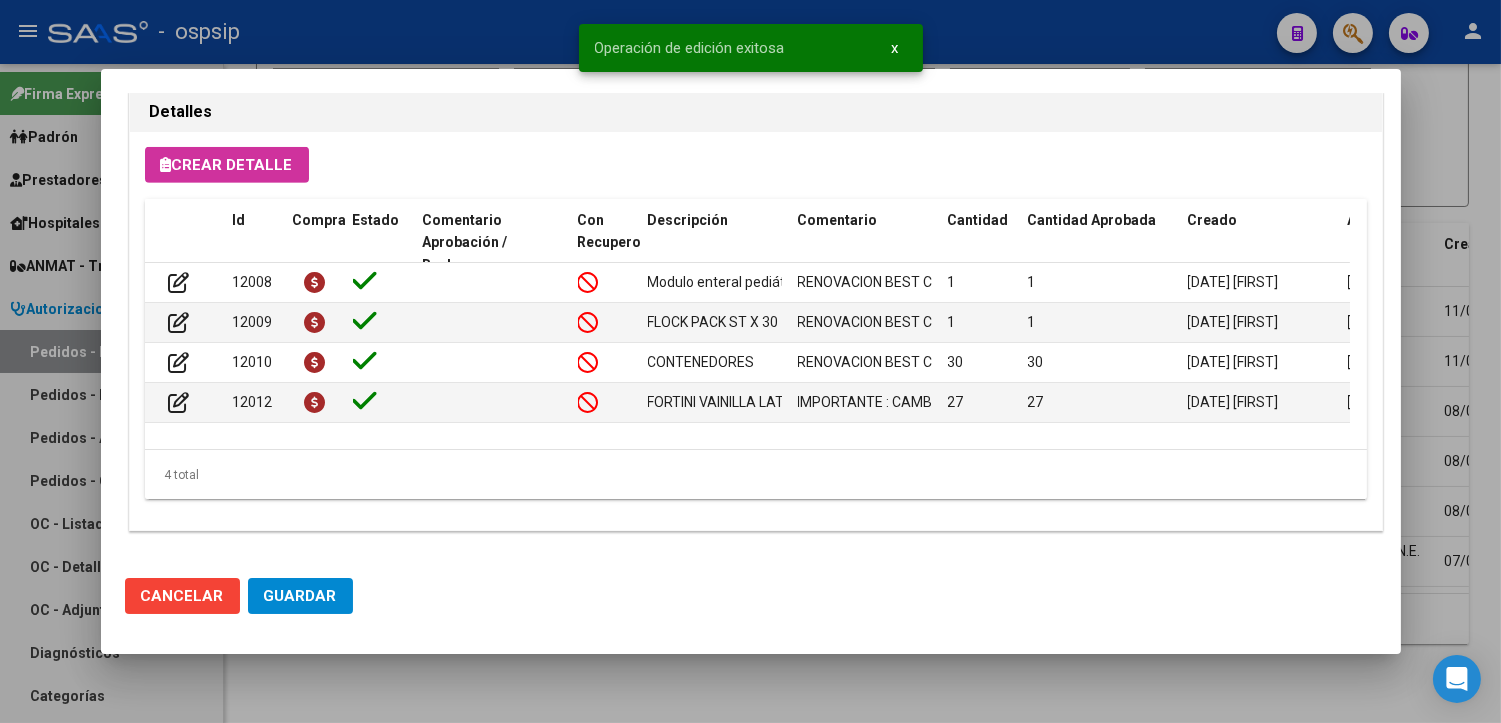 click on "Guardar" 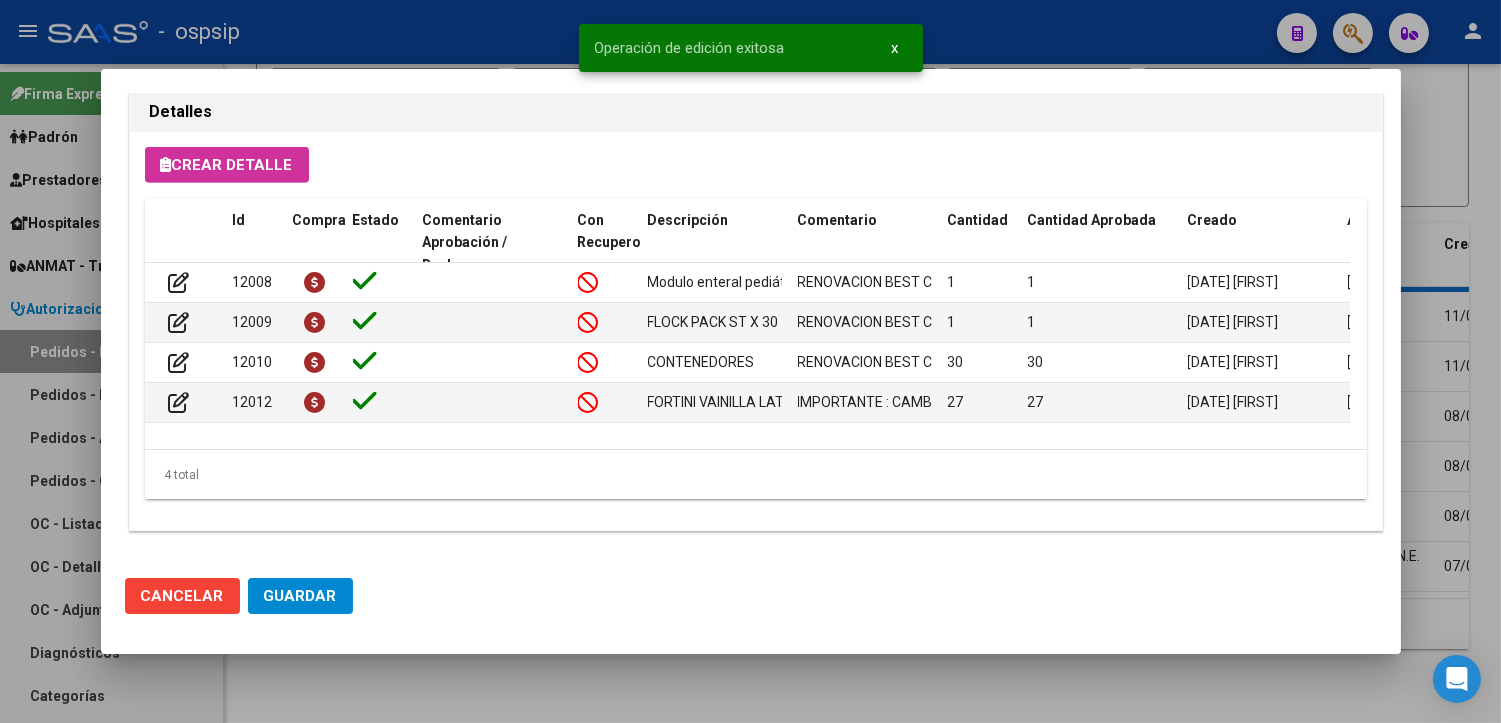 click at bounding box center [750, 361] 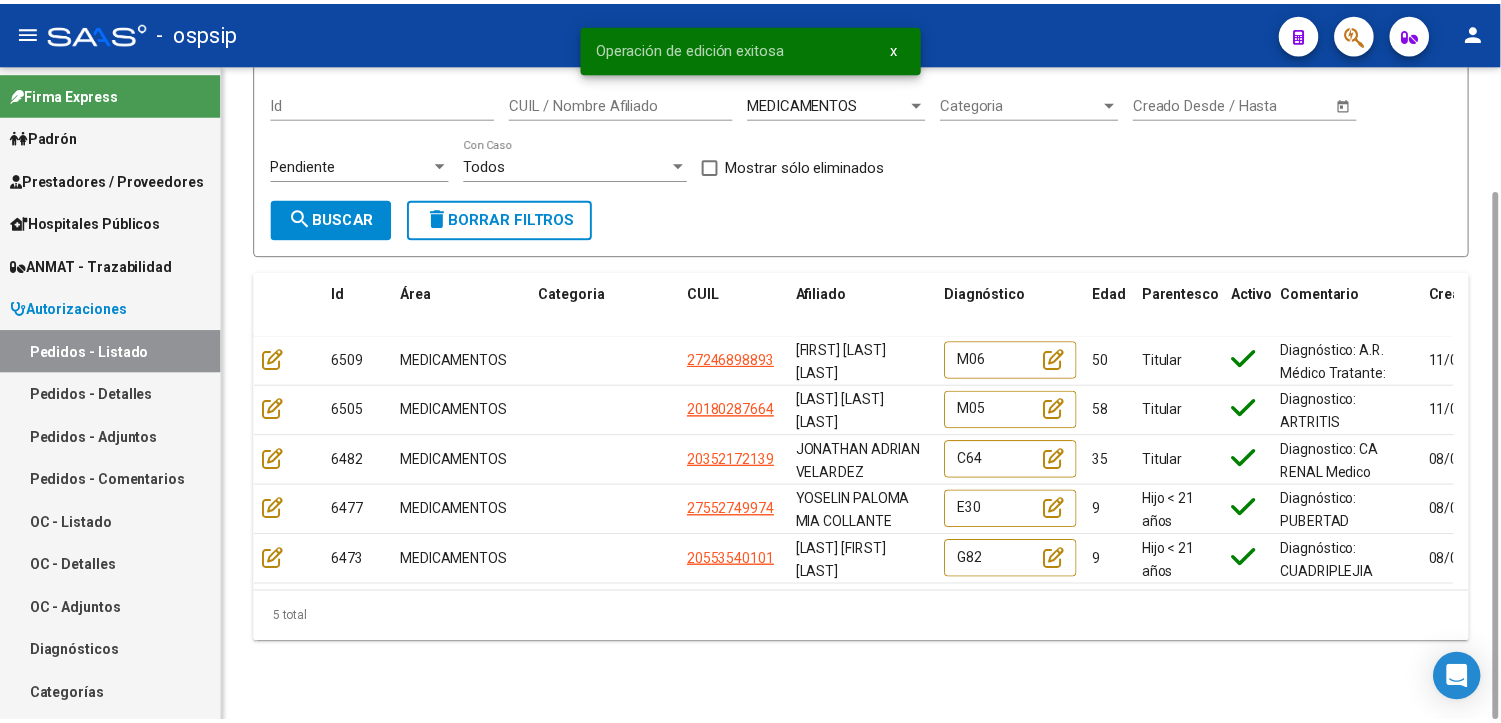 scroll, scrollTop: 156, scrollLeft: 0, axis: vertical 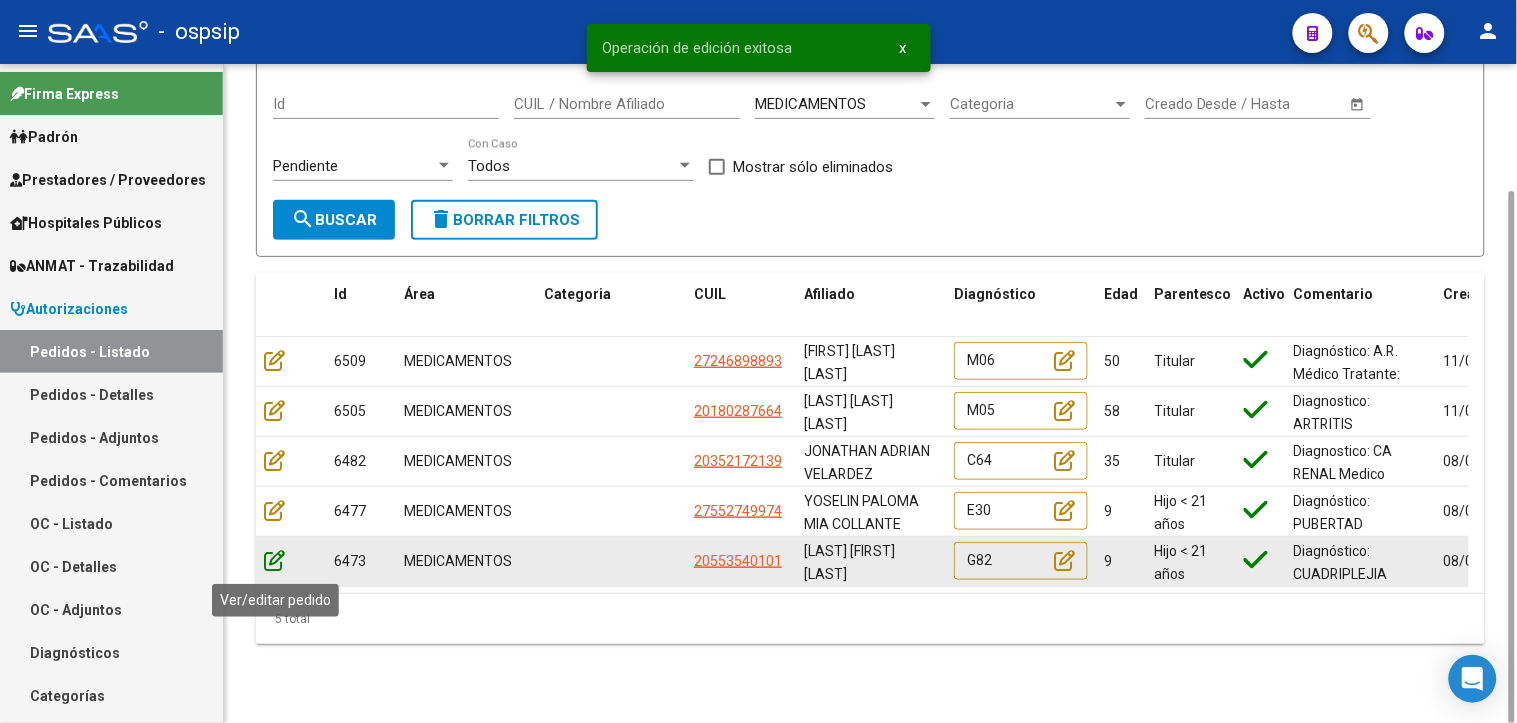 click 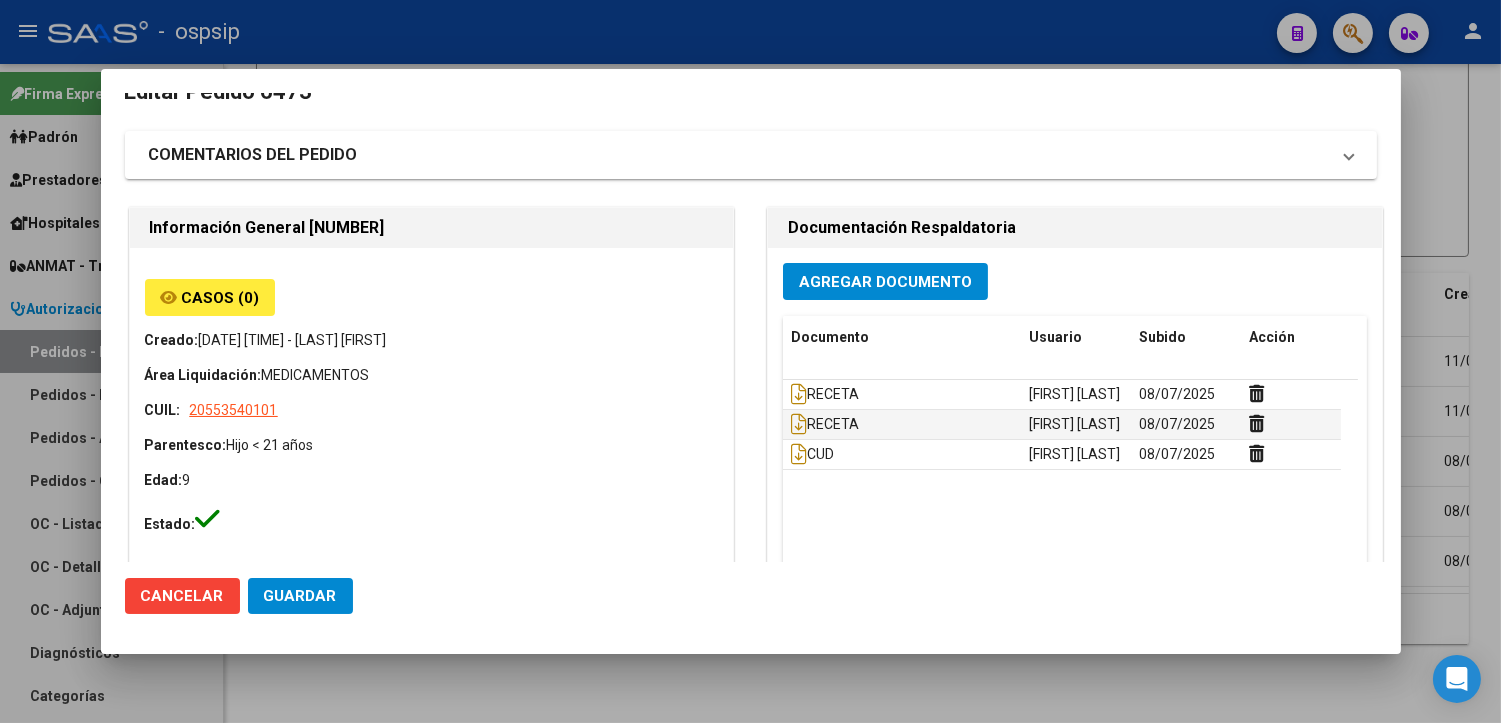 scroll, scrollTop: 0, scrollLeft: 0, axis: both 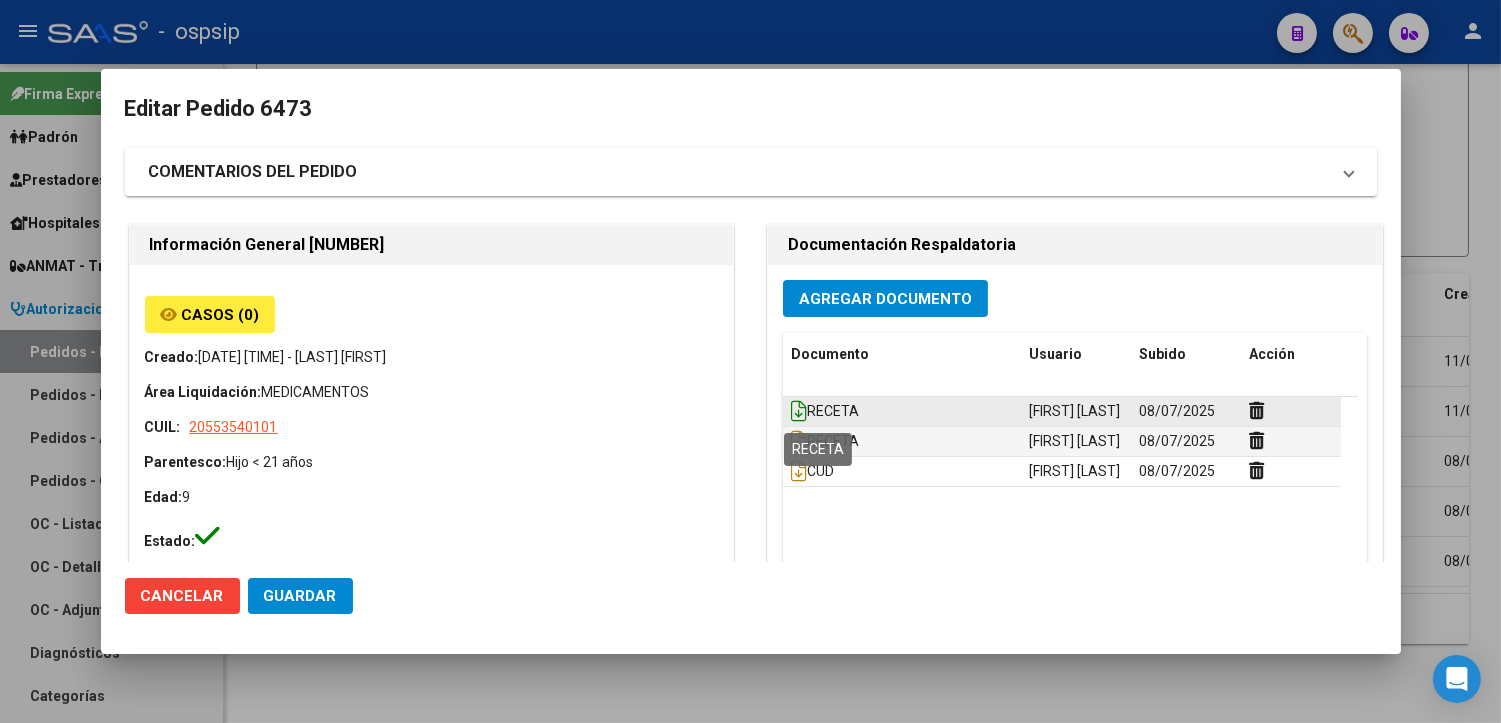click 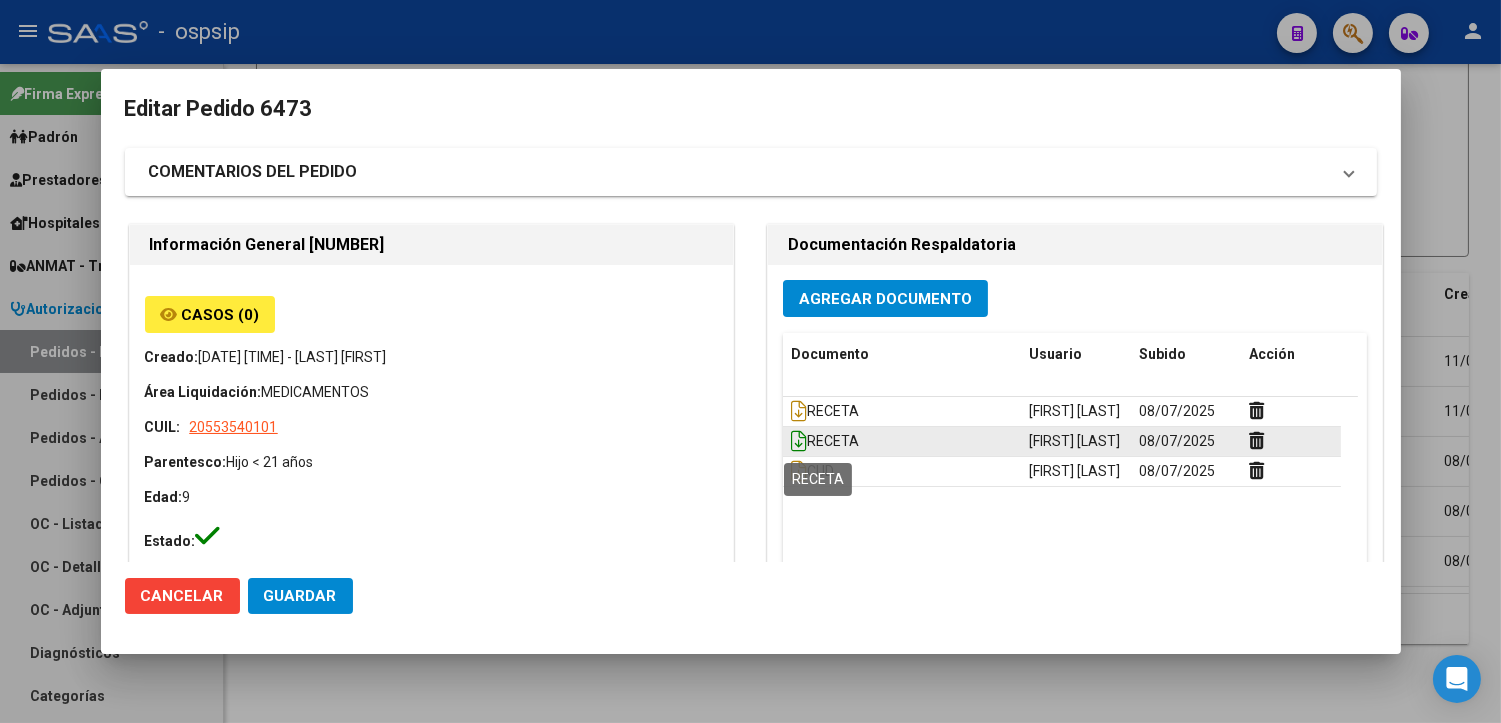 click 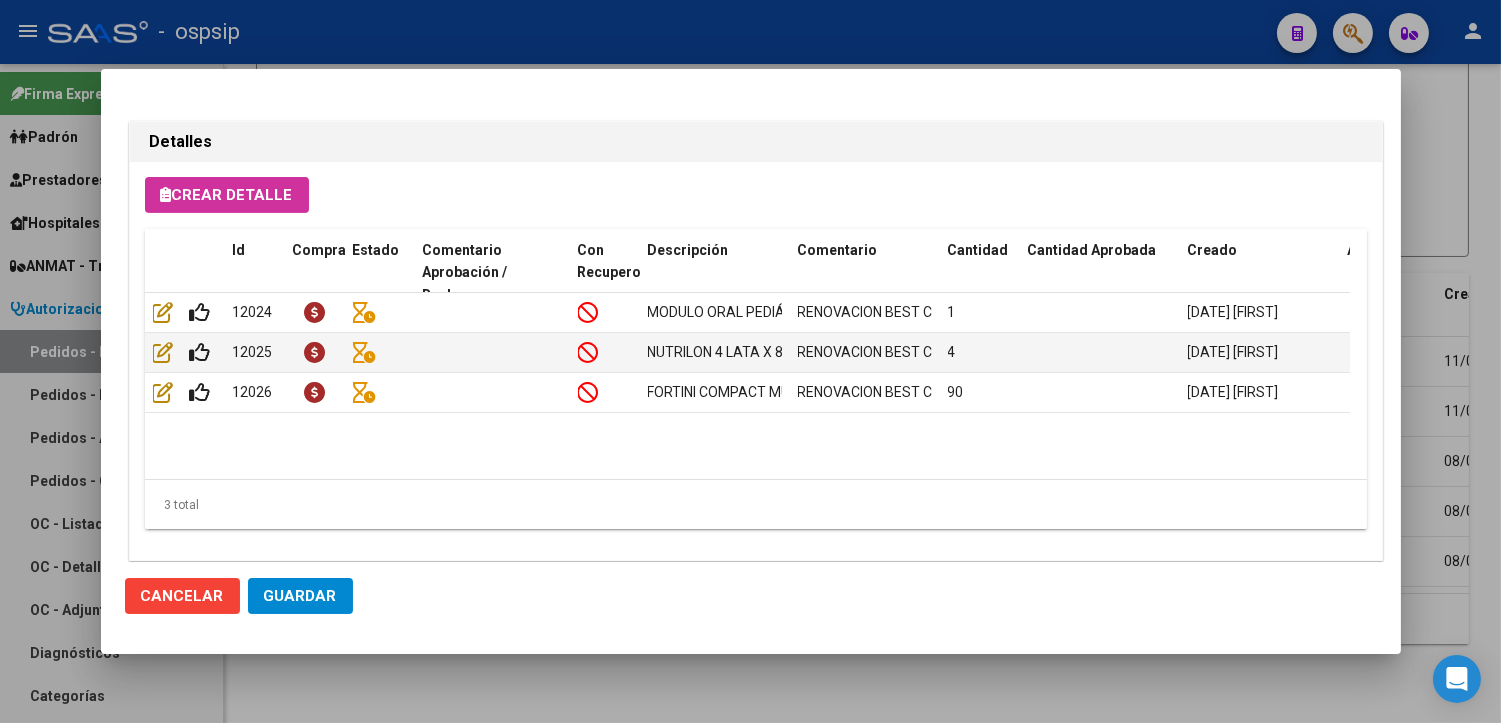 scroll, scrollTop: 1351, scrollLeft: 0, axis: vertical 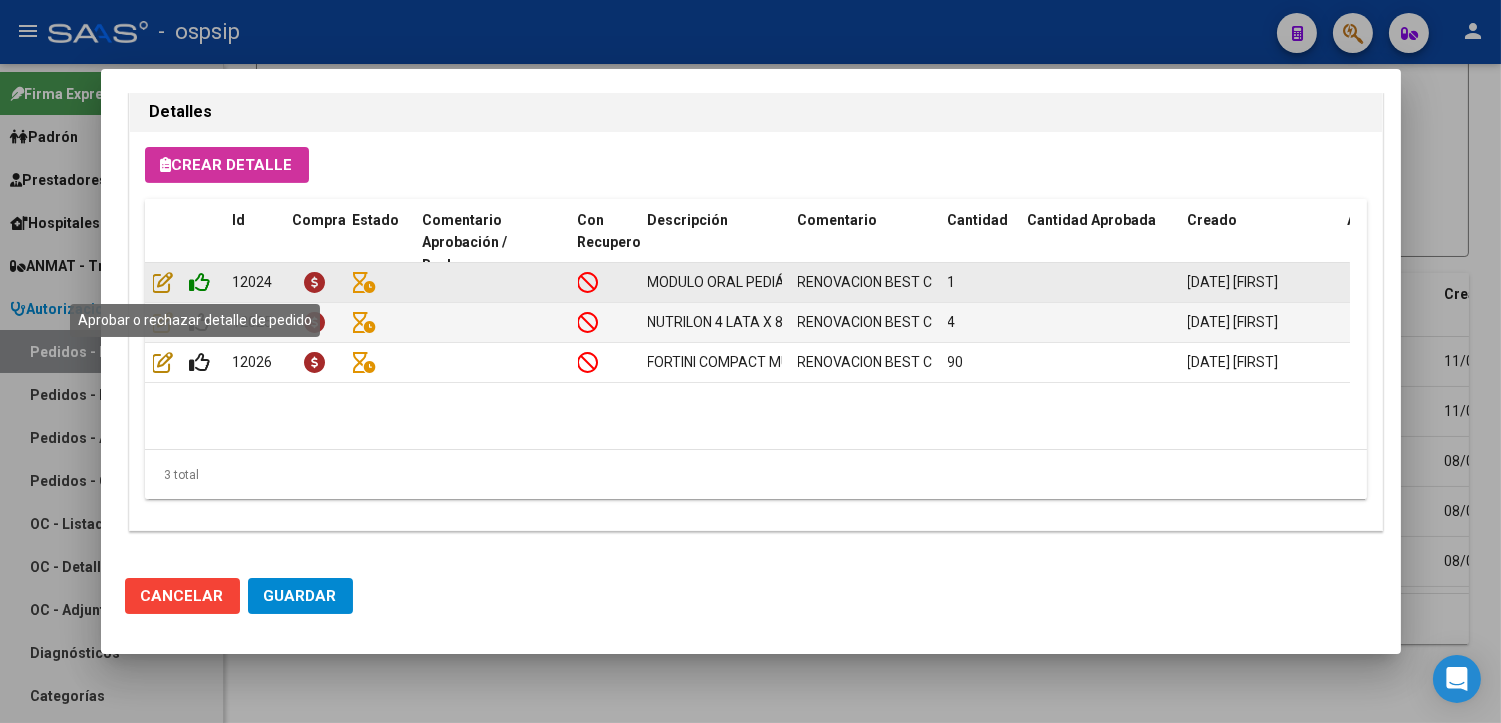 click 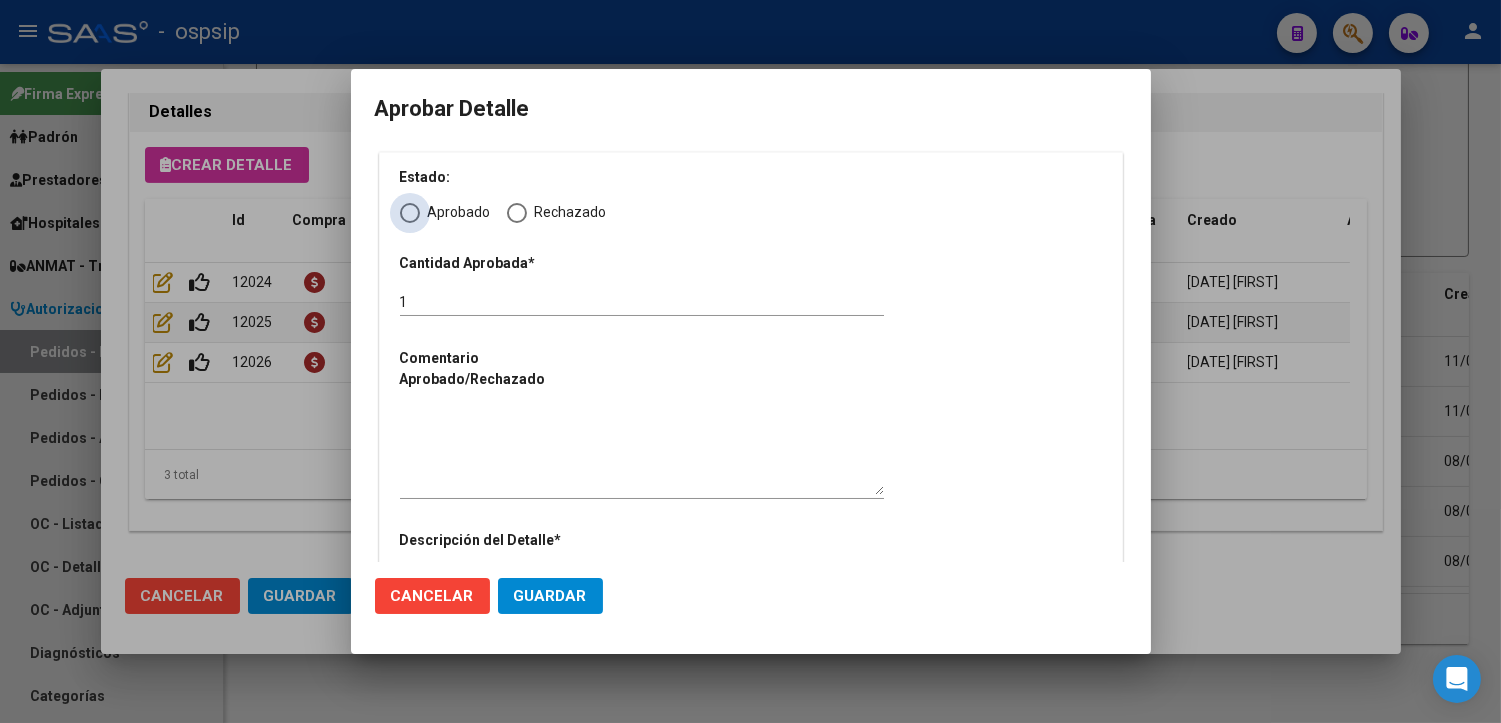 click at bounding box center [410, 213] 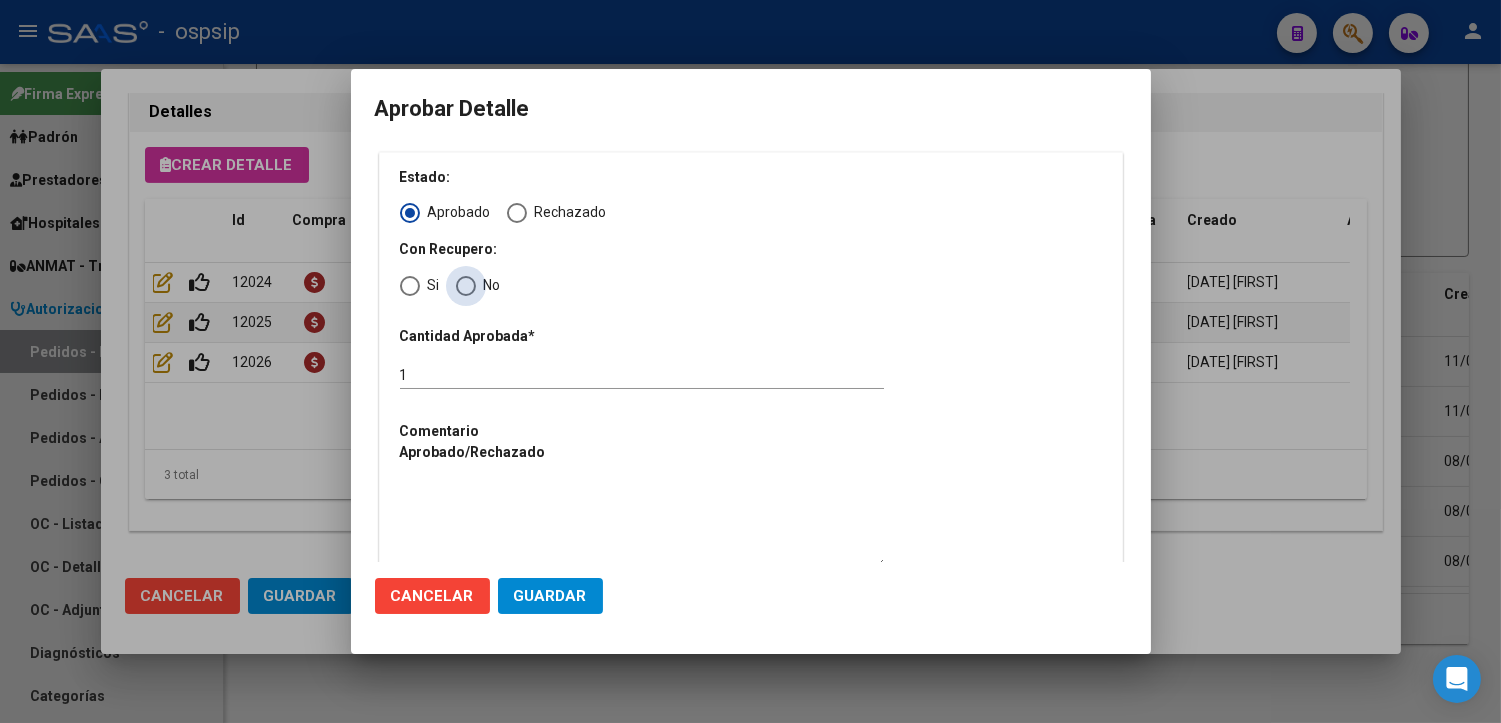click at bounding box center [466, 286] 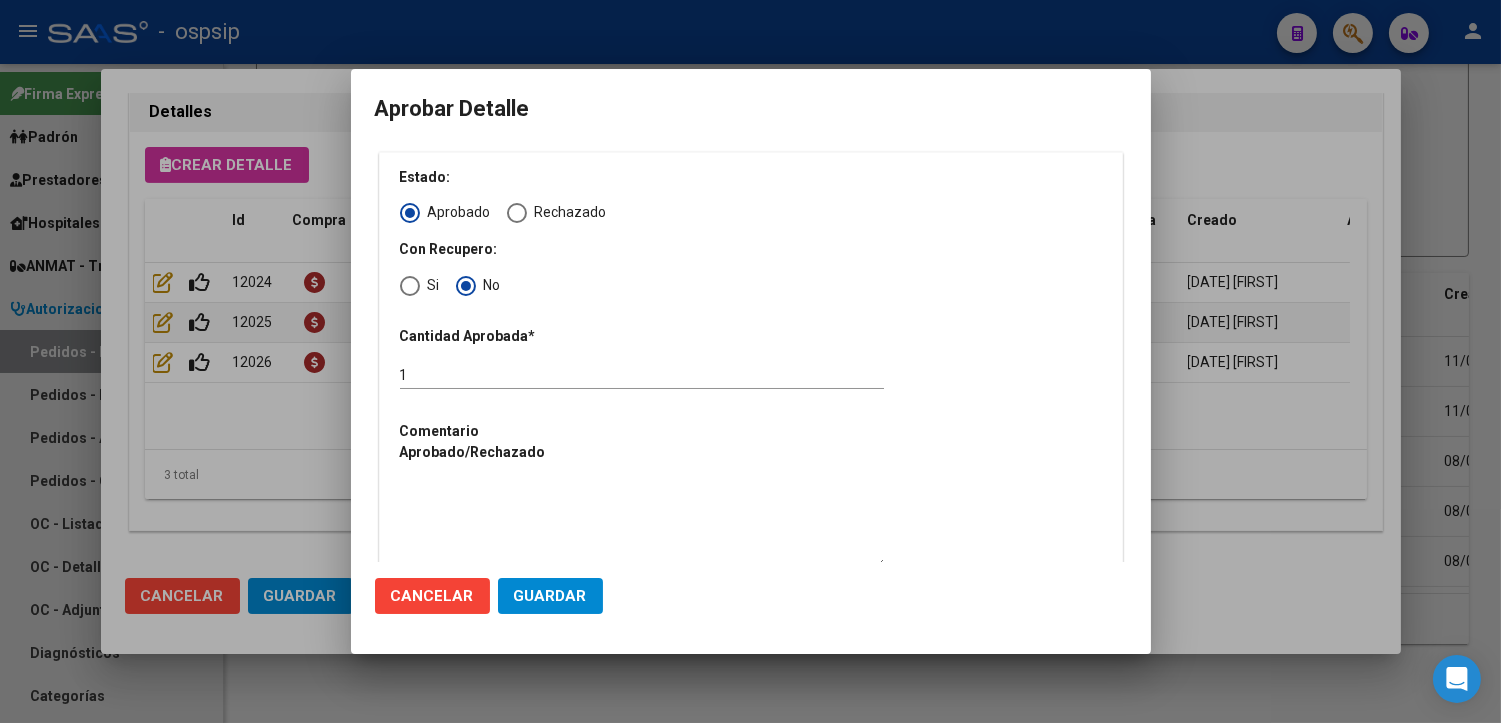click at bounding box center (642, 524) 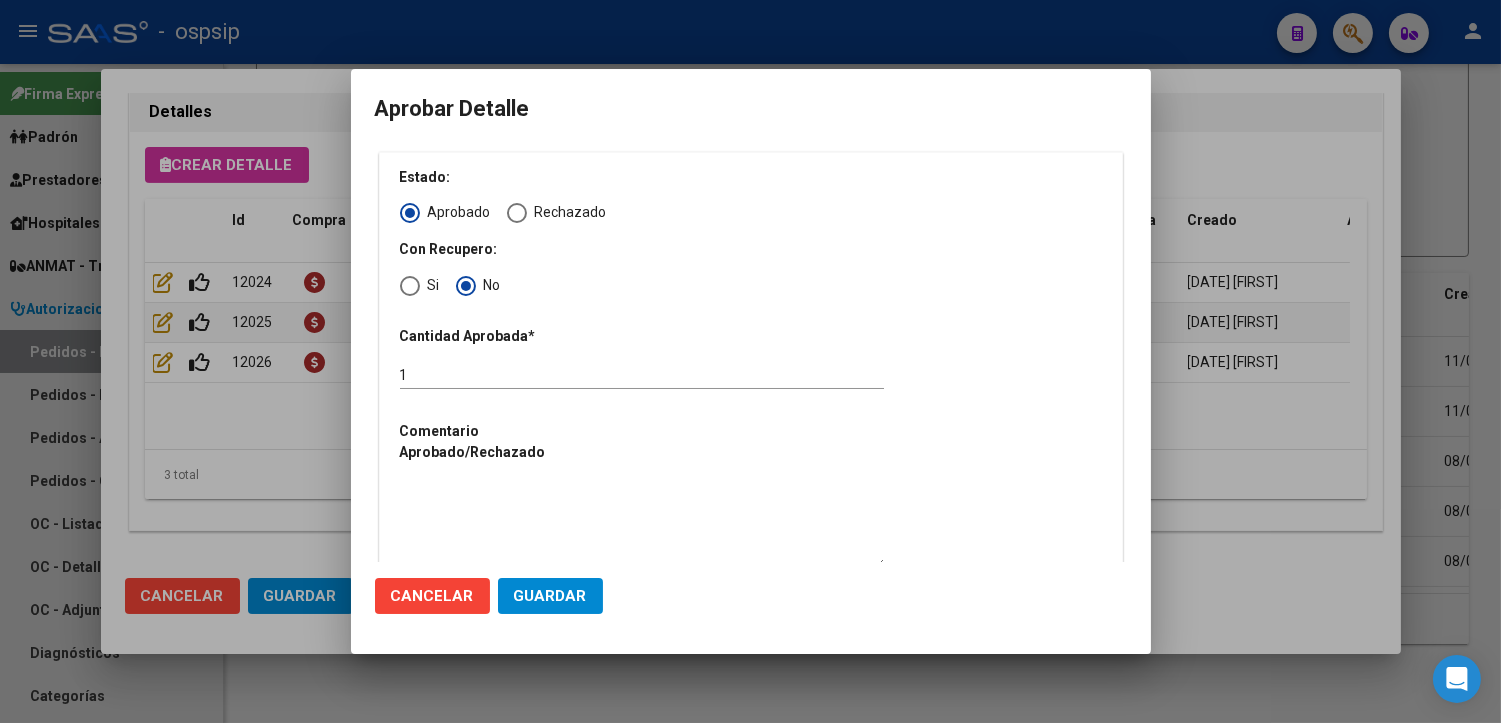 type 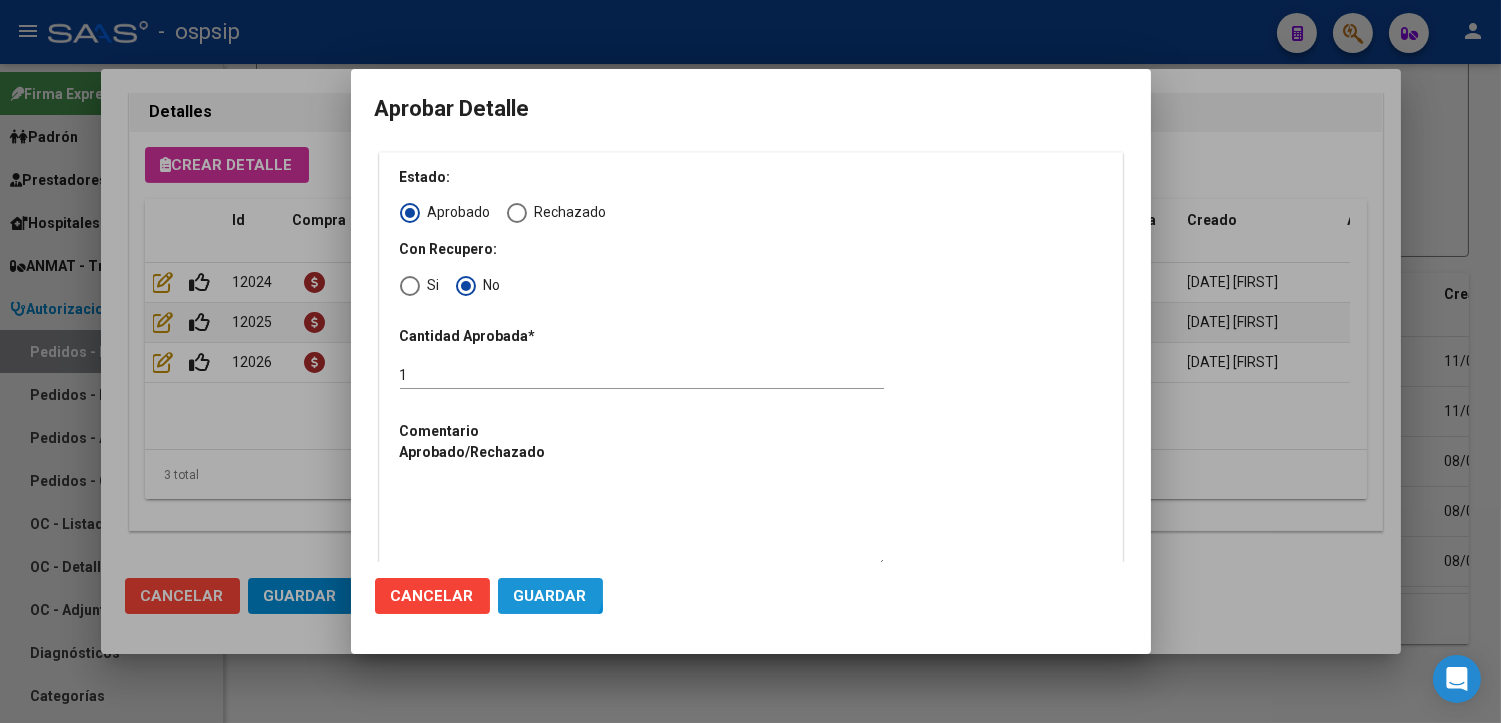 click on "Guardar" 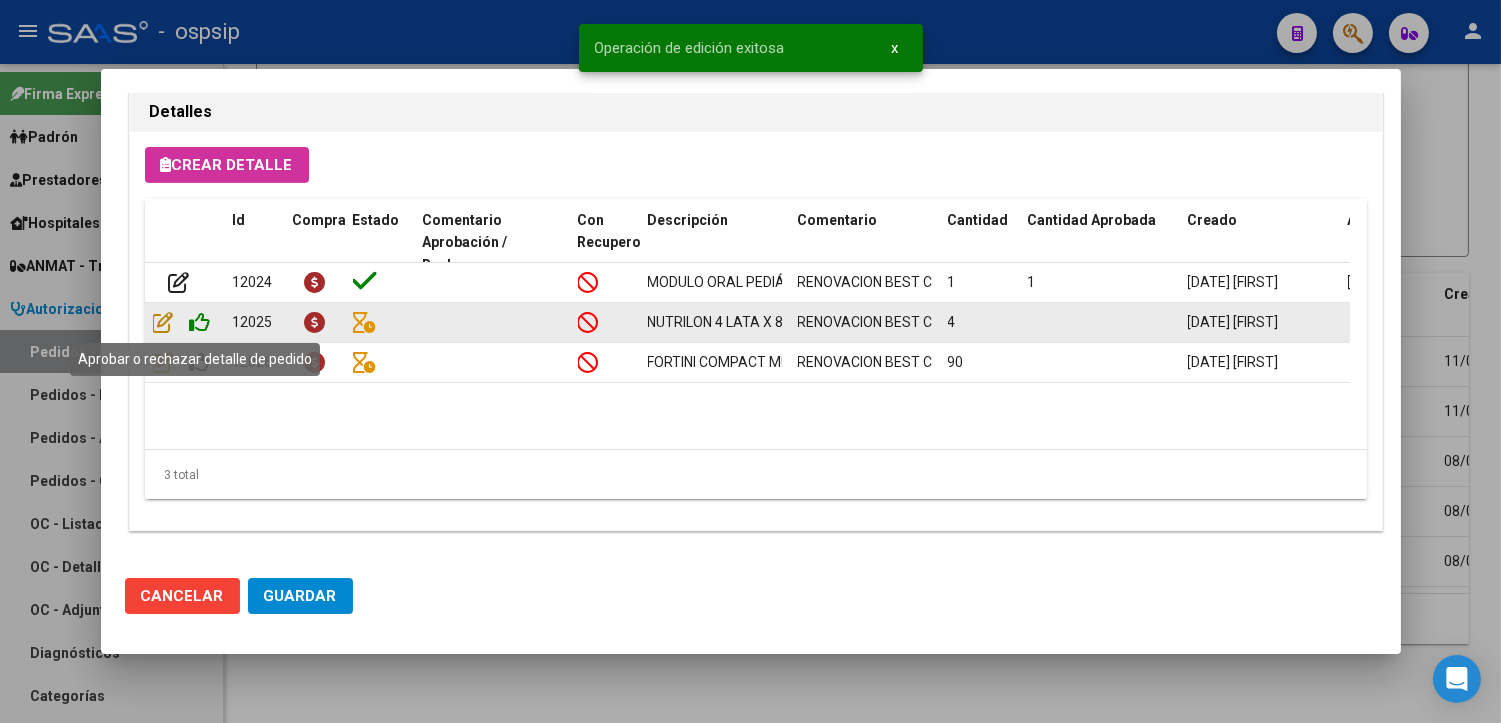 scroll, scrollTop: 1351, scrollLeft: 0, axis: vertical 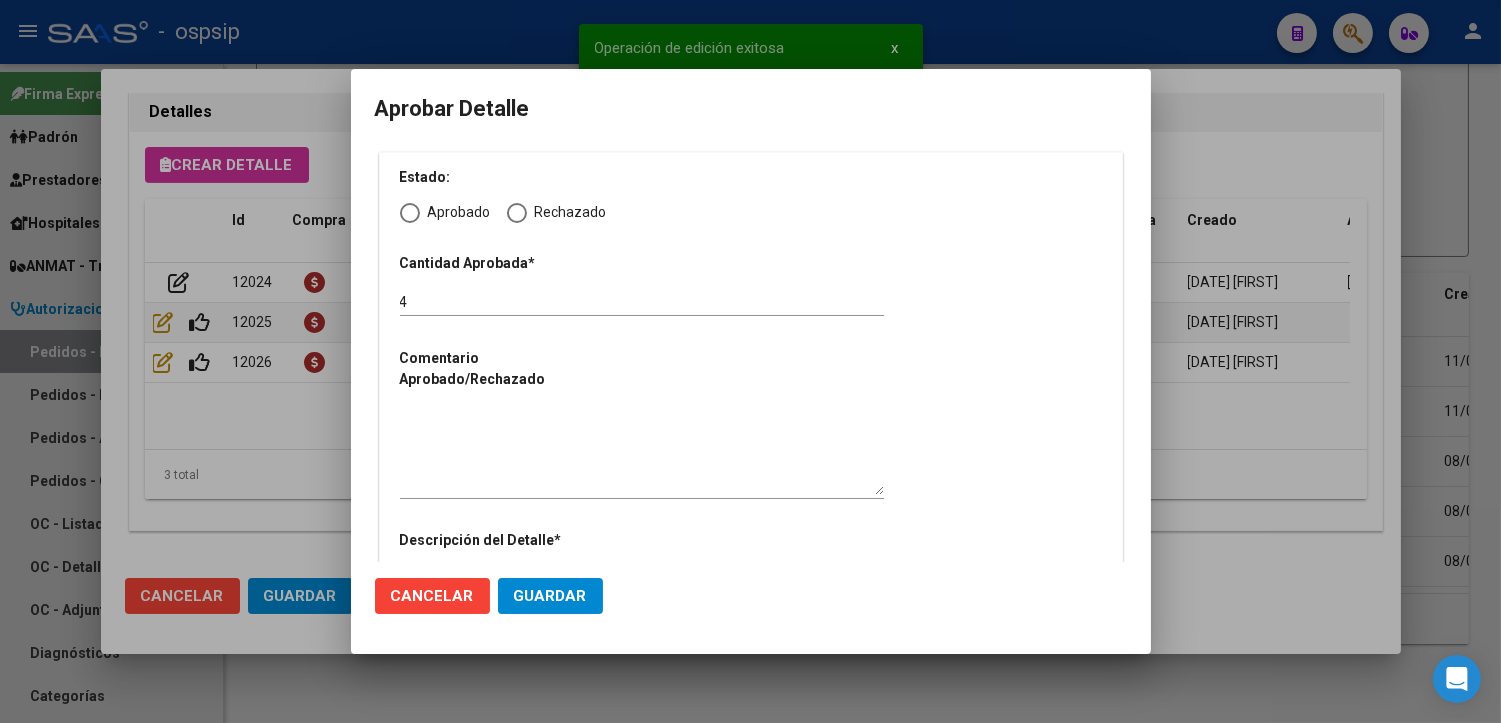 click at bounding box center [410, 213] 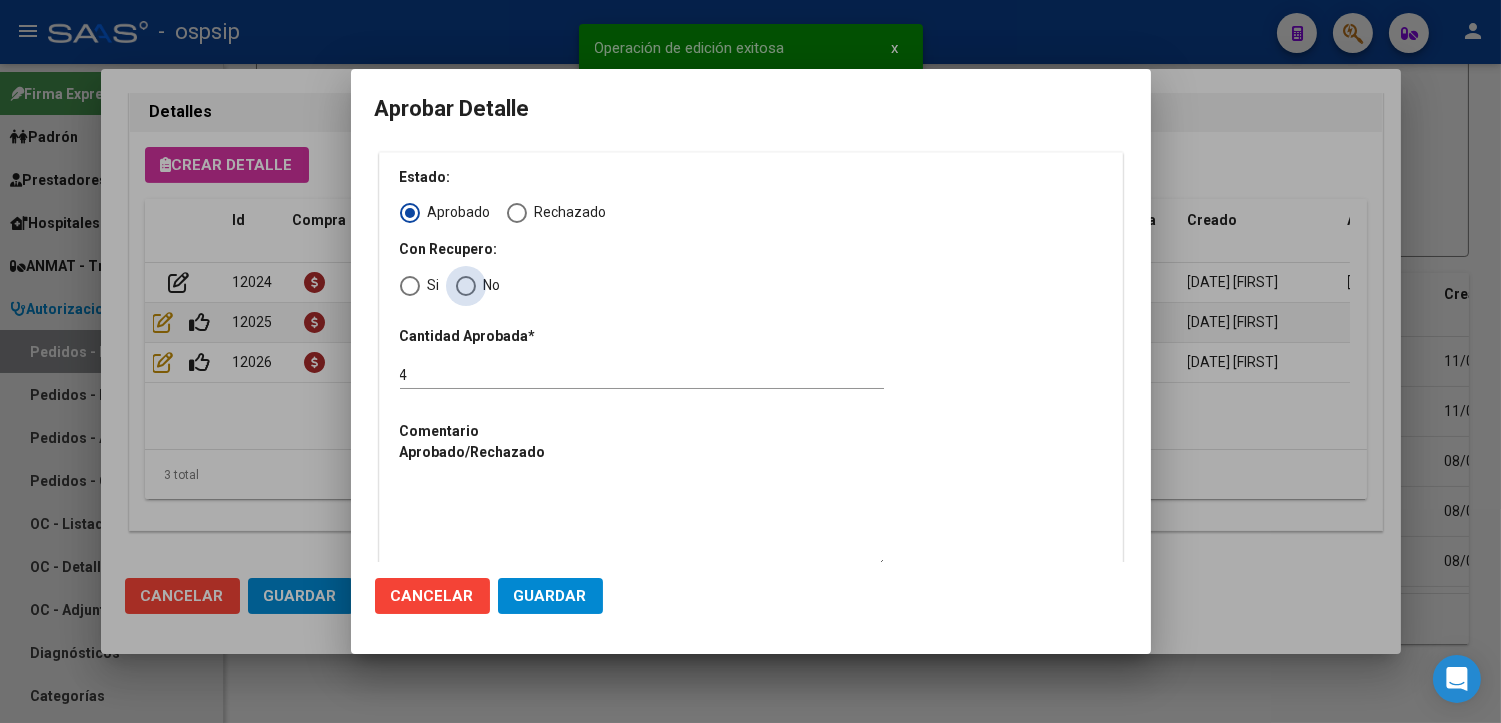 click at bounding box center (466, 286) 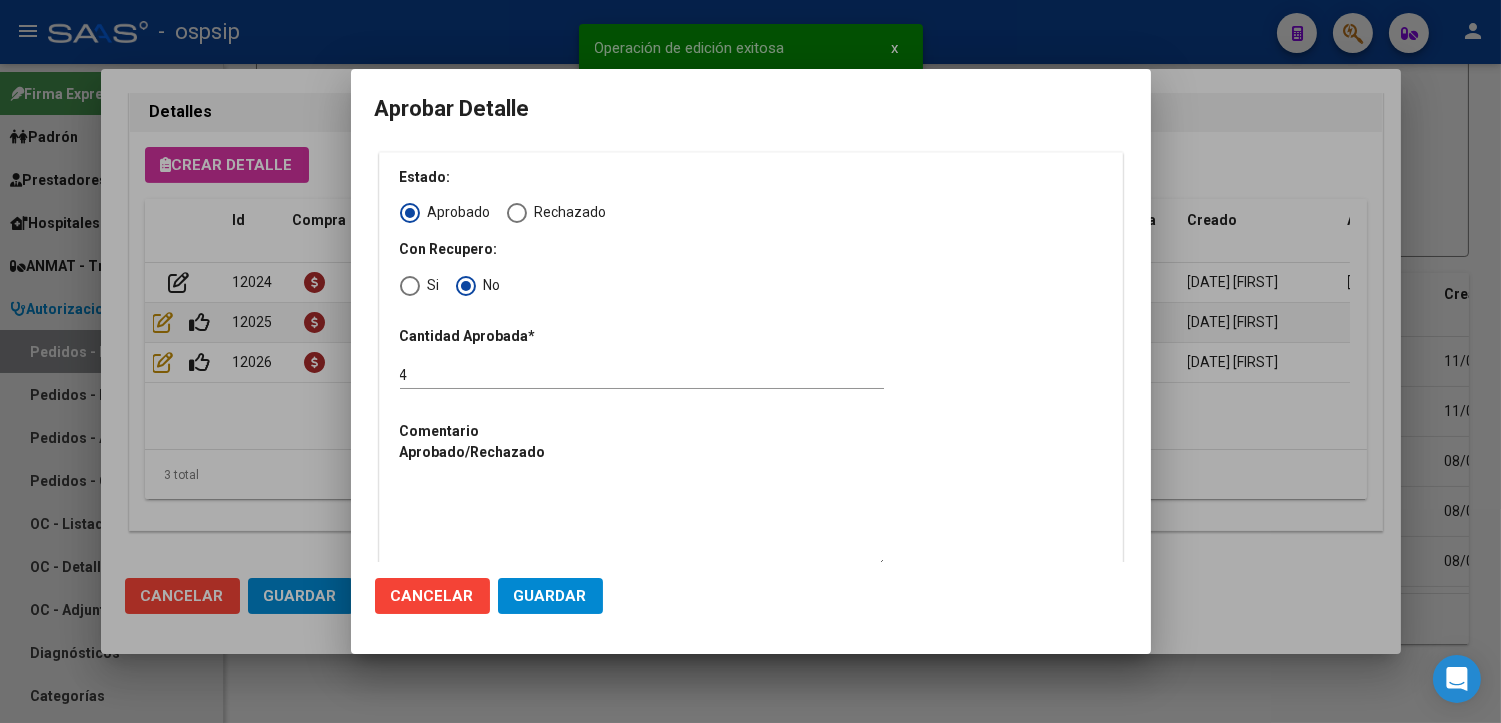 click at bounding box center (642, 524) 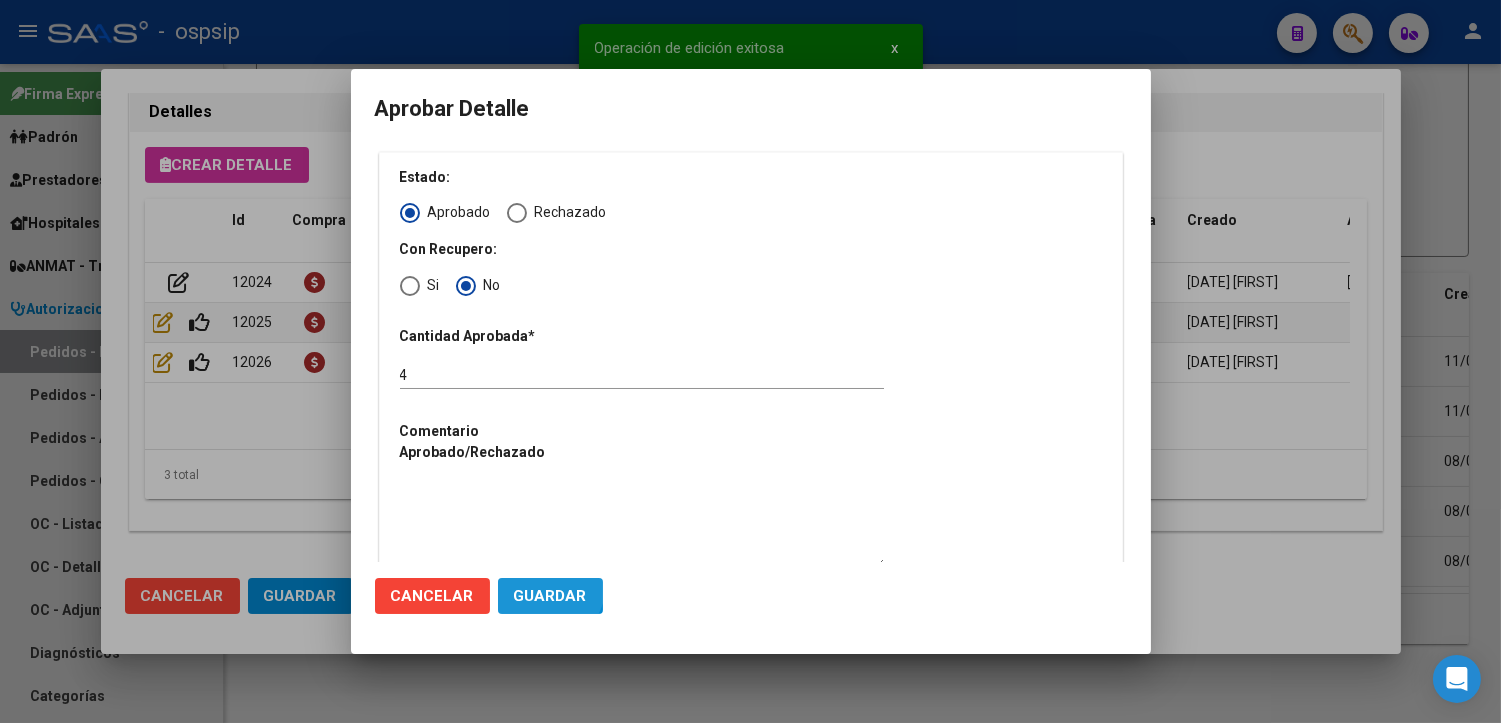click on "Guardar" 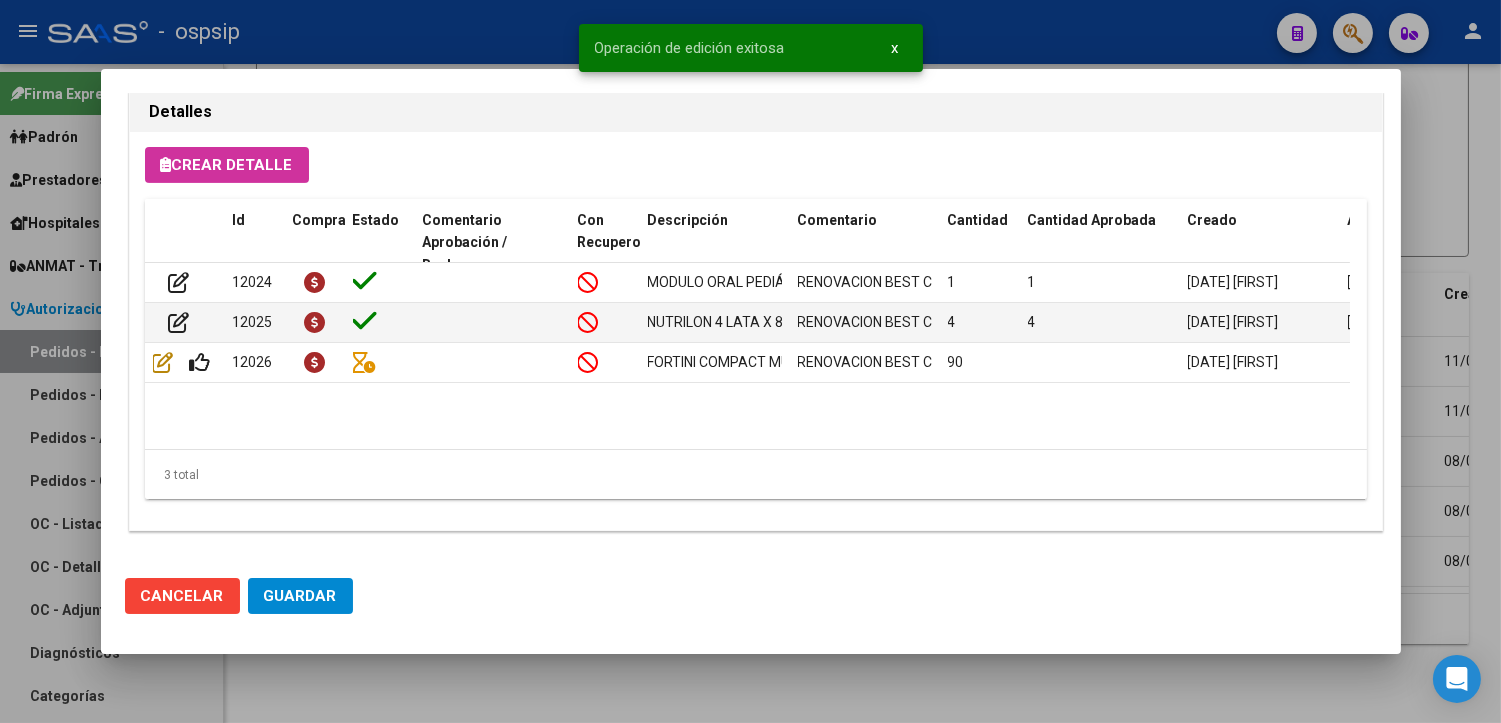 scroll, scrollTop: 1351, scrollLeft: 0, axis: vertical 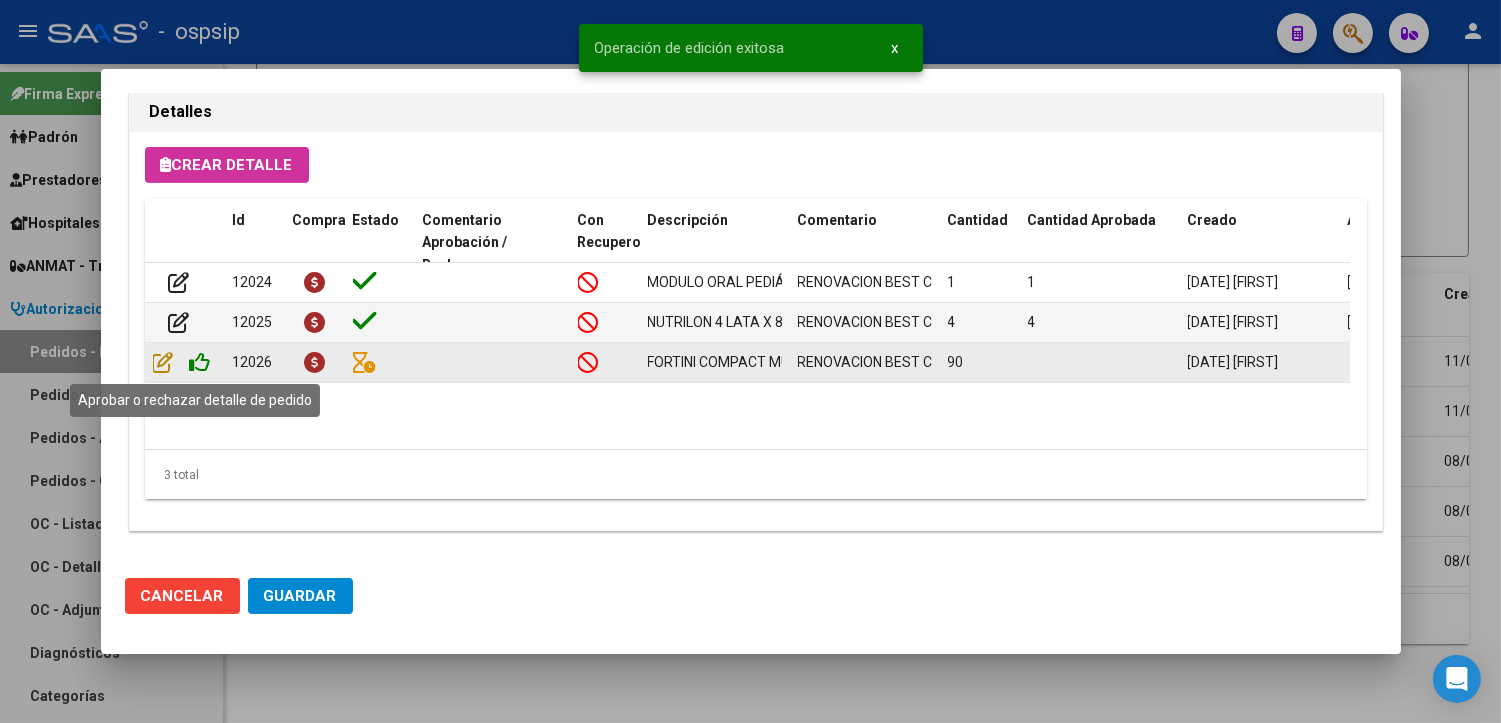 click 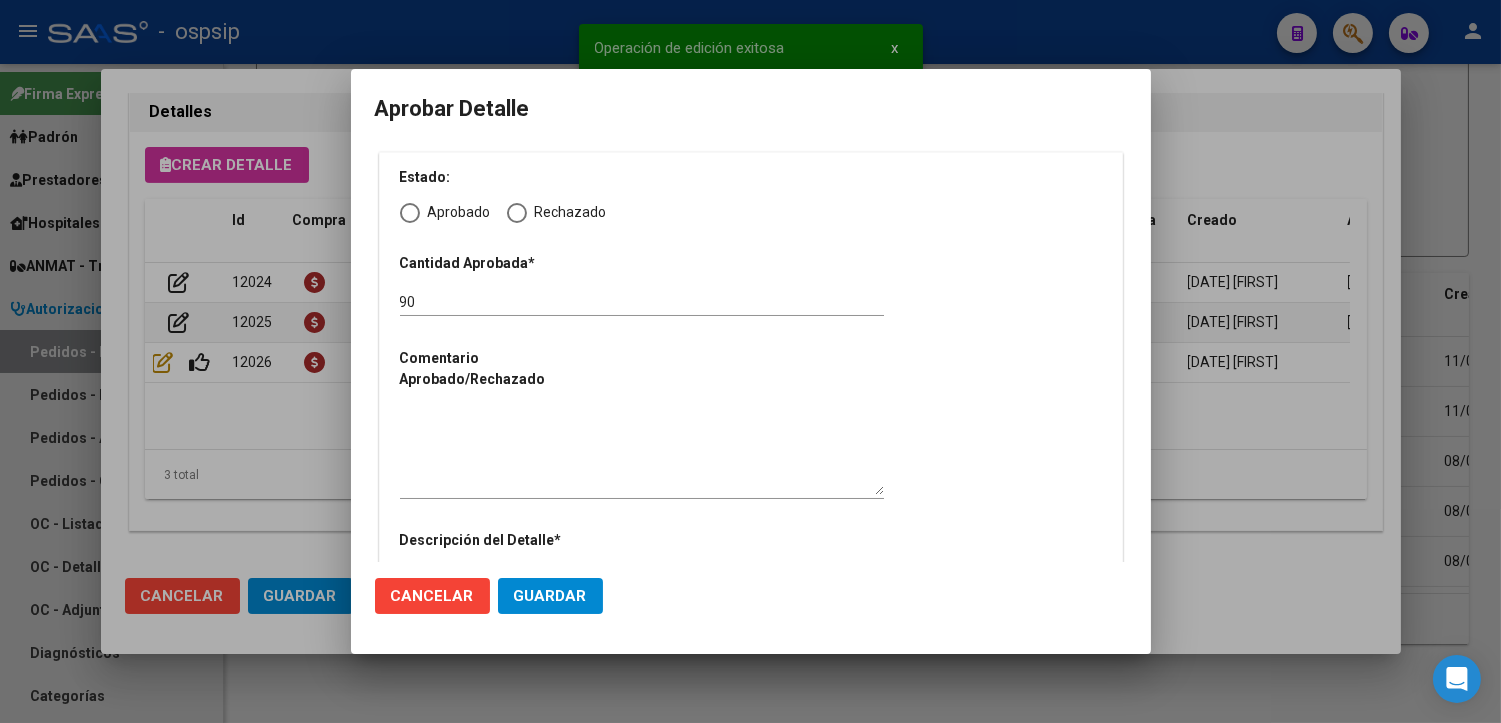 click at bounding box center (410, 213) 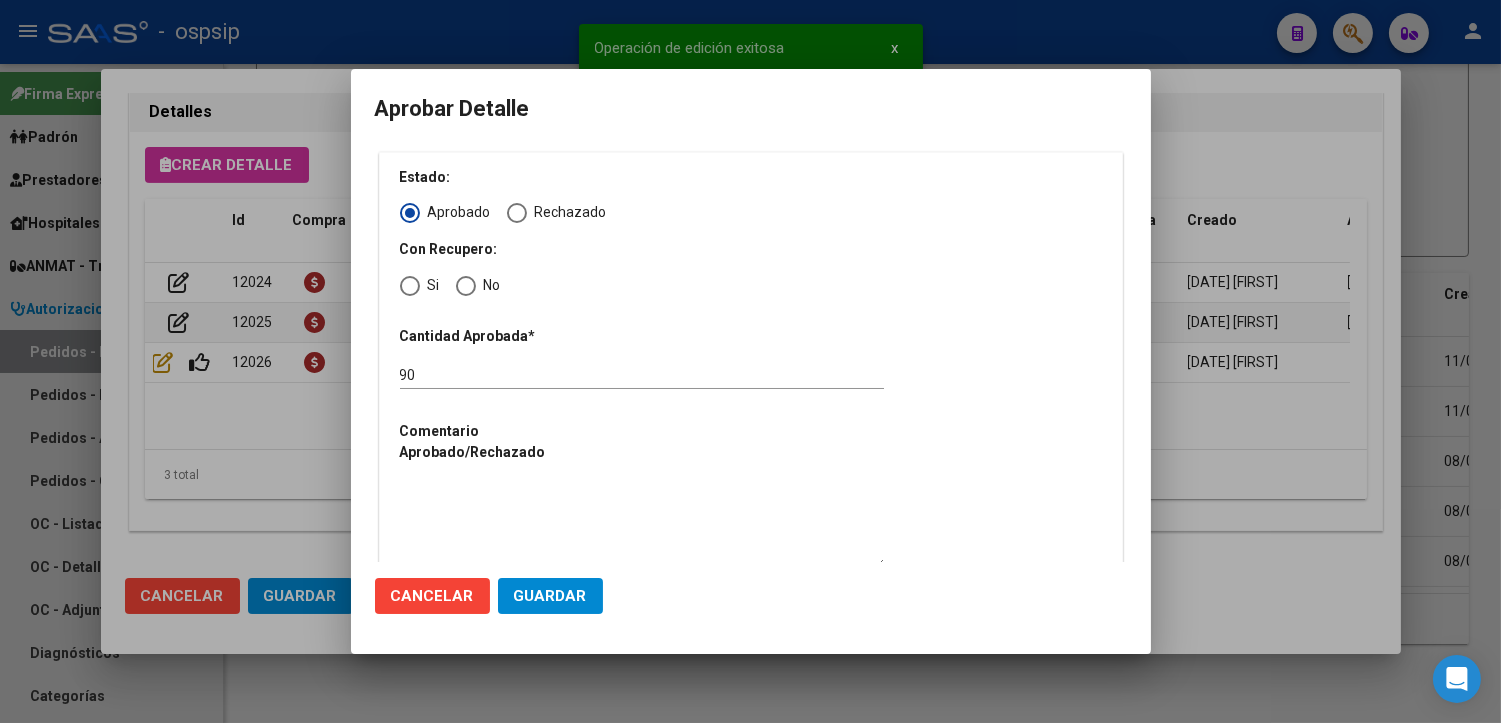click at bounding box center (466, 286) 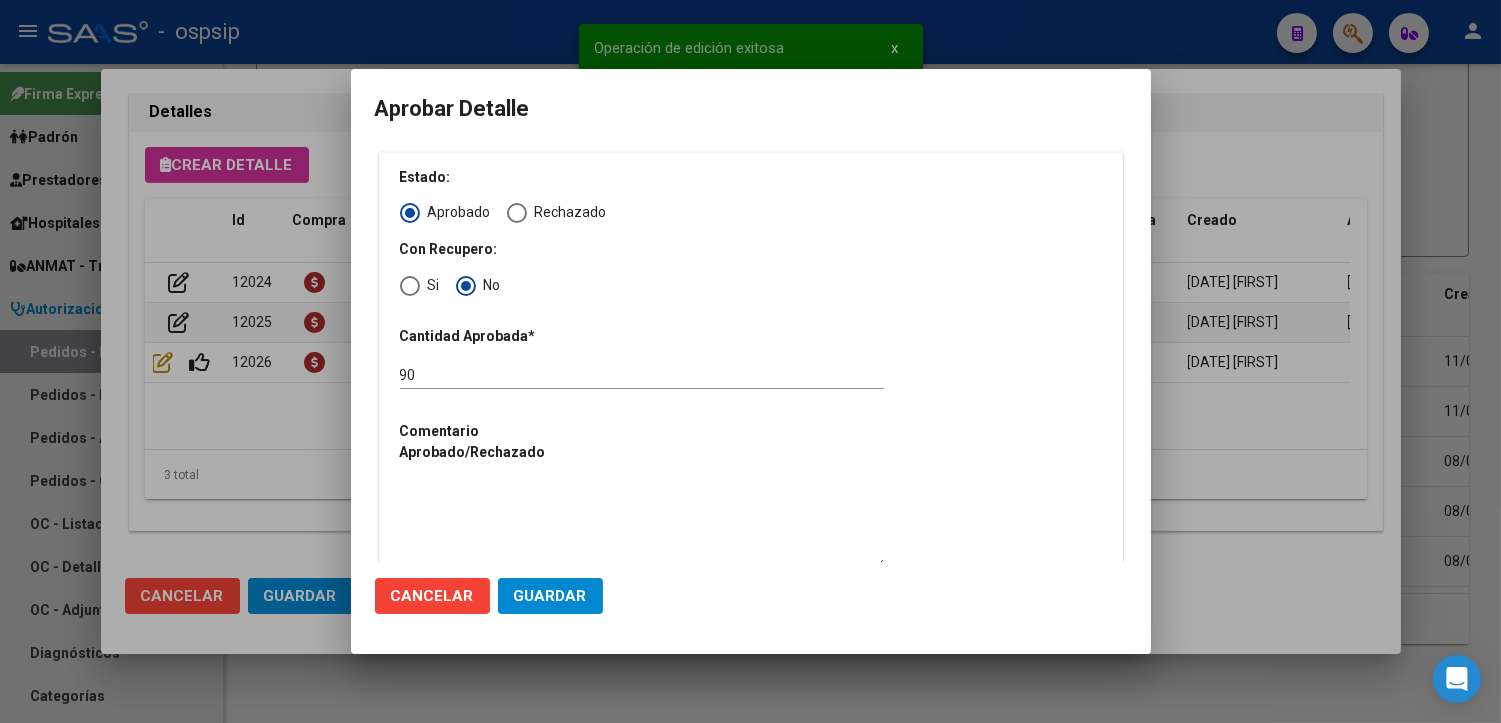 click at bounding box center (642, 524) 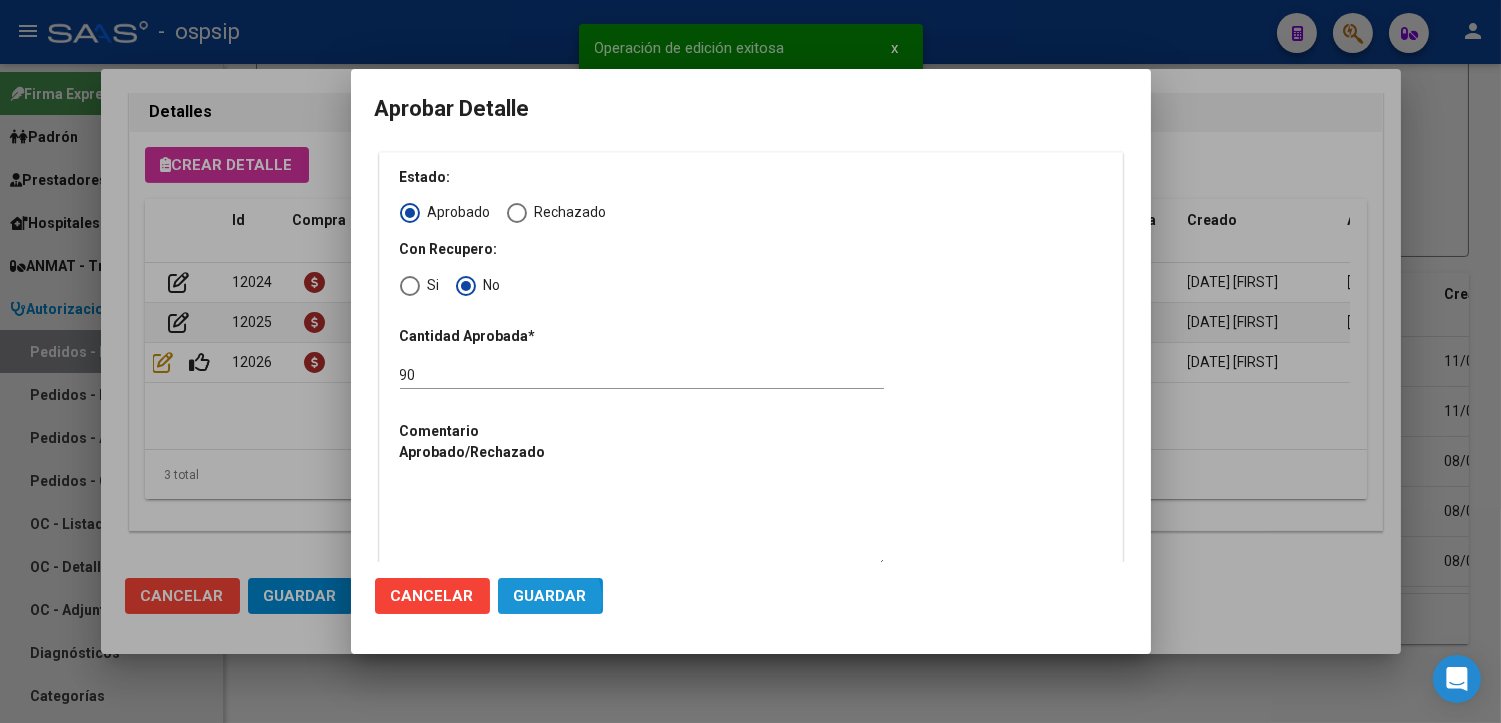 click on "Guardar" 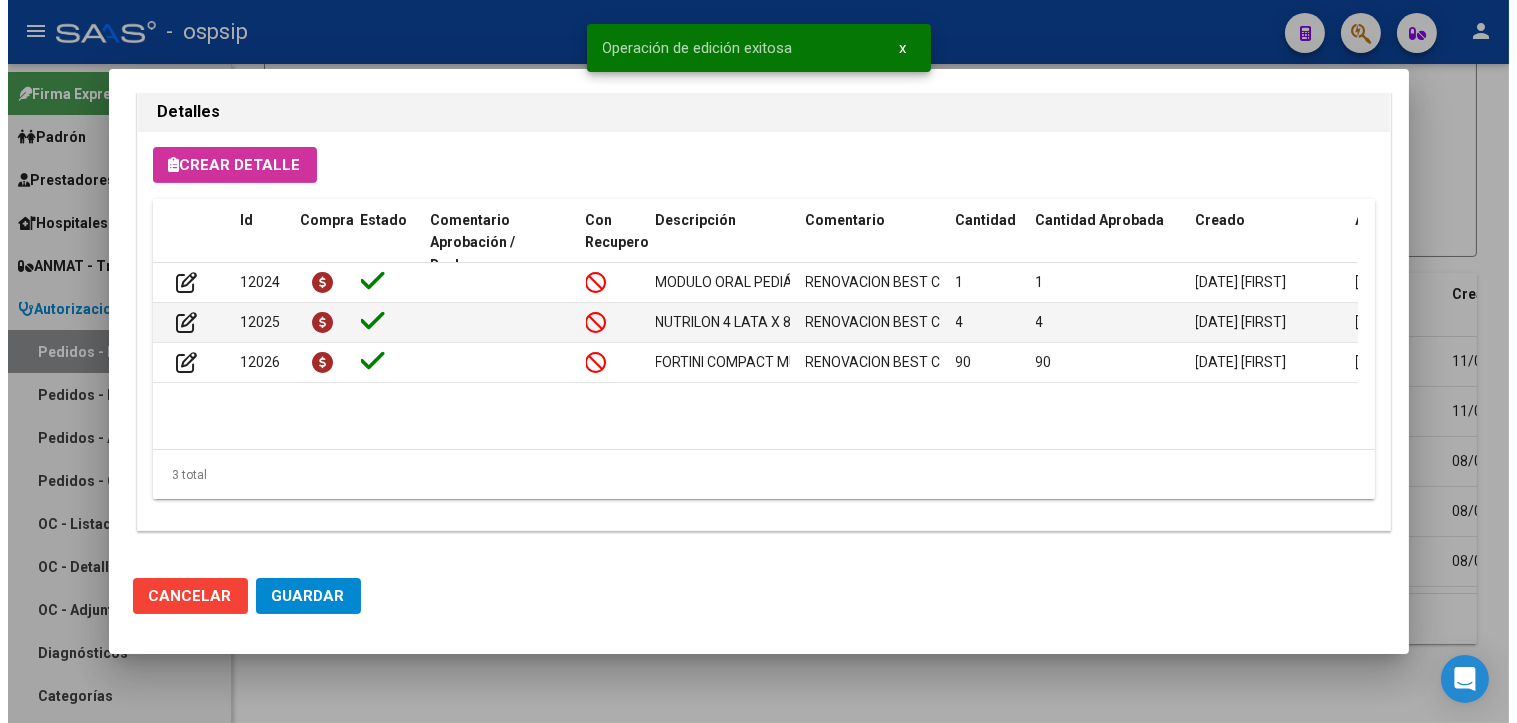 scroll, scrollTop: 1351, scrollLeft: 0, axis: vertical 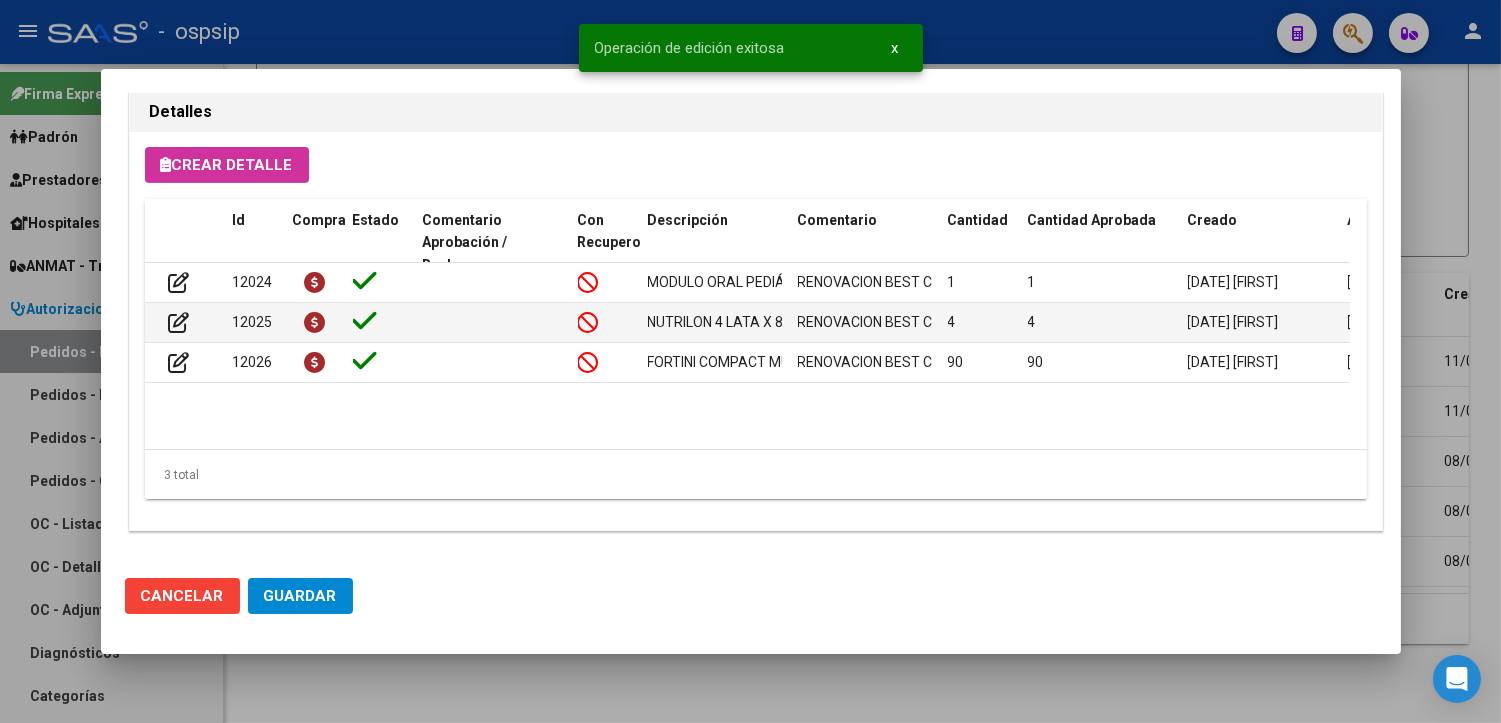 click on "Guardar" 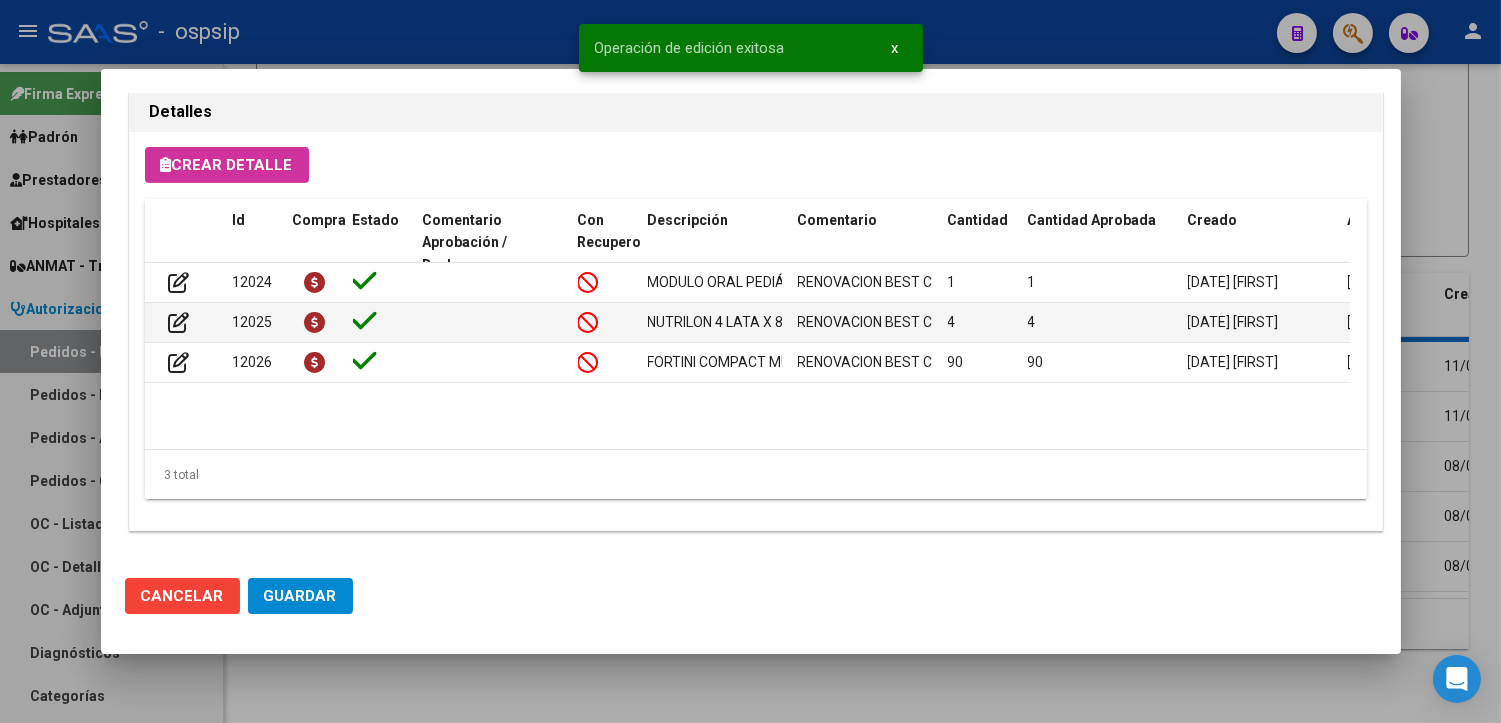 click at bounding box center [750, 361] 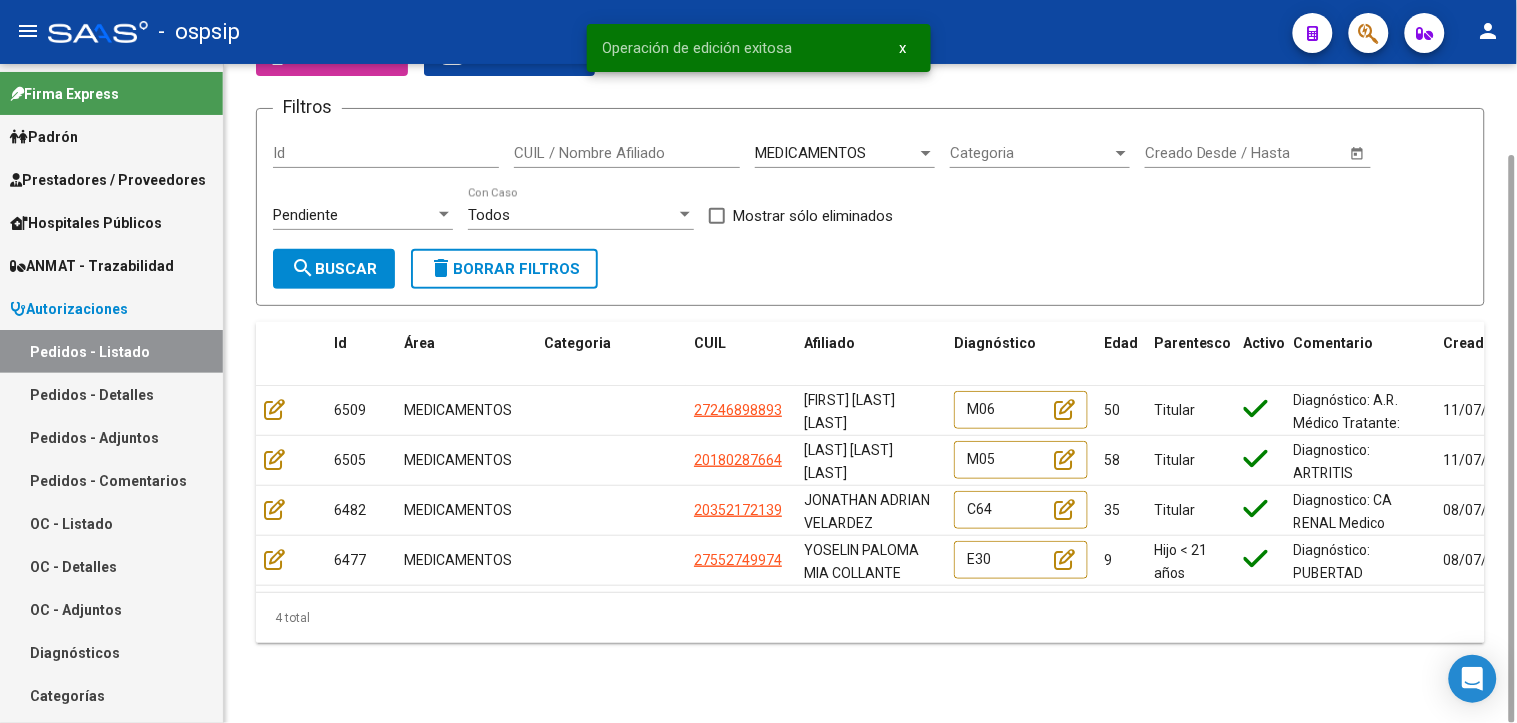 scroll, scrollTop: 106, scrollLeft: 0, axis: vertical 